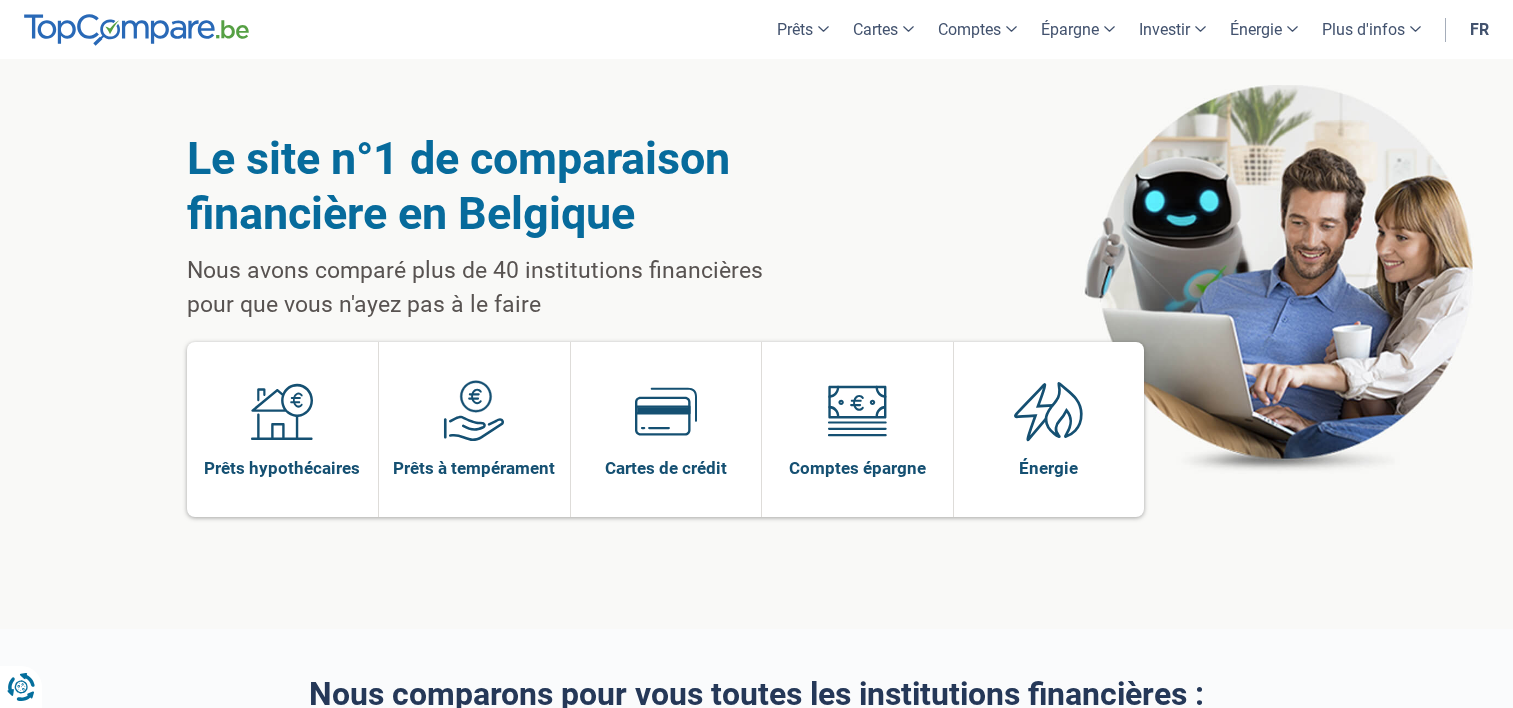 scroll, scrollTop: 0, scrollLeft: 0, axis: both 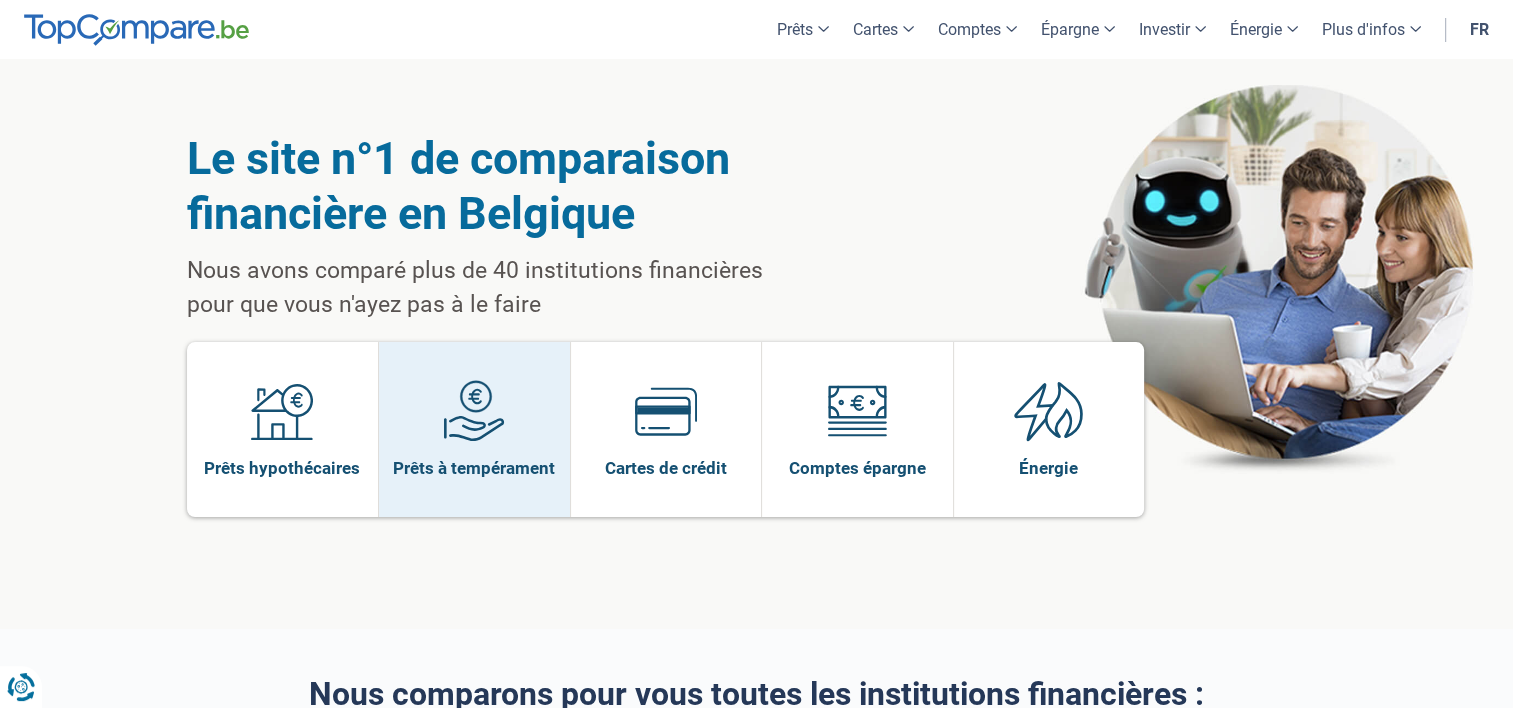 click at bounding box center (474, 418) 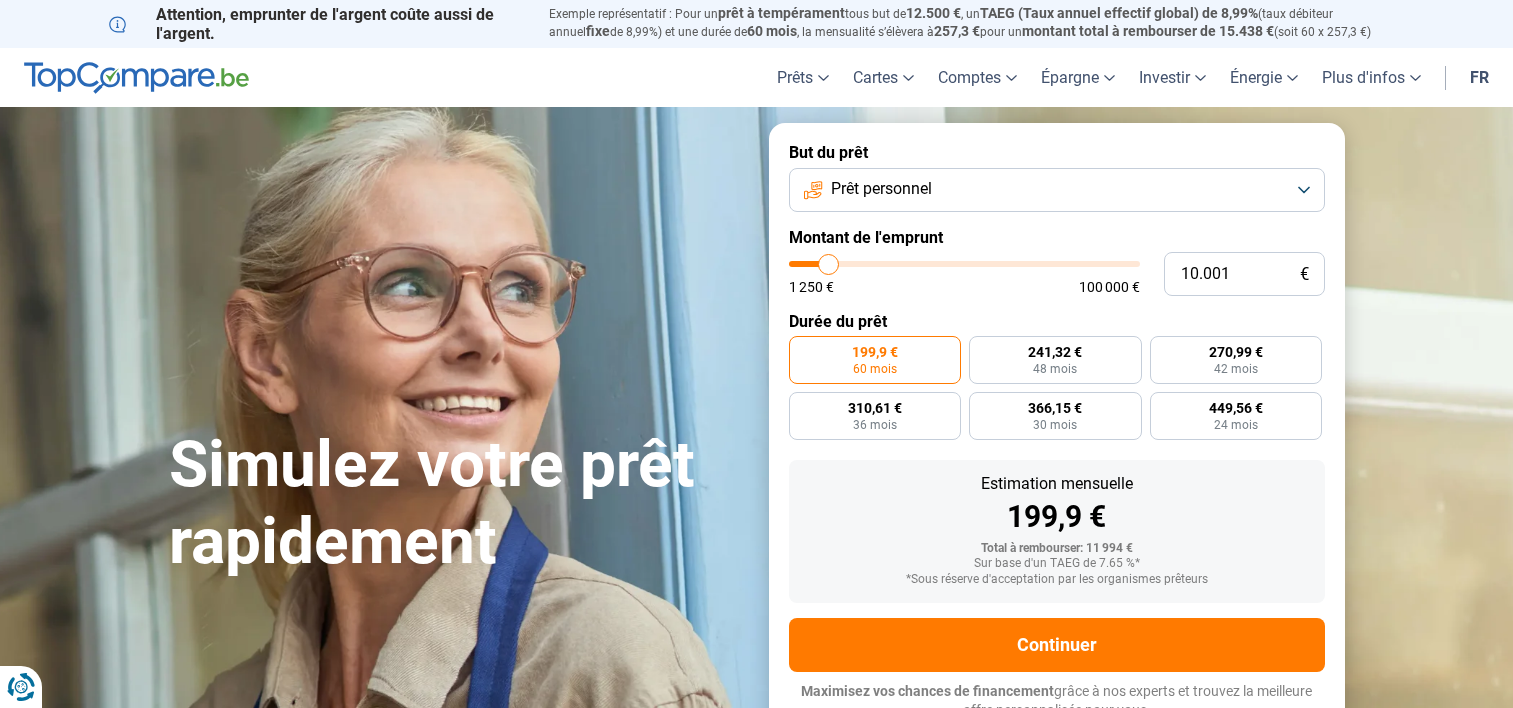 scroll, scrollTop: 0, scrollLeft: 0, axis: both 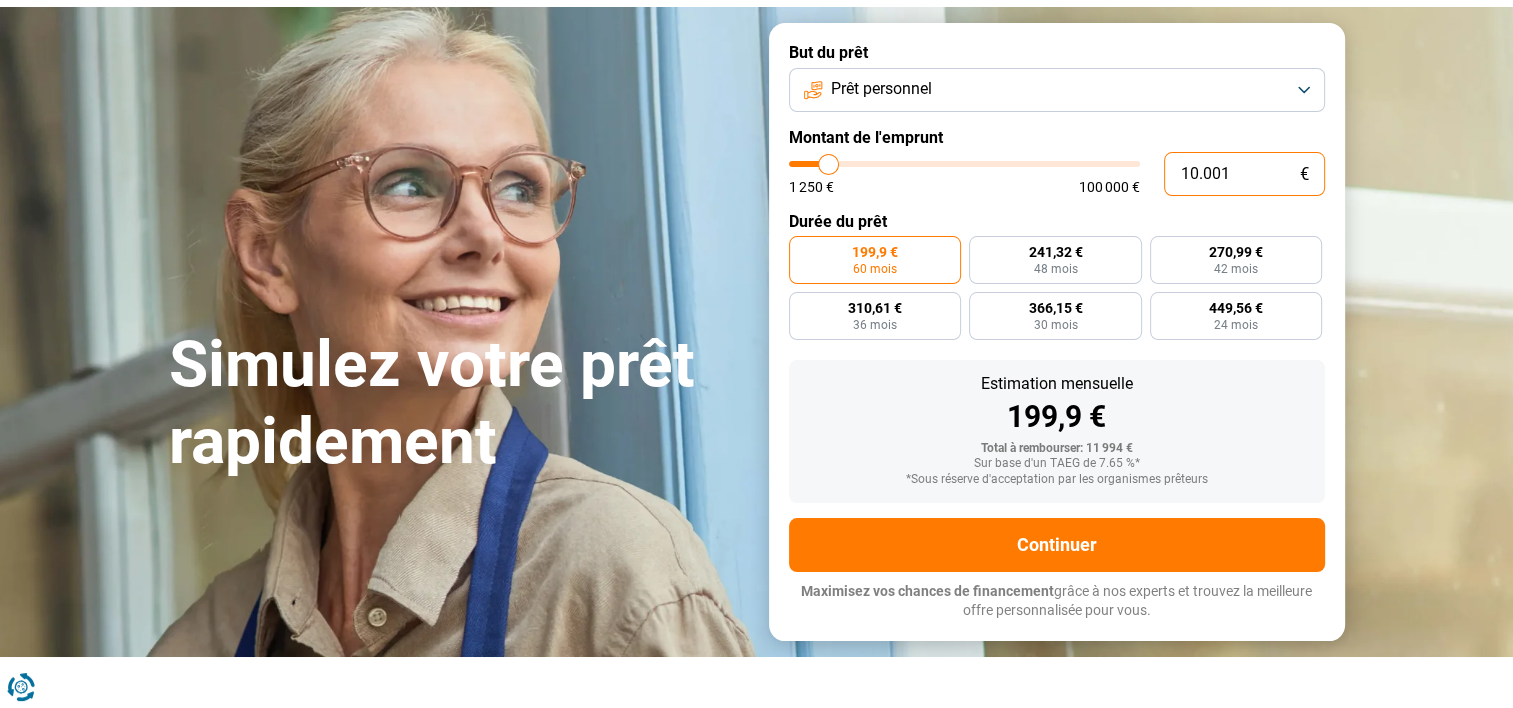 click on "10.001" at bounding box center (1244, 174) 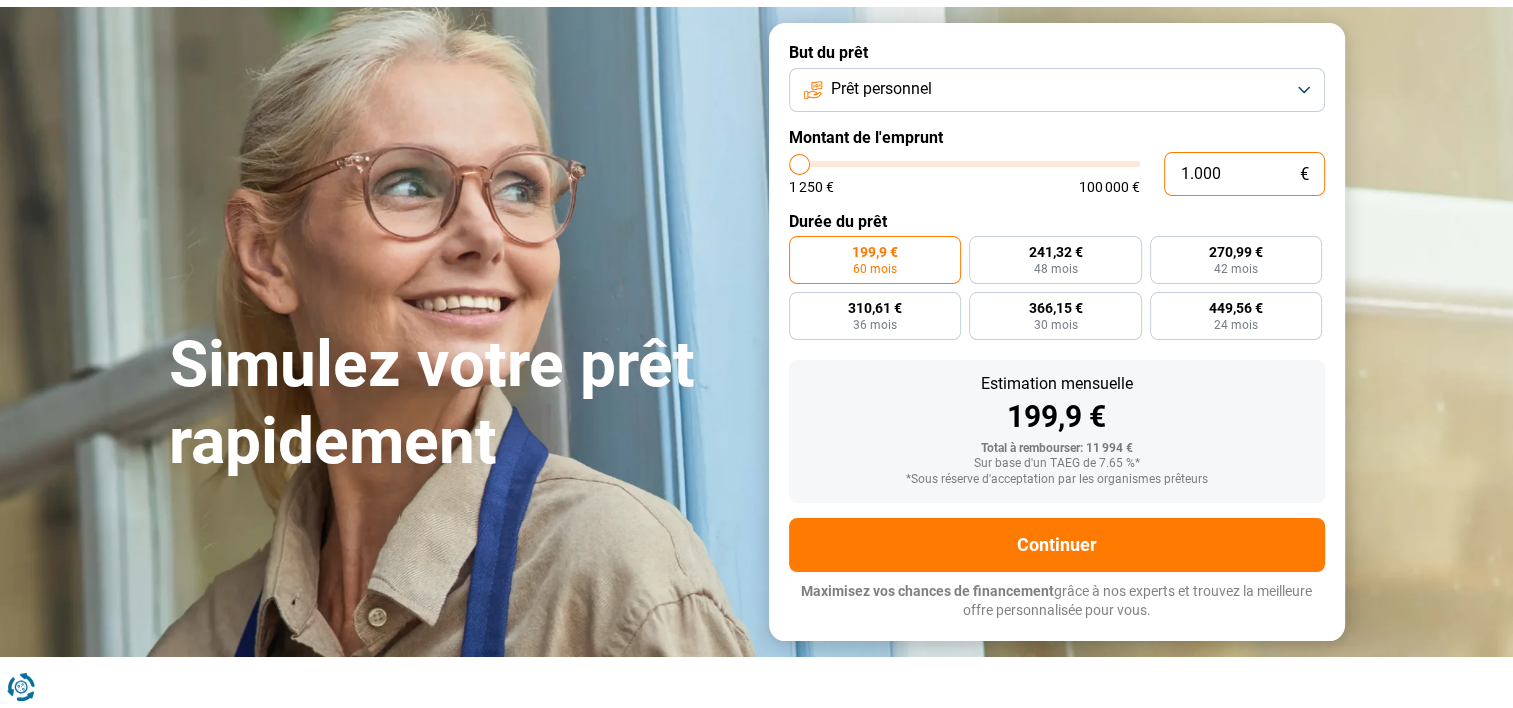 type on "100" 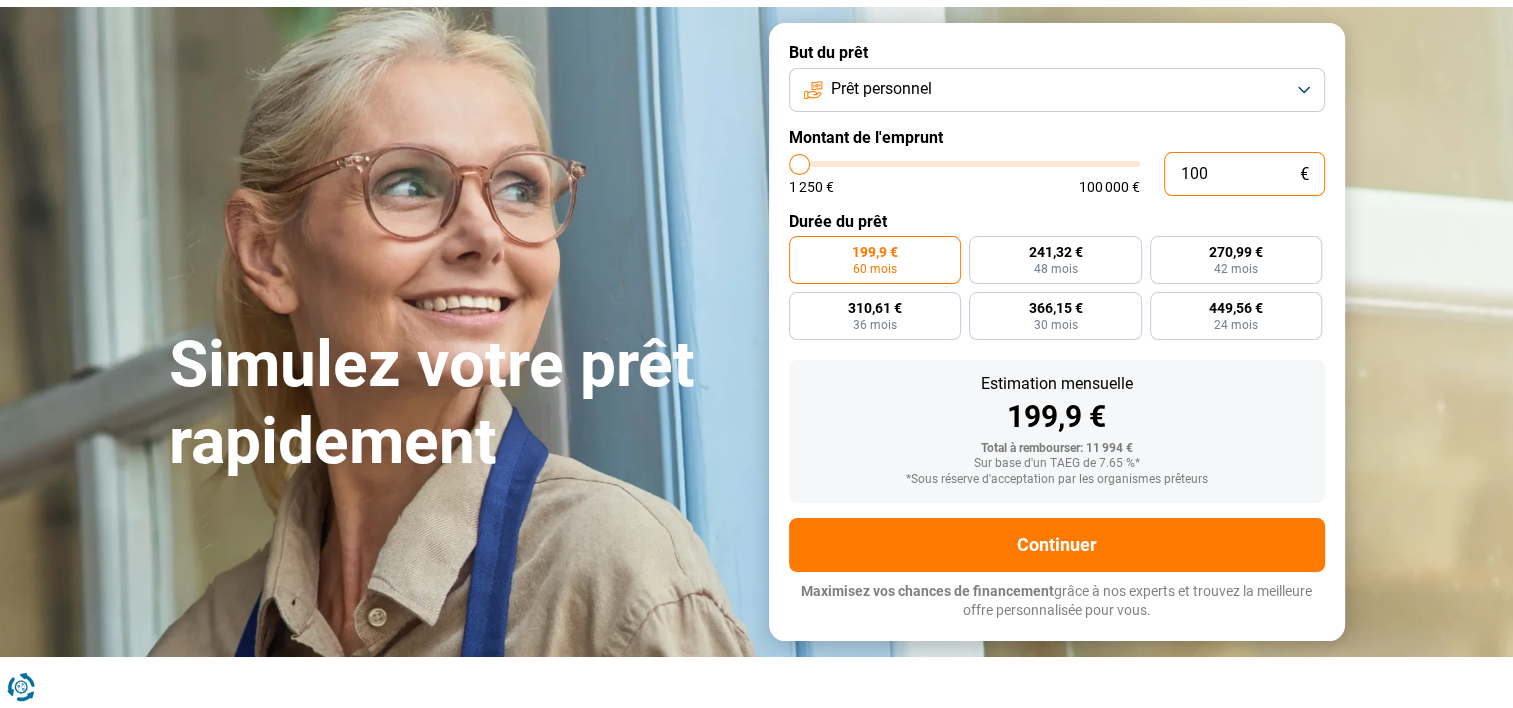 type on "10" 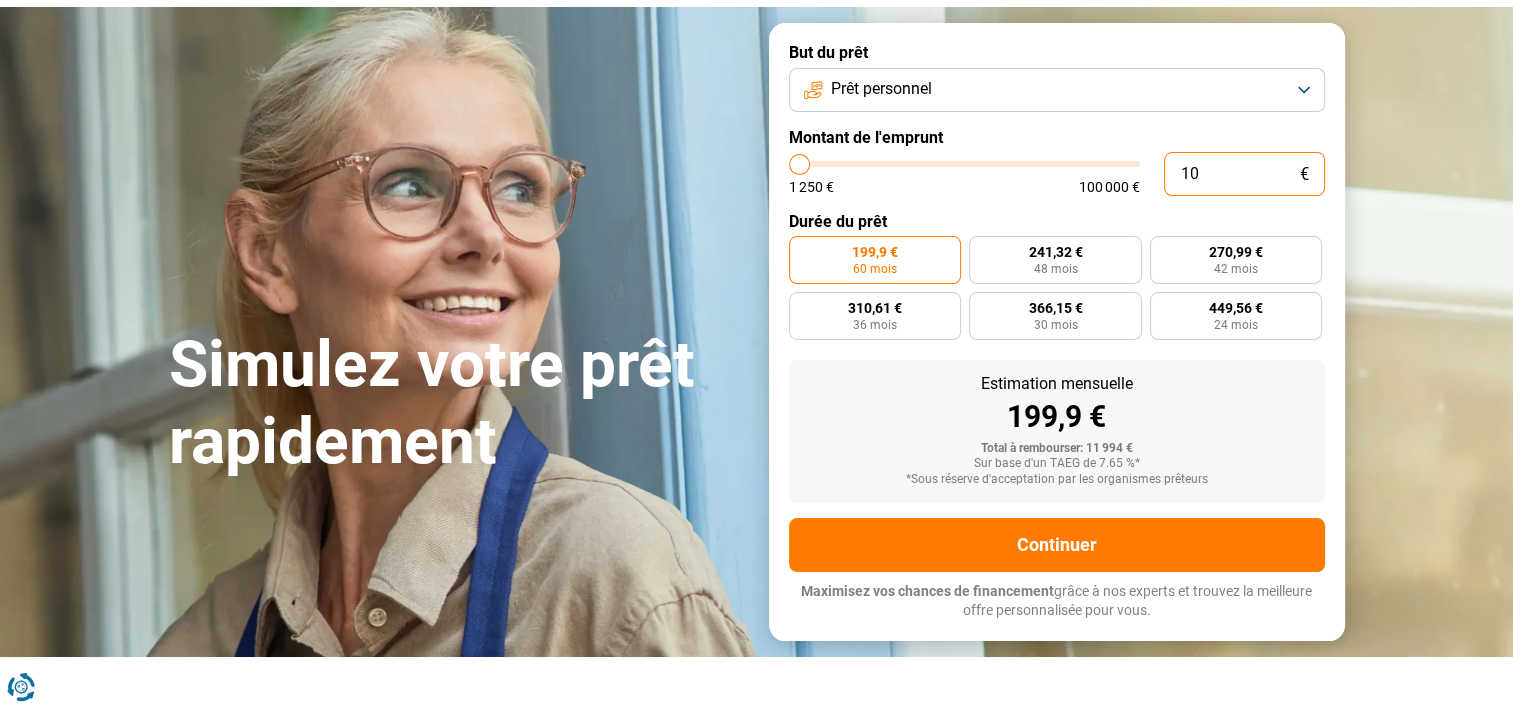 type on "1" 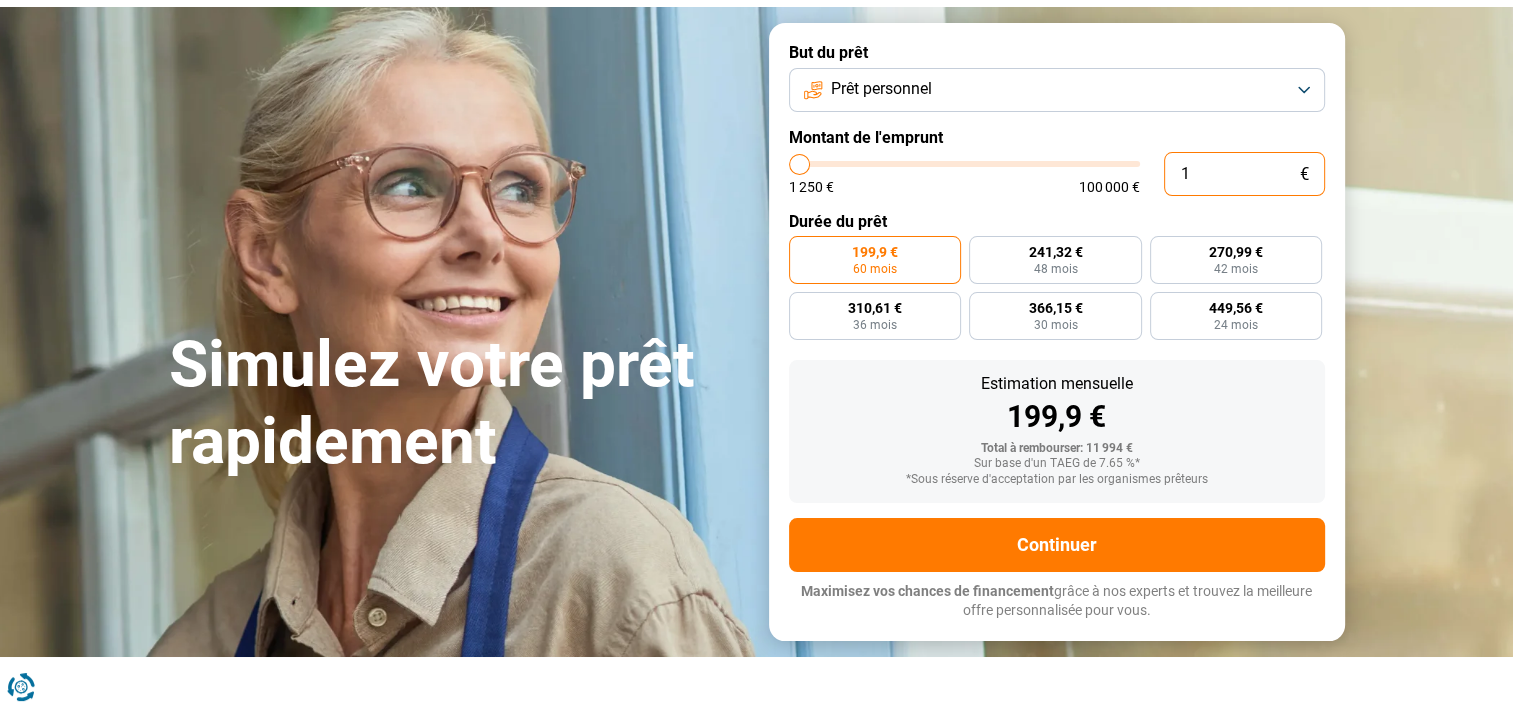 type on "0" 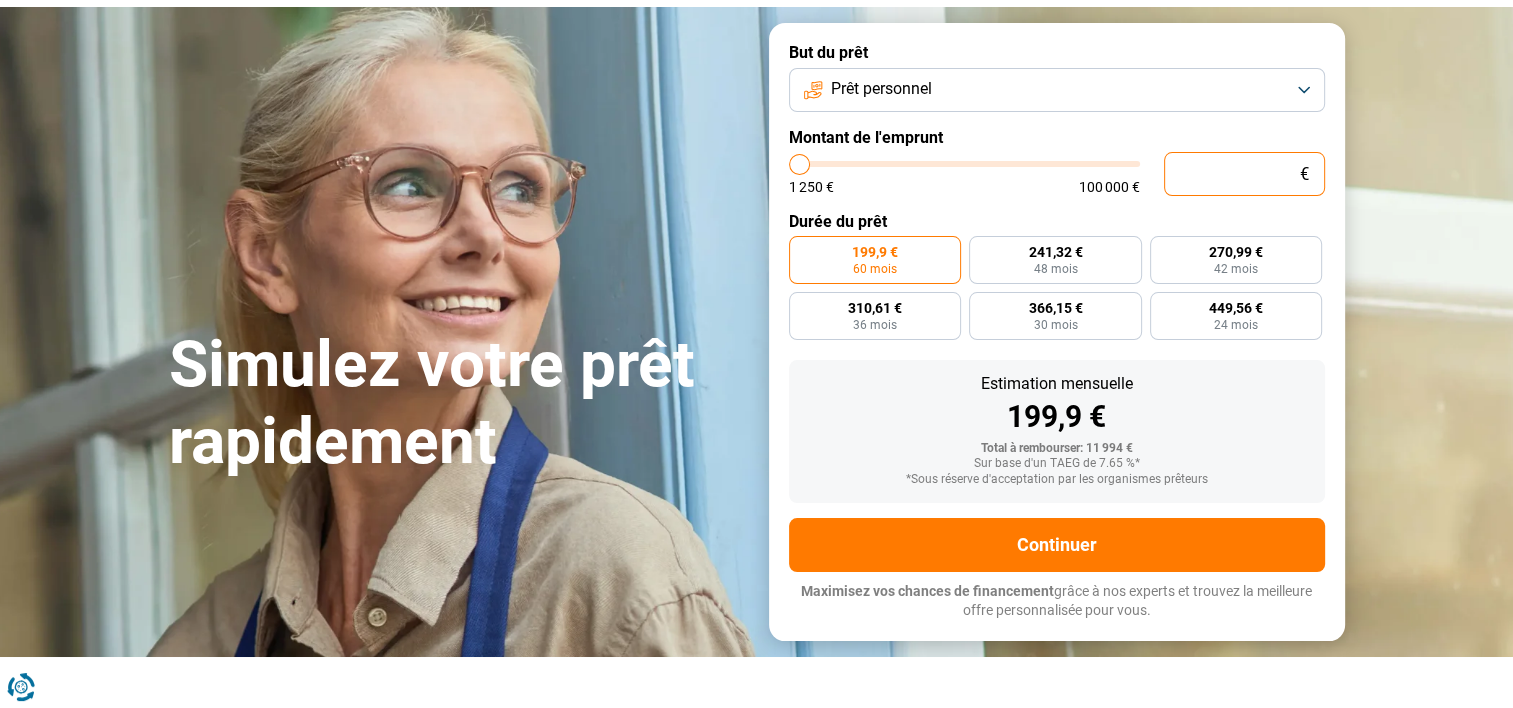 type on "1.250" 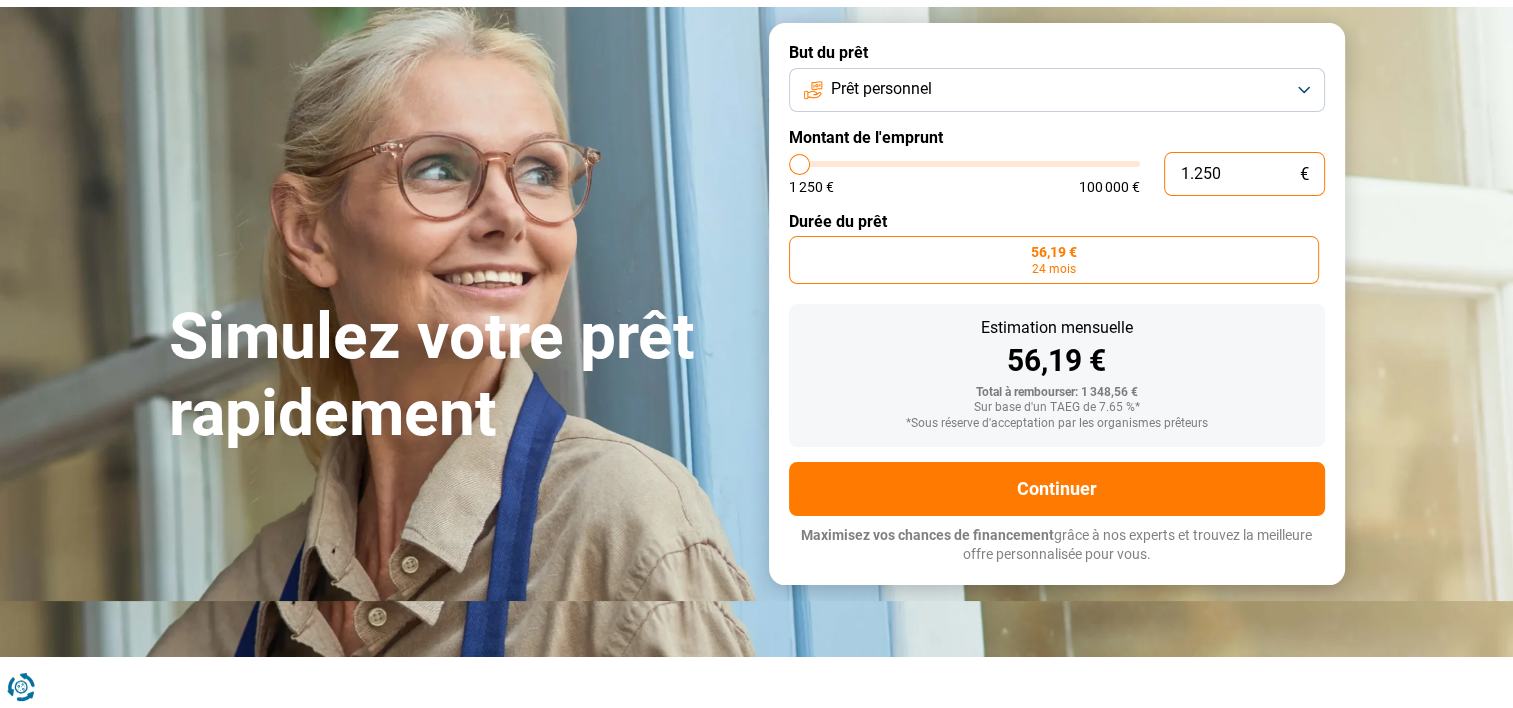 scroll, scrollTop: 0, scrollLeft: 0, axis: both 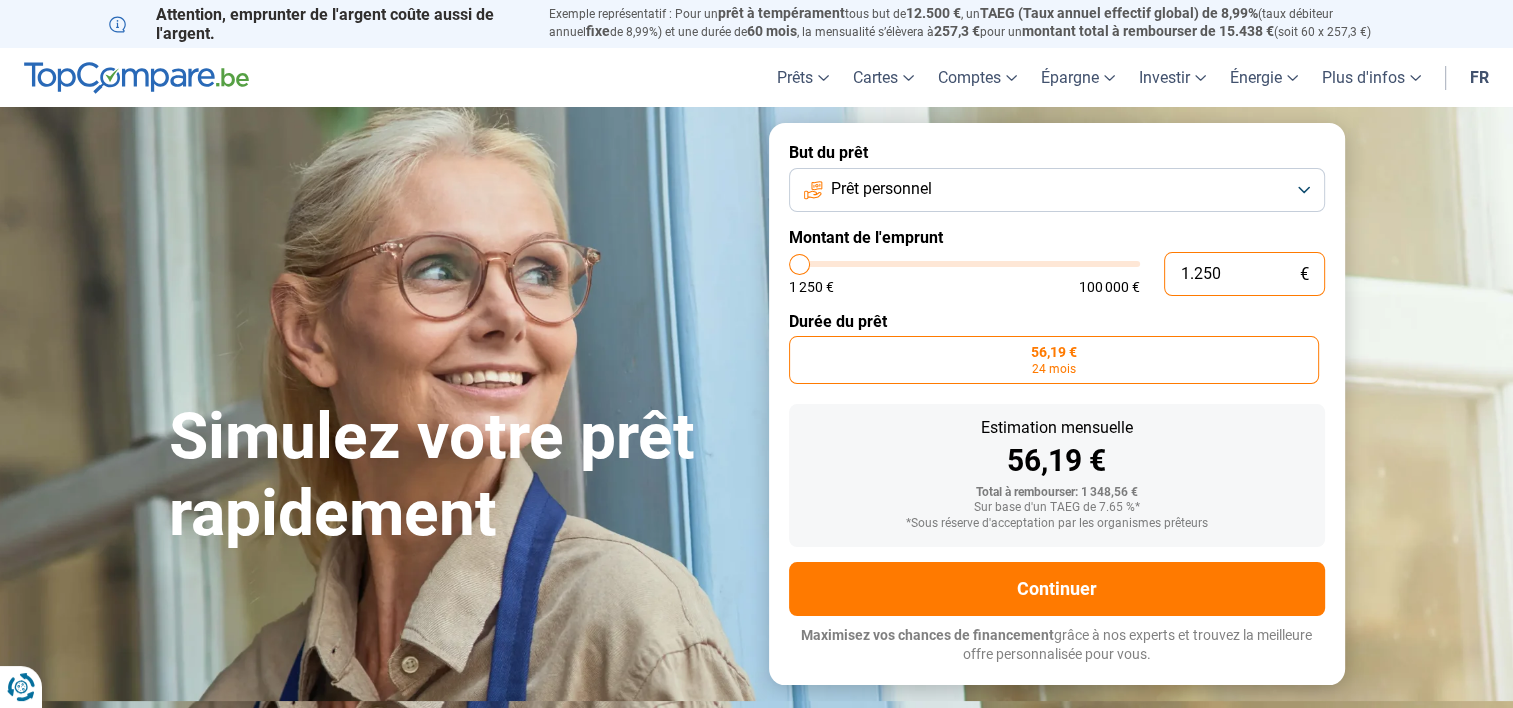 type on "12.505" 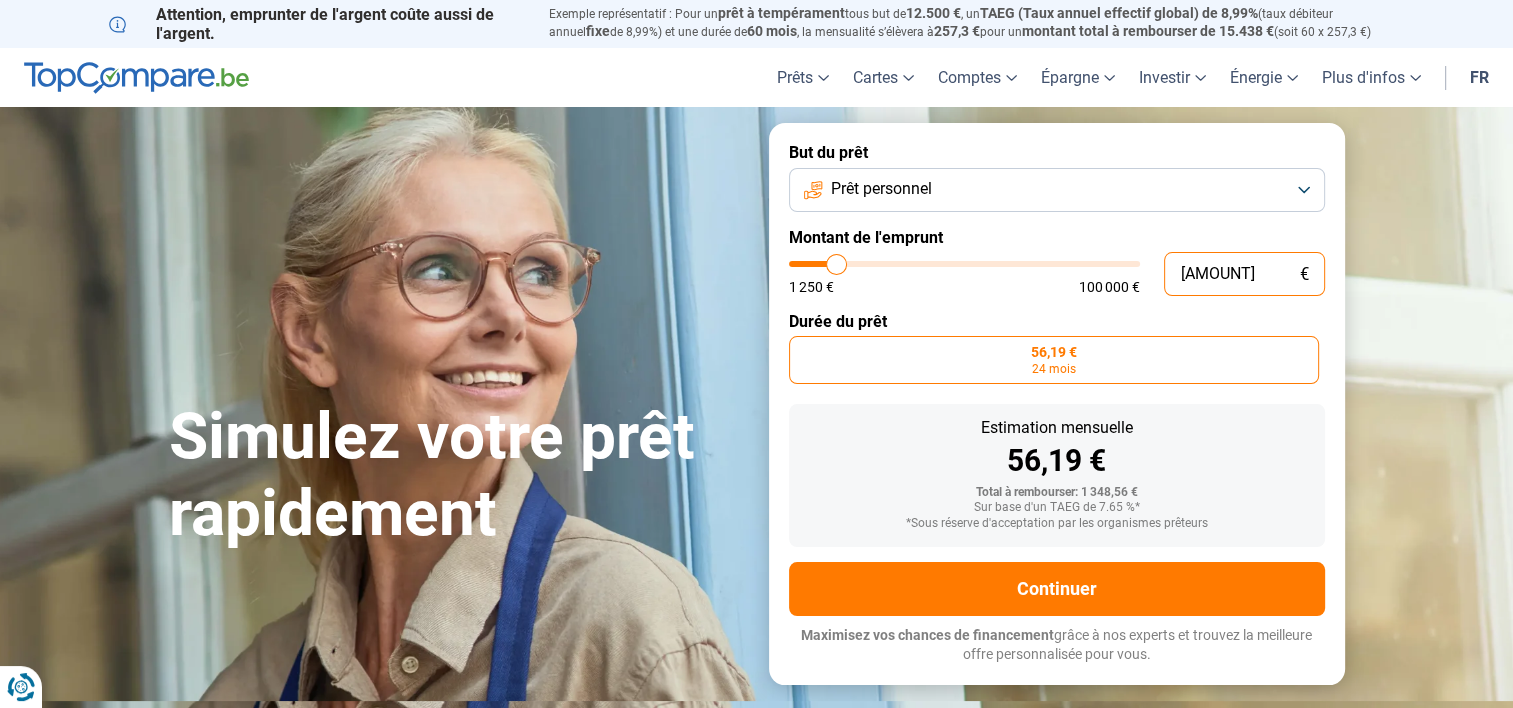 type on "125.050" 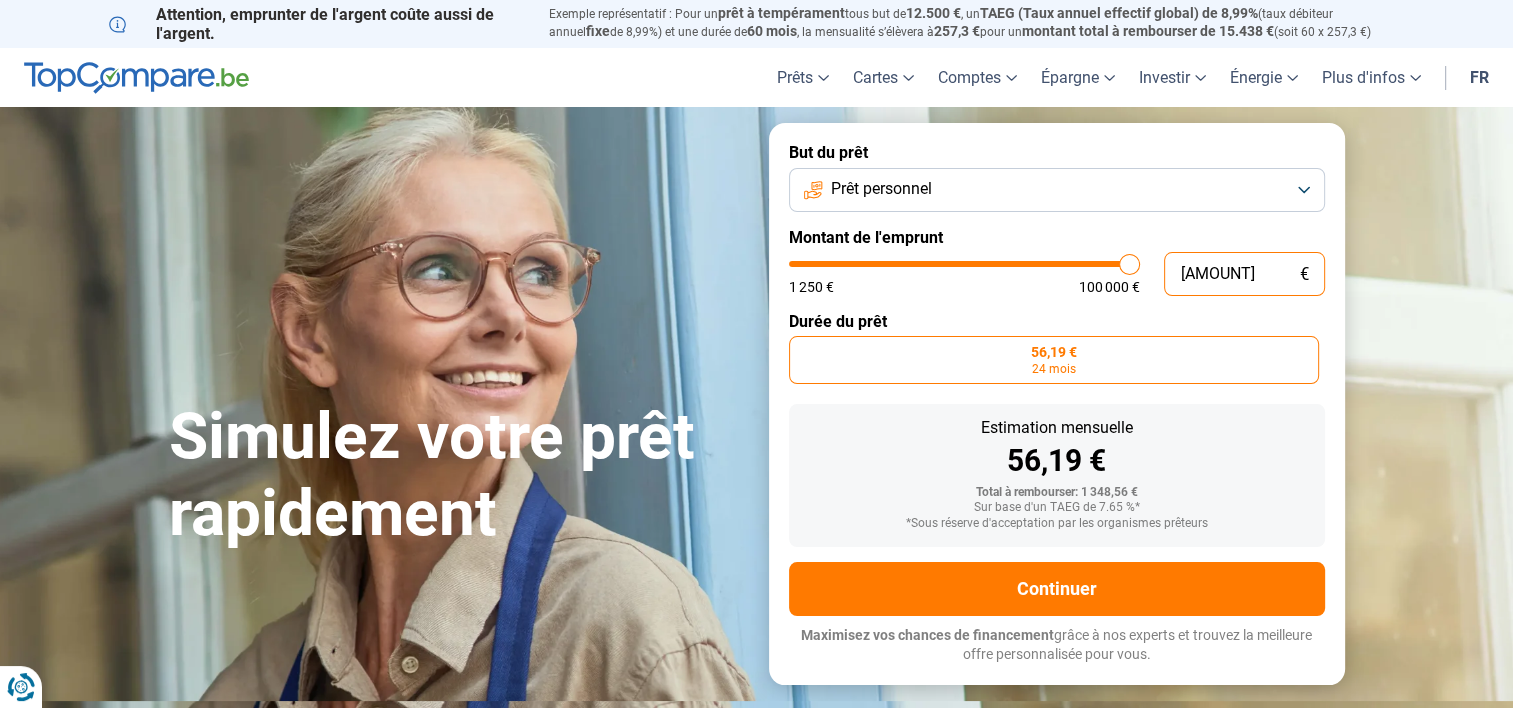 type on "100.000" 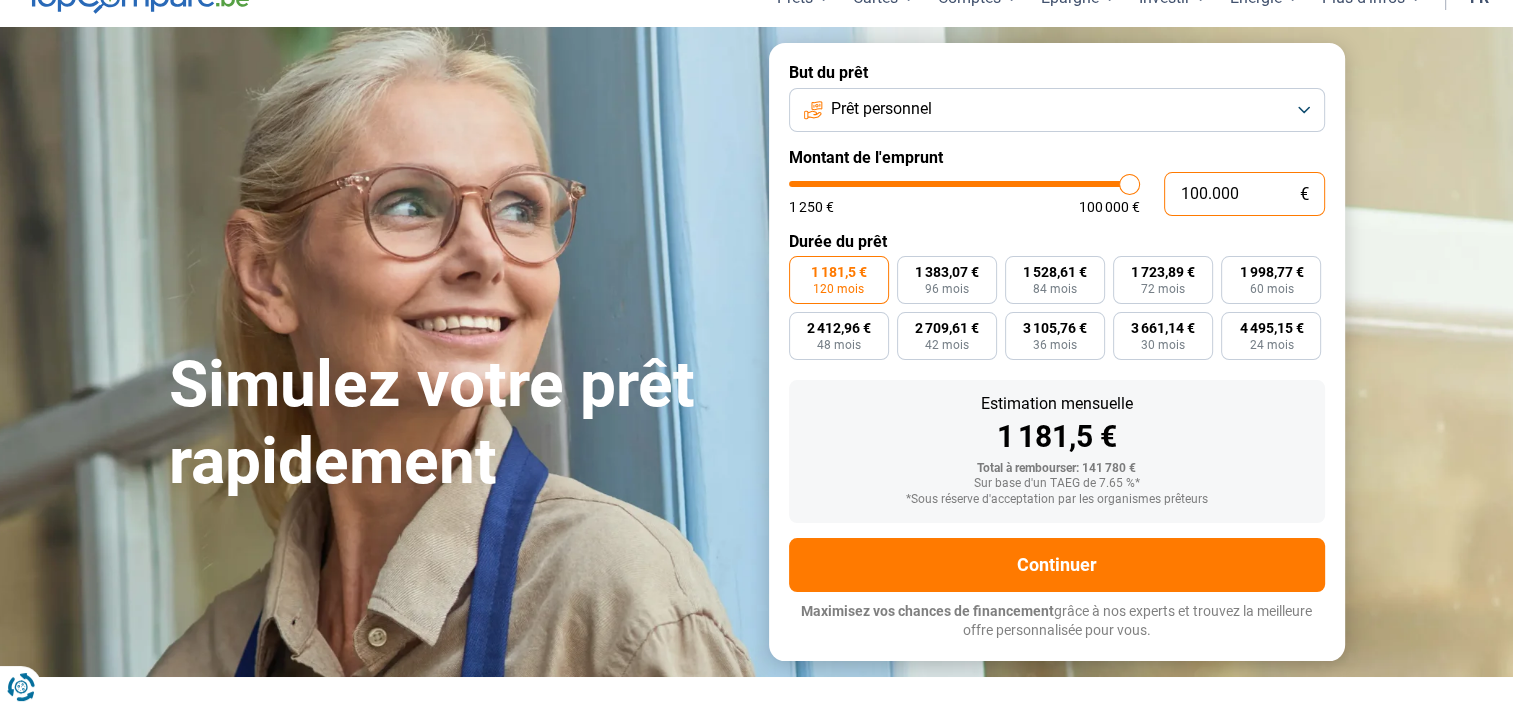 scroll, scrollTop: 114, scrollLeft: 0, axis: vertical 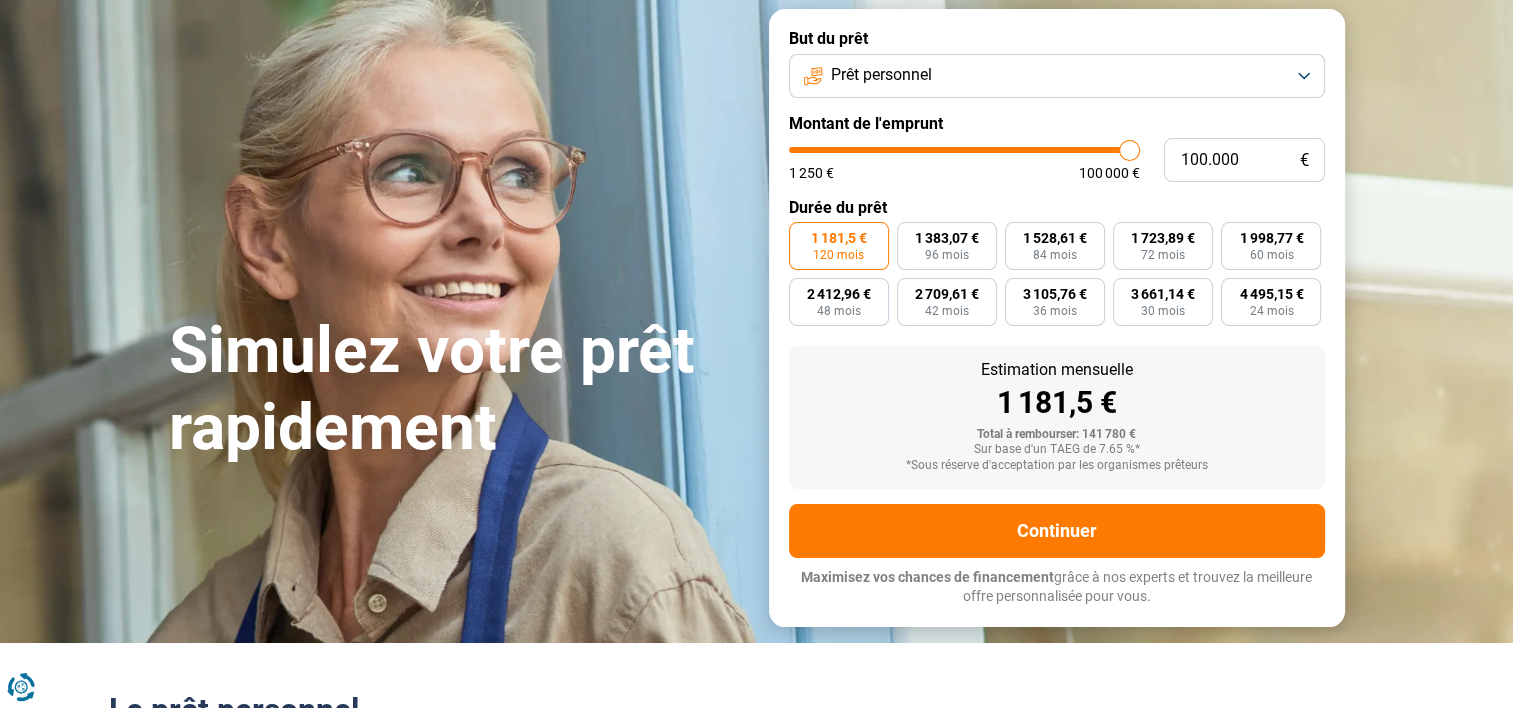 type on "99.250" 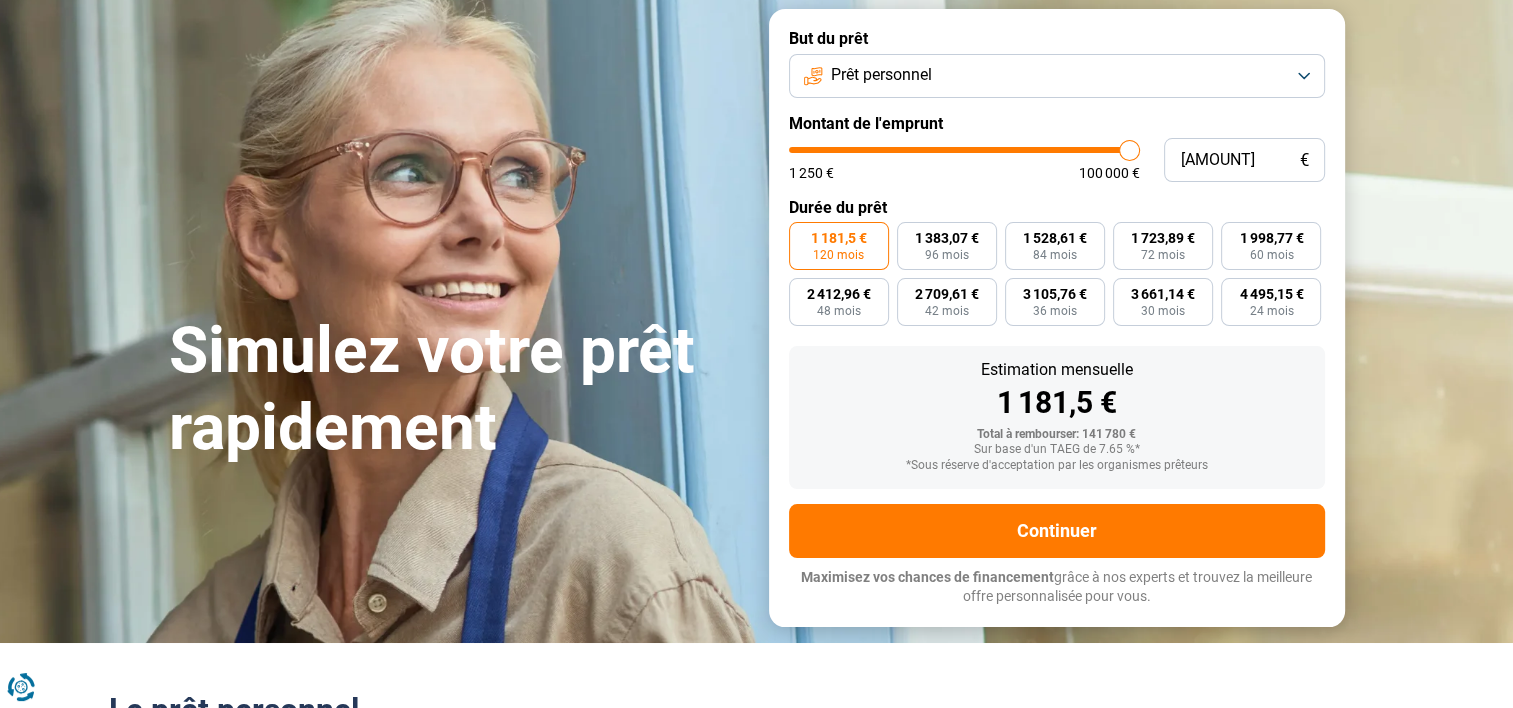 type on "98.500" 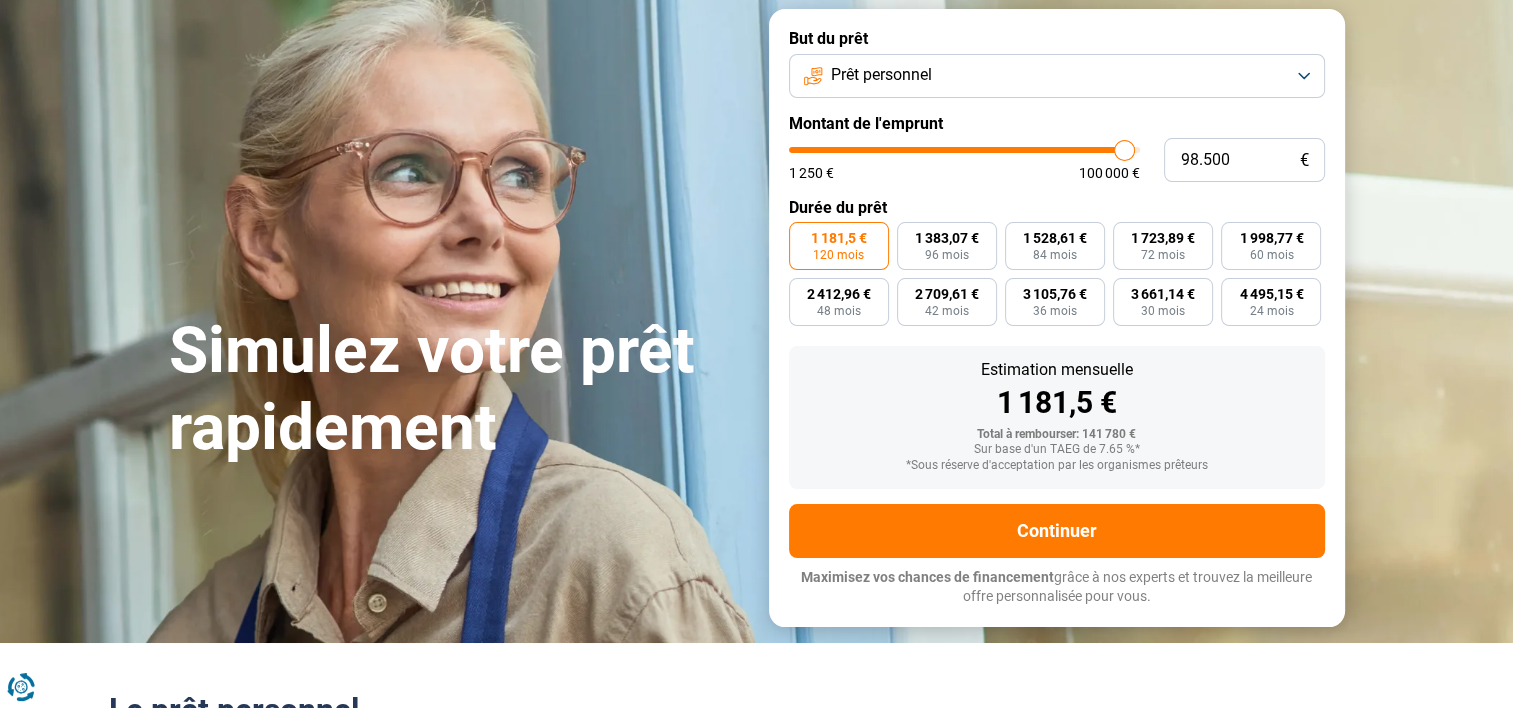 type on "98.000" 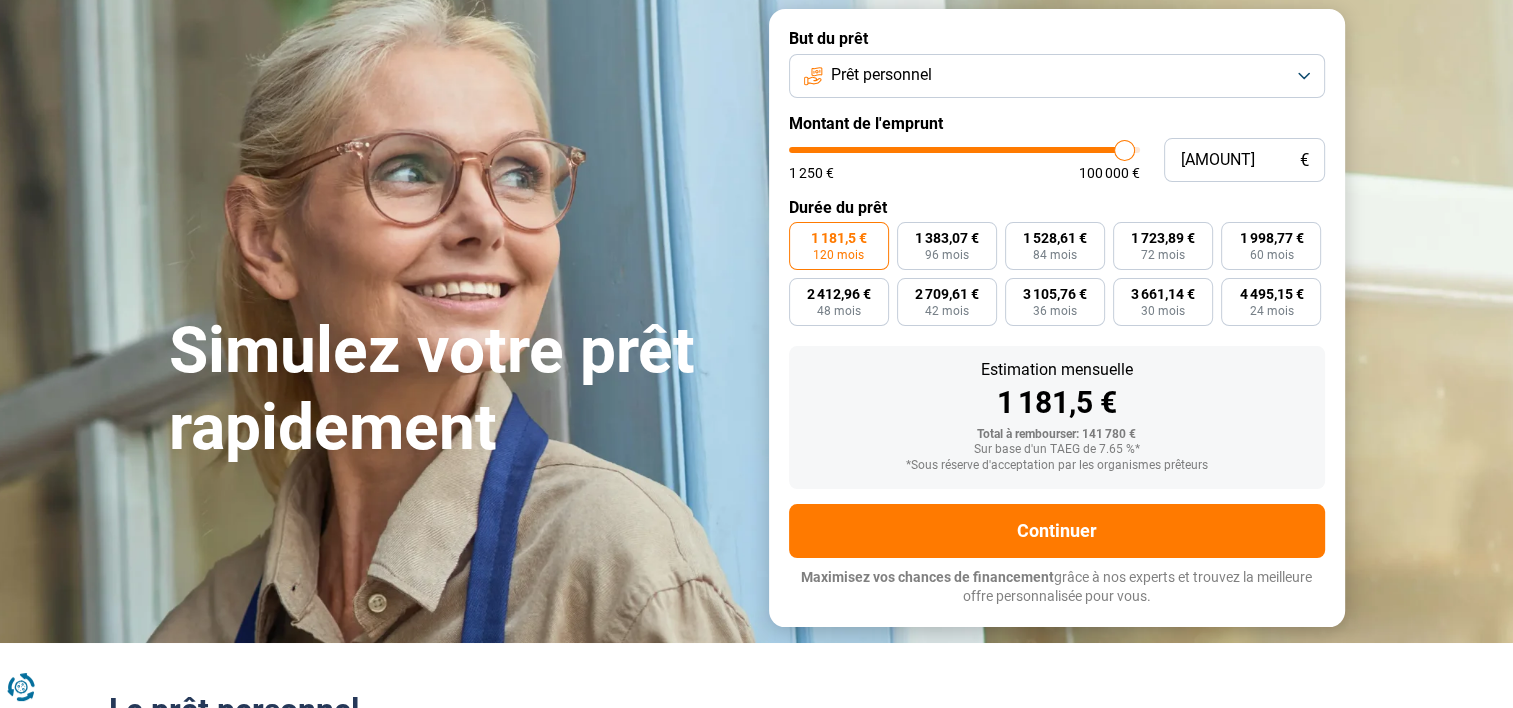 type on "97.750" 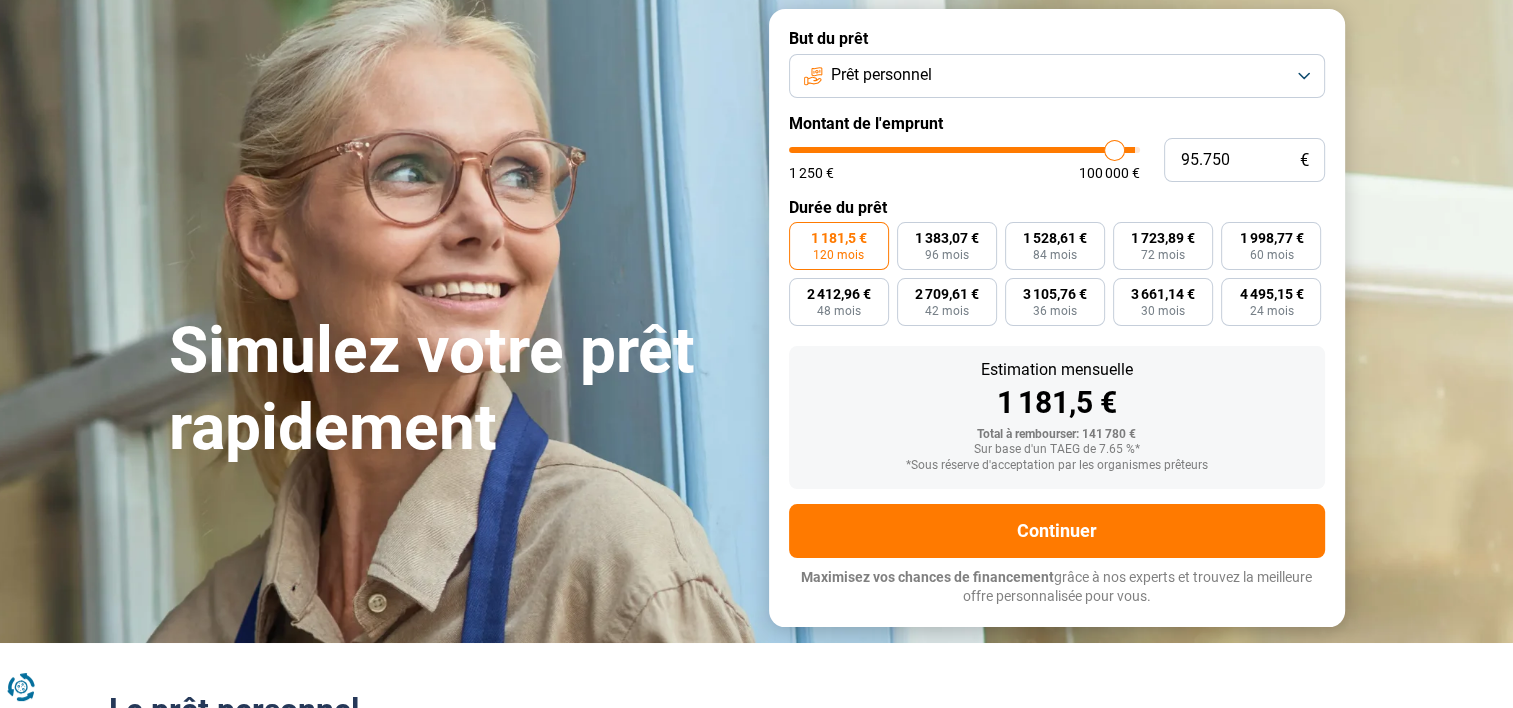 type on "94.000" 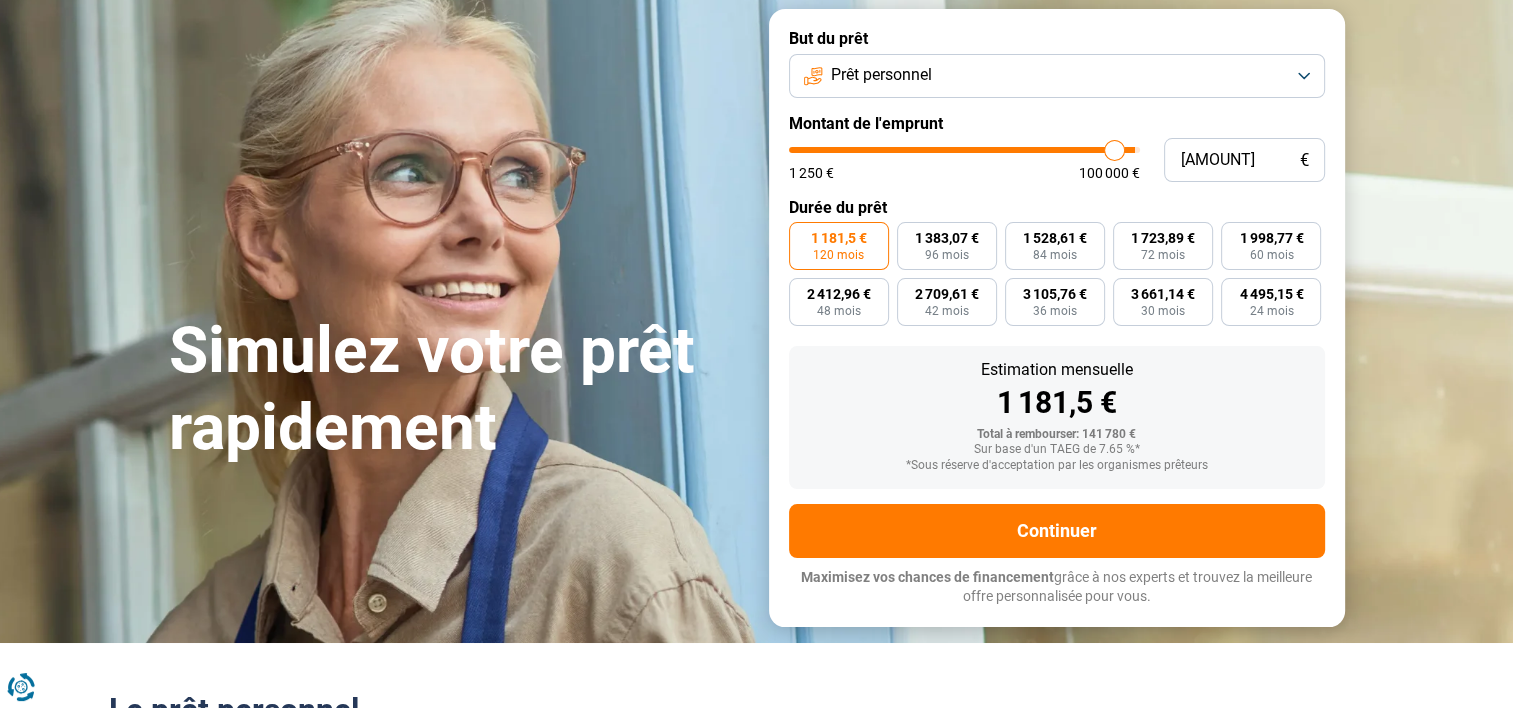 type on "90.750" 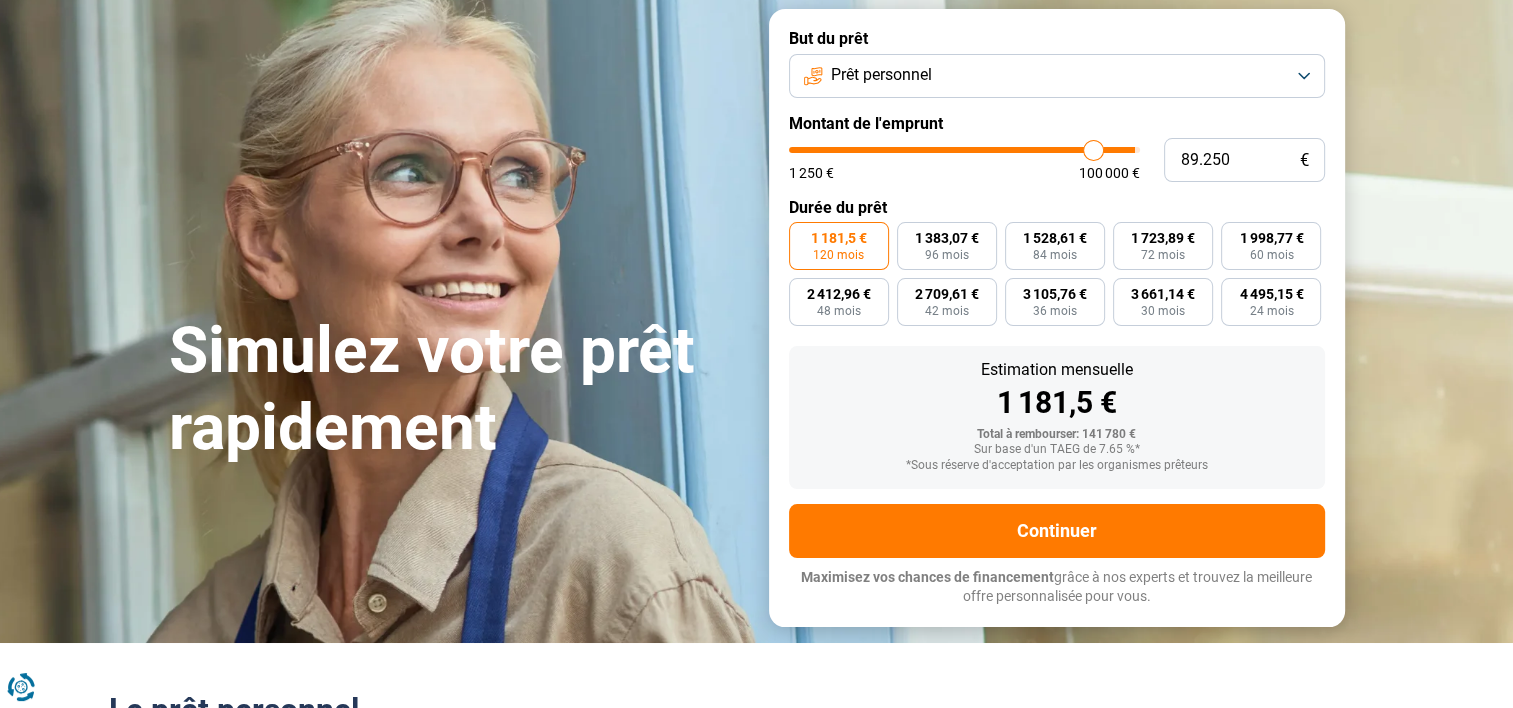 type on "89.000" 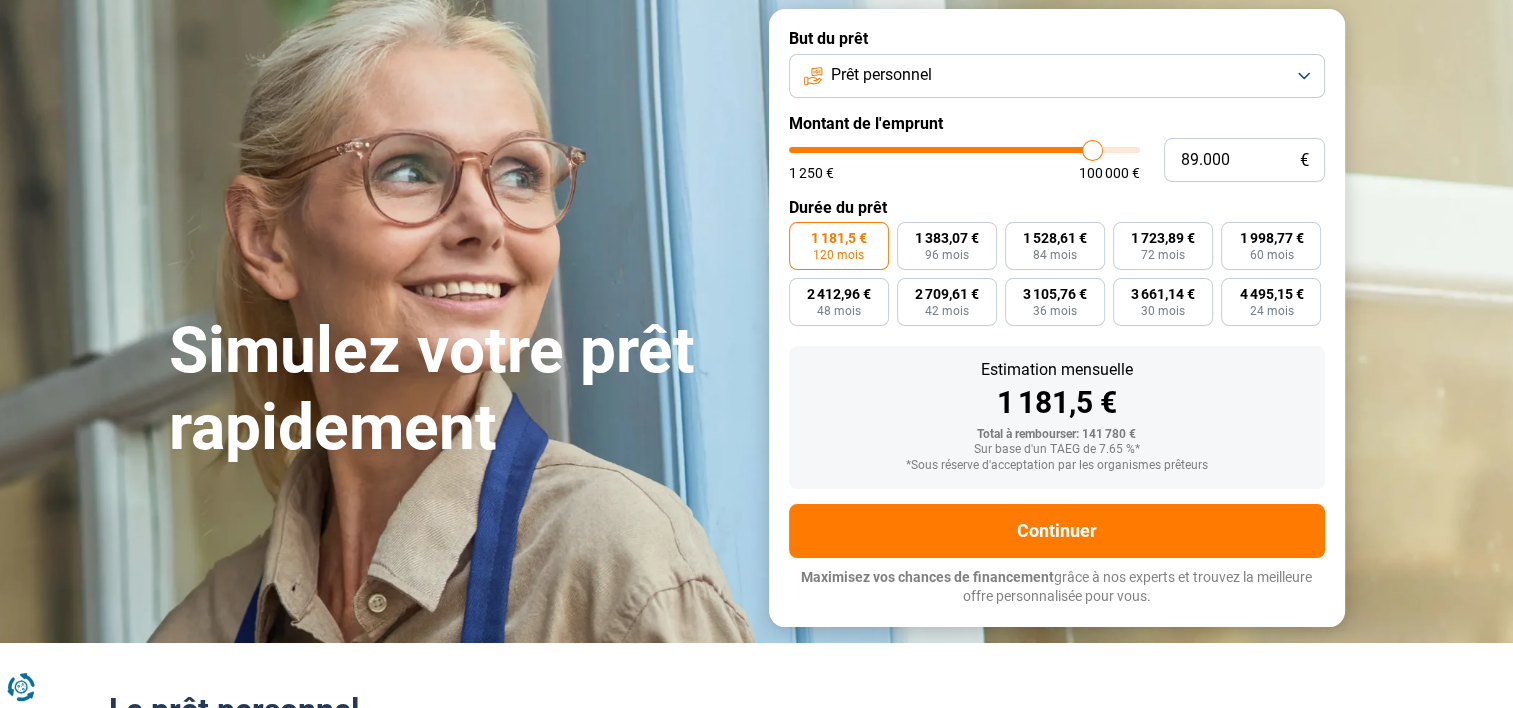 type on "88.750" 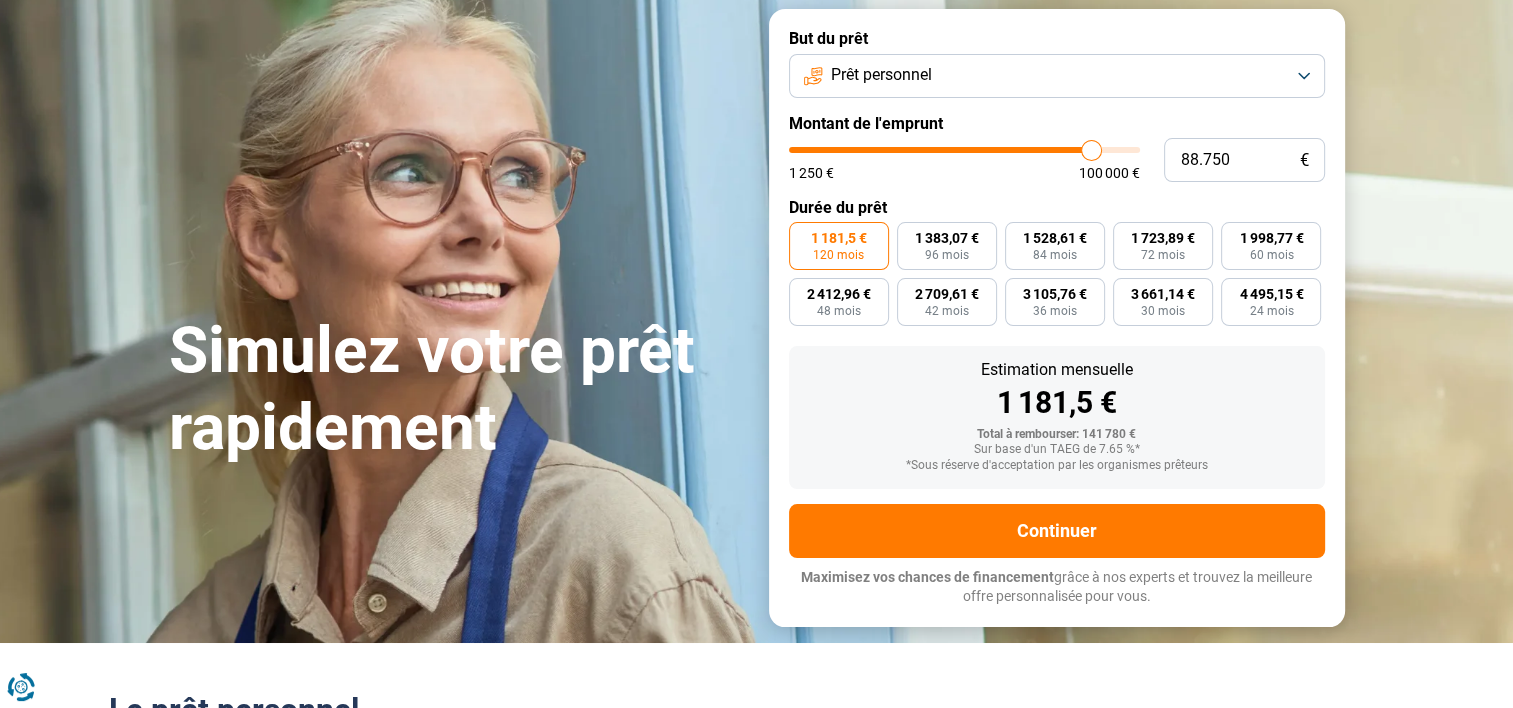 type on "87.500" 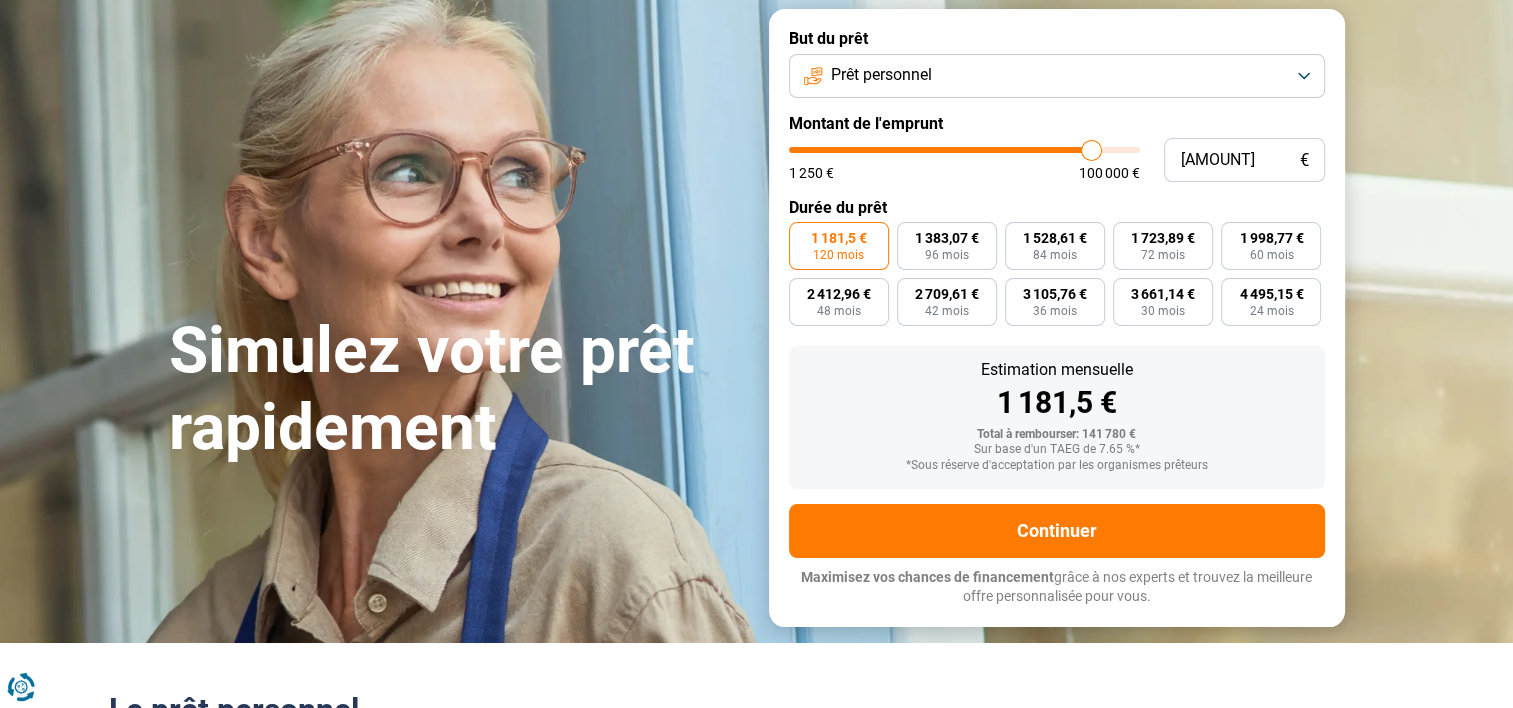 type on "86.750" 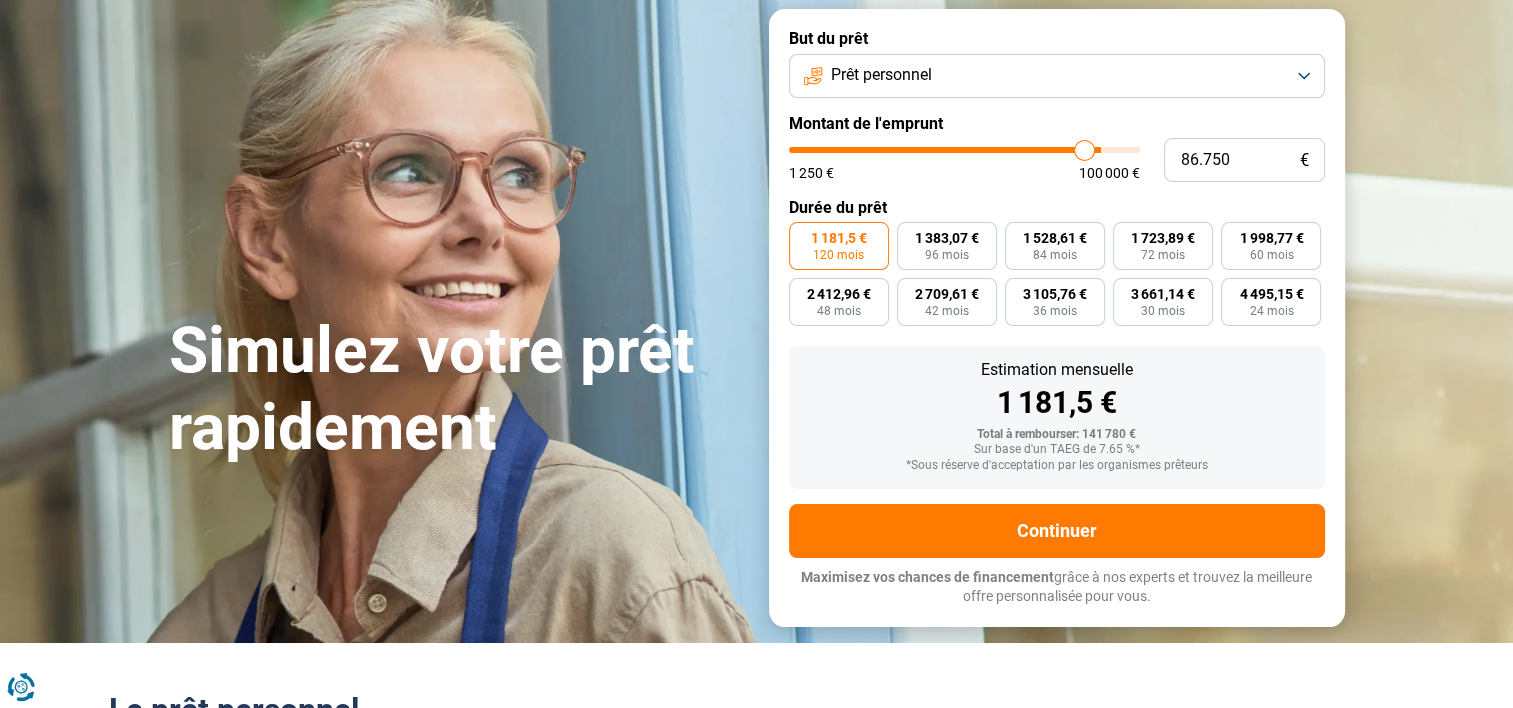 type on "86.500" 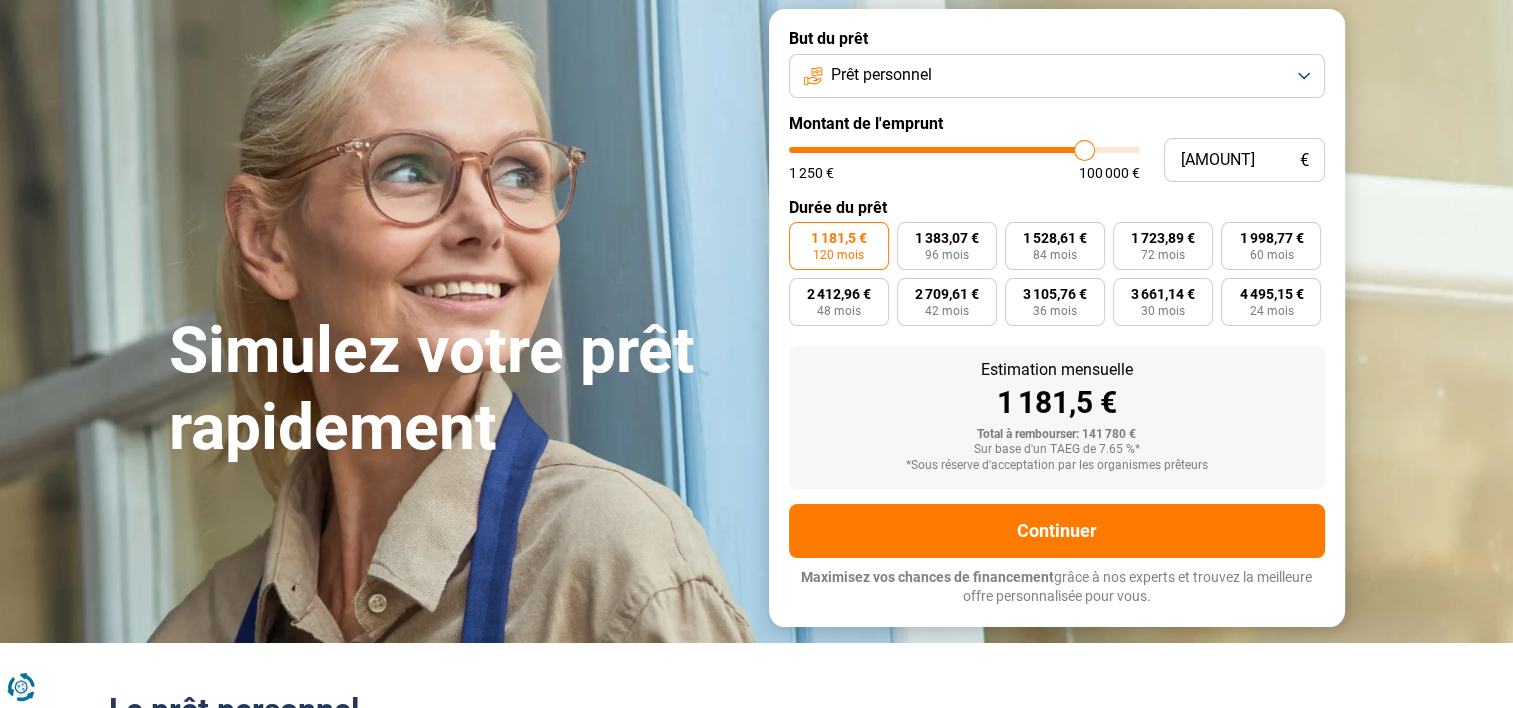 type on "85.250" 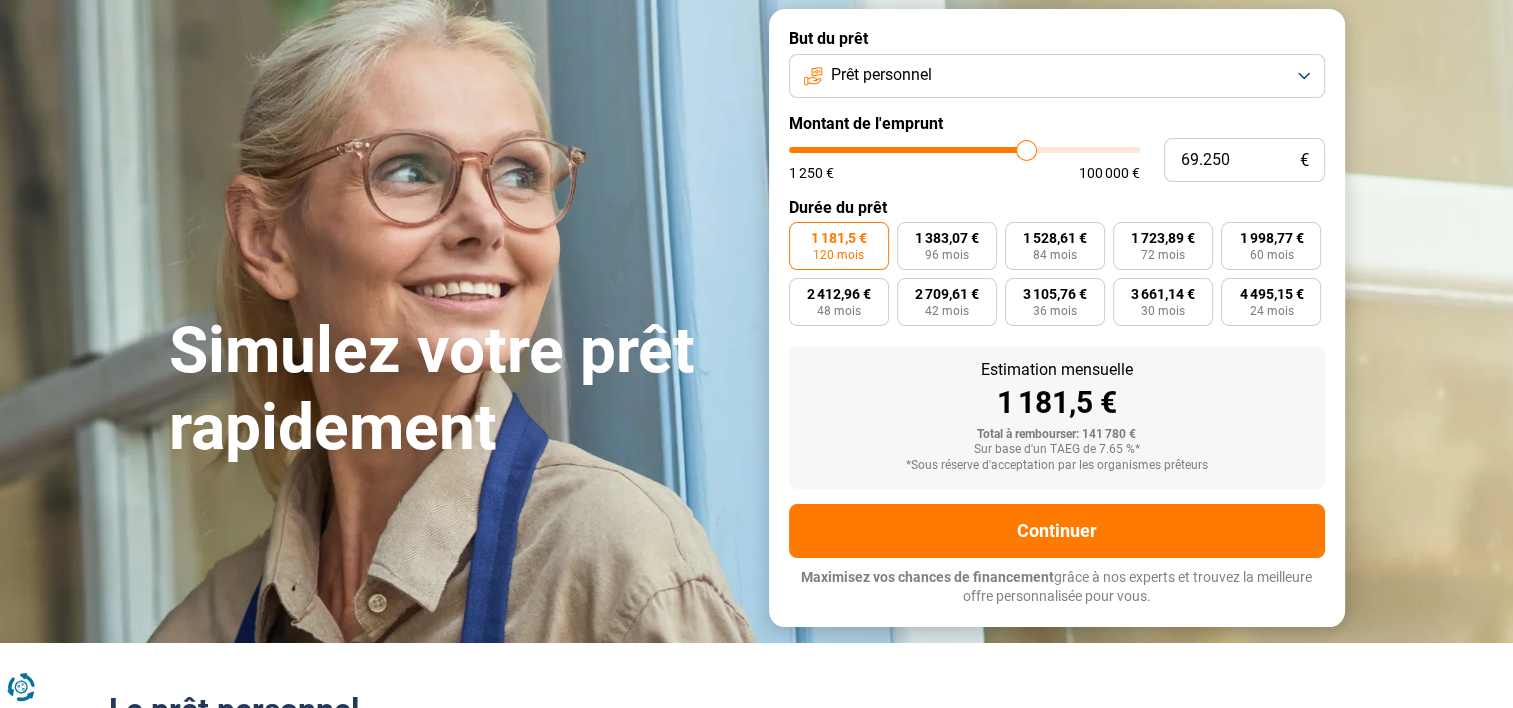 type on "68.750" 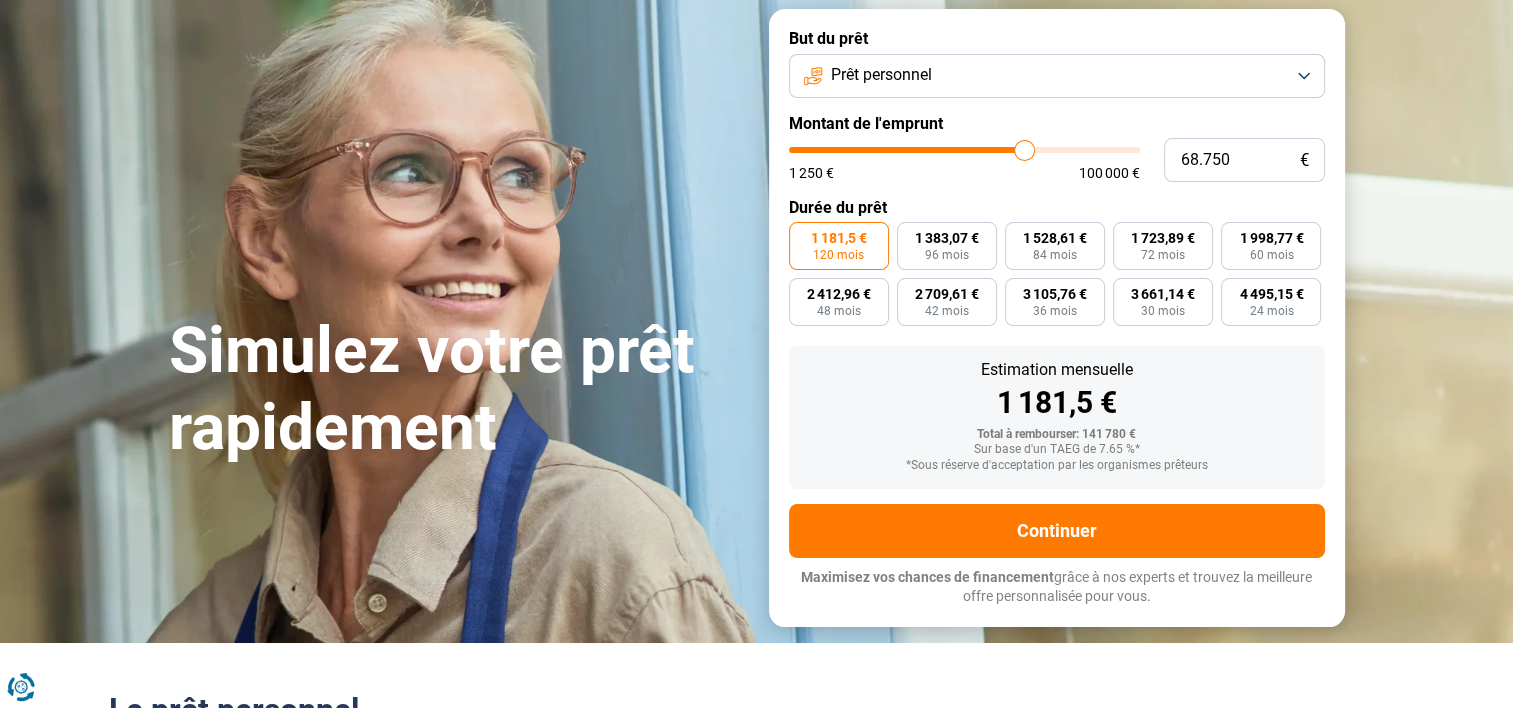 type on "67.000" 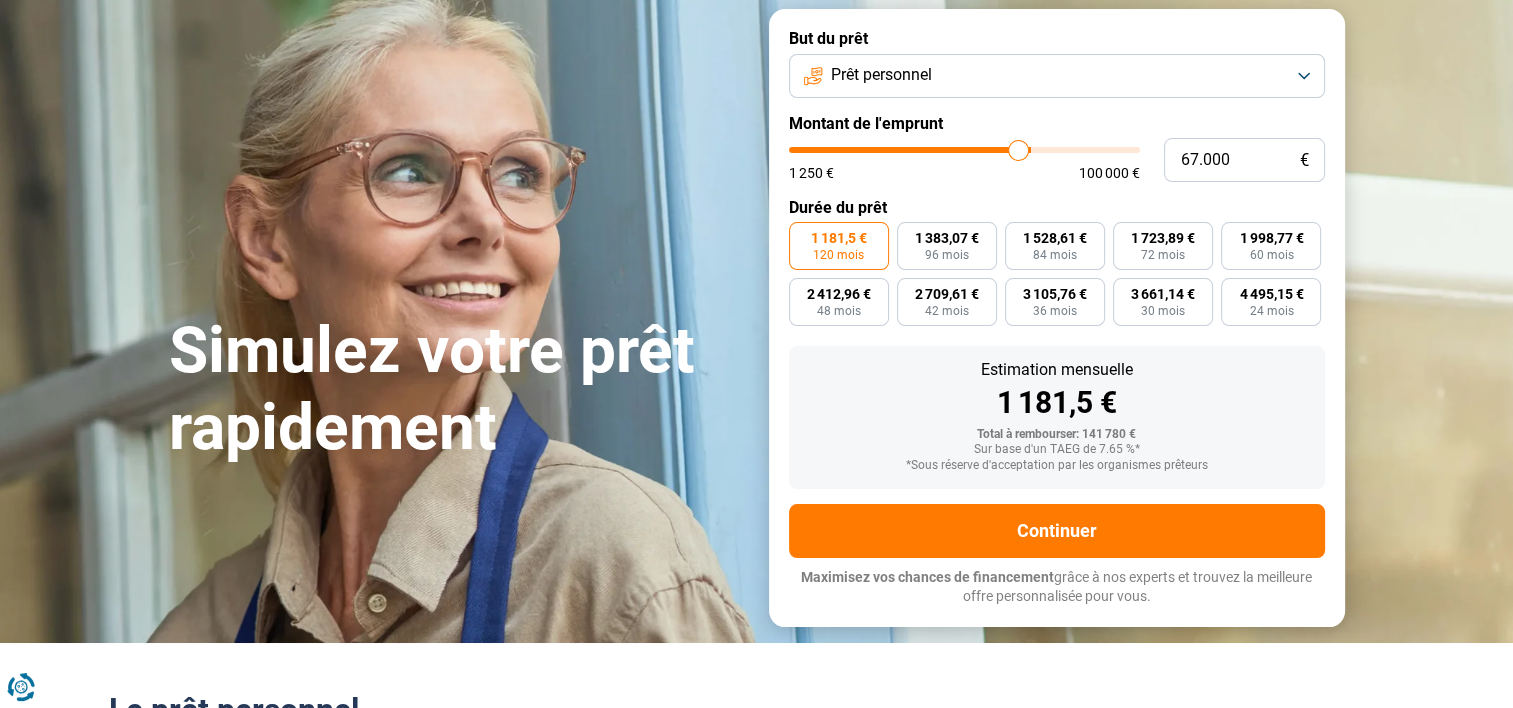 type on "65.500" 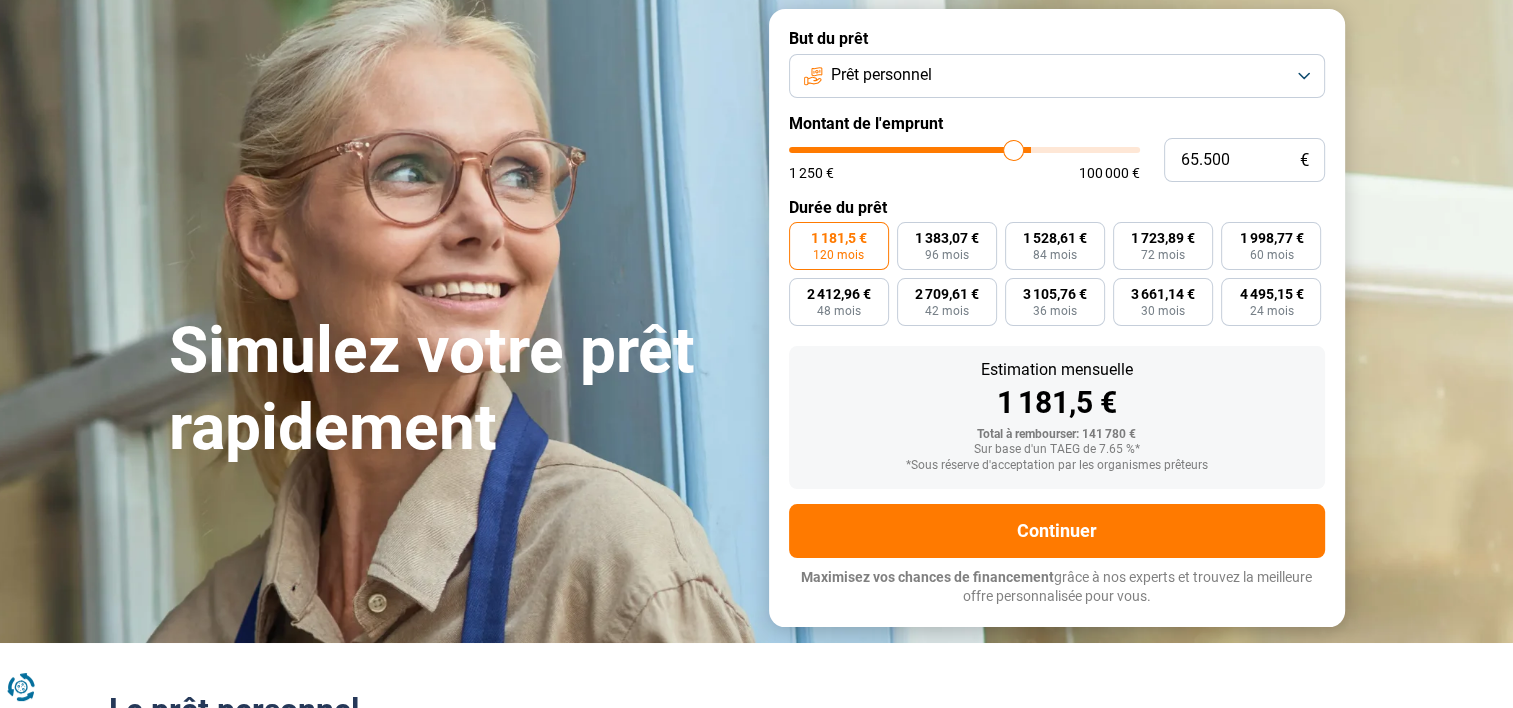 type on "63.250" 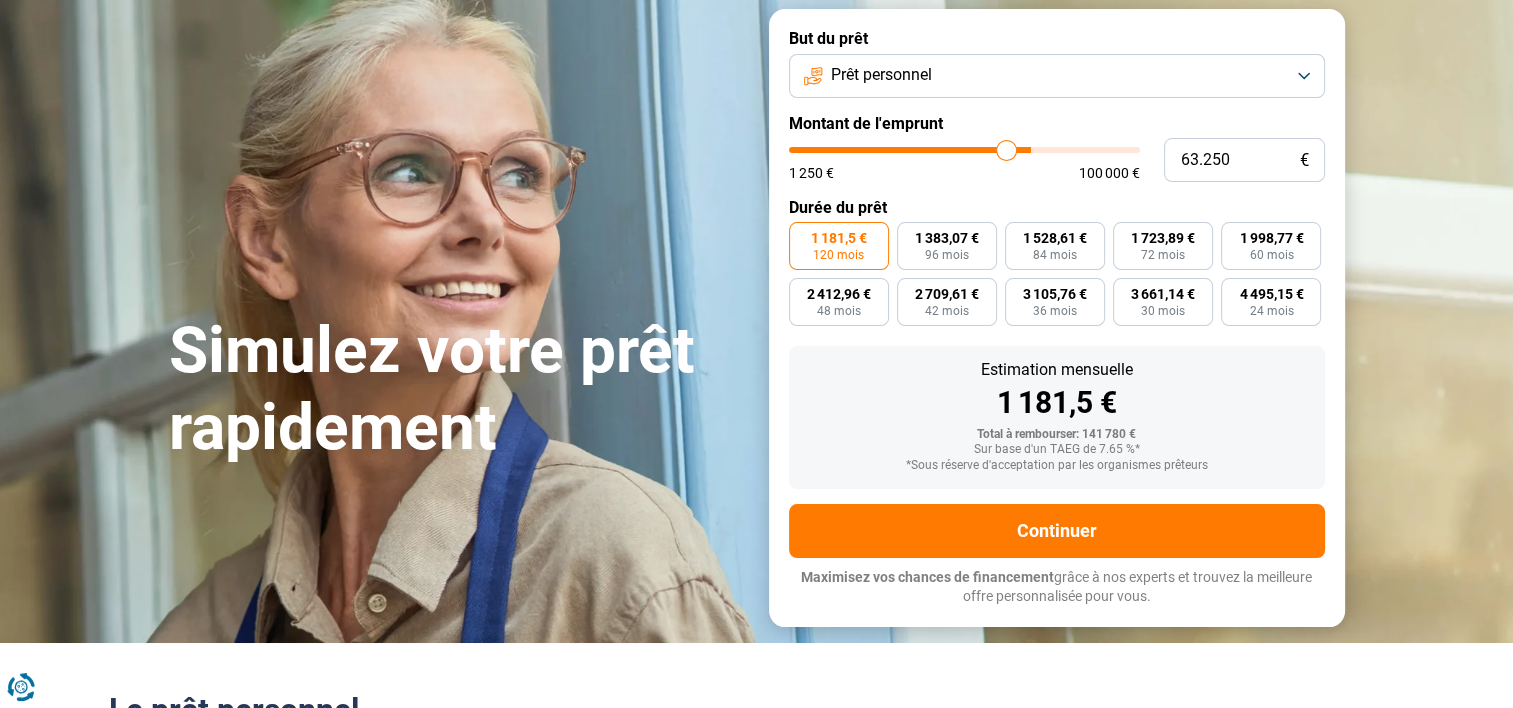 type on "62.500" 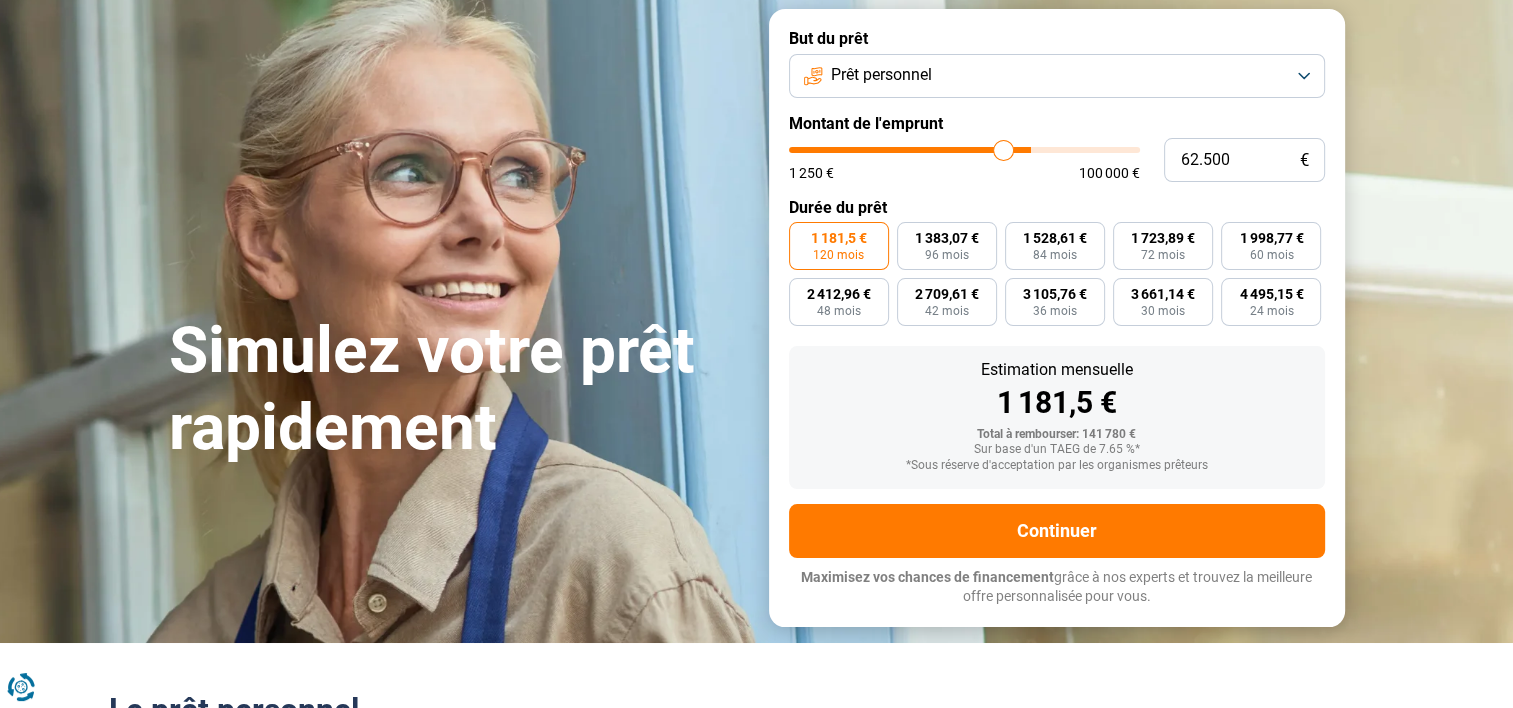 type on "60.750" 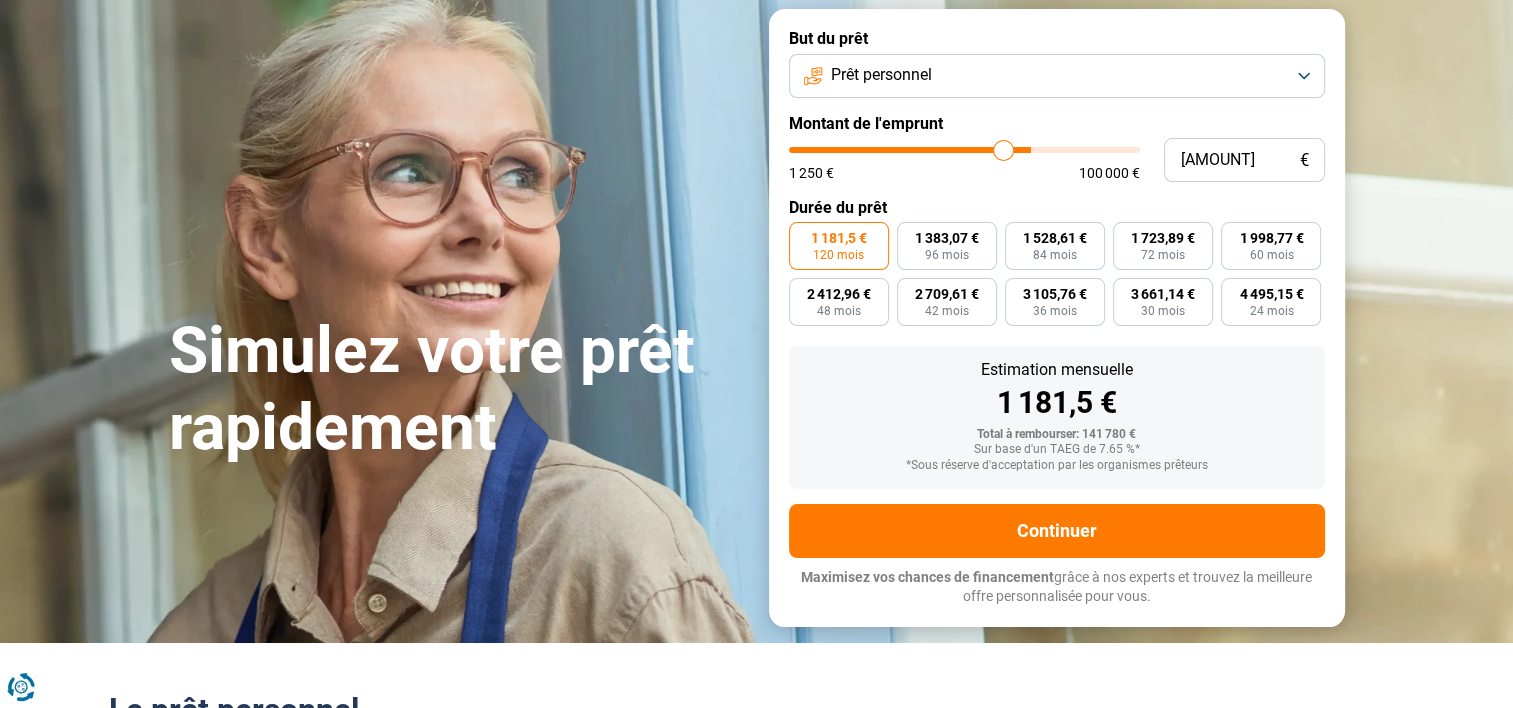 type on "53.750" 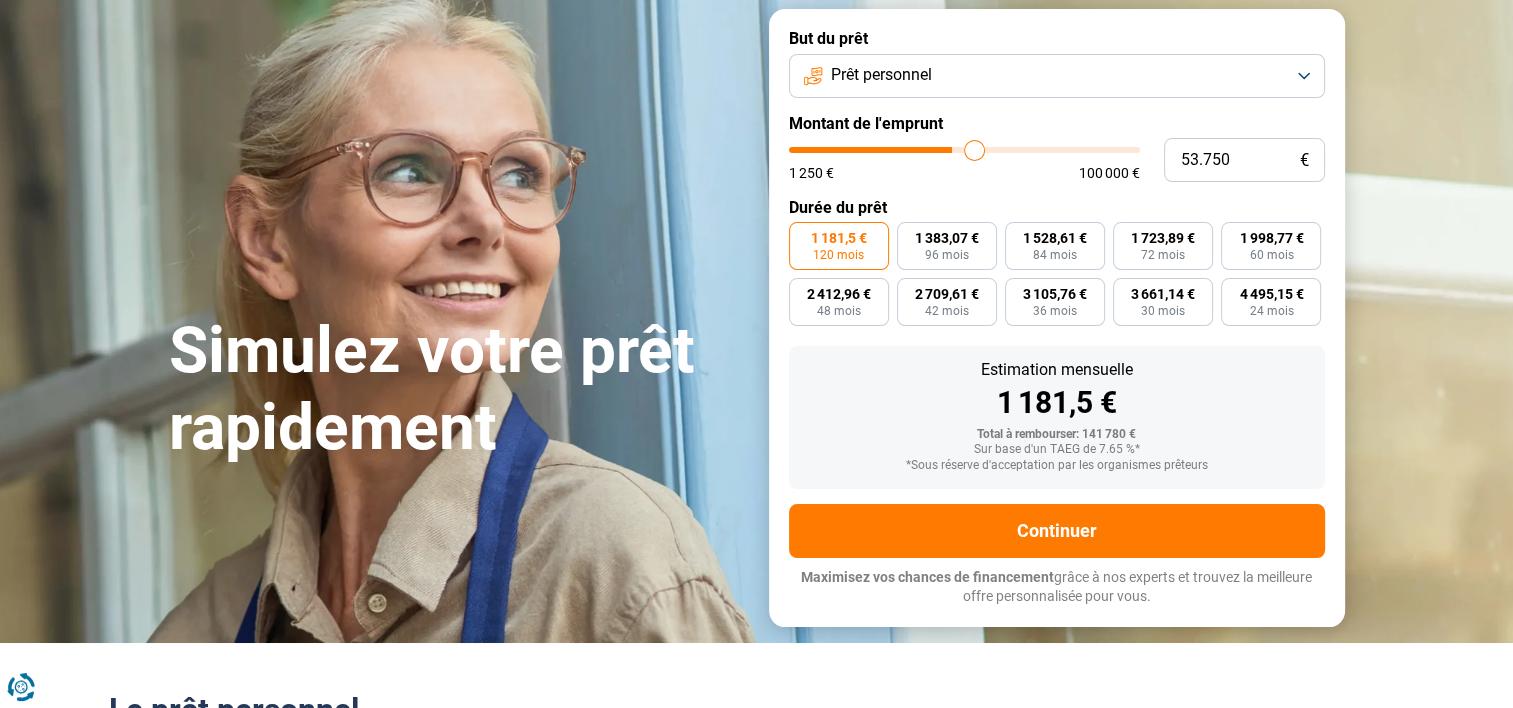 type on "47.000" 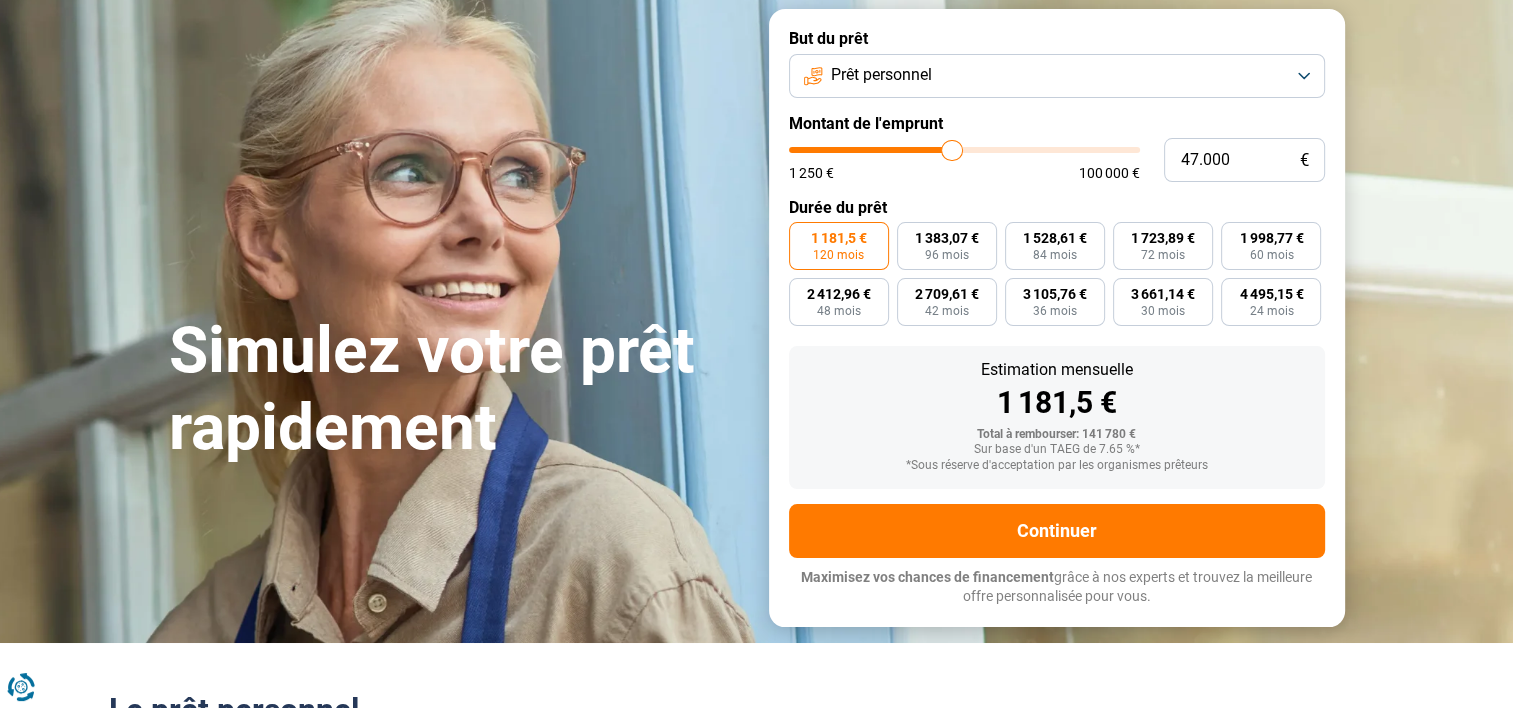 type on "39.500" 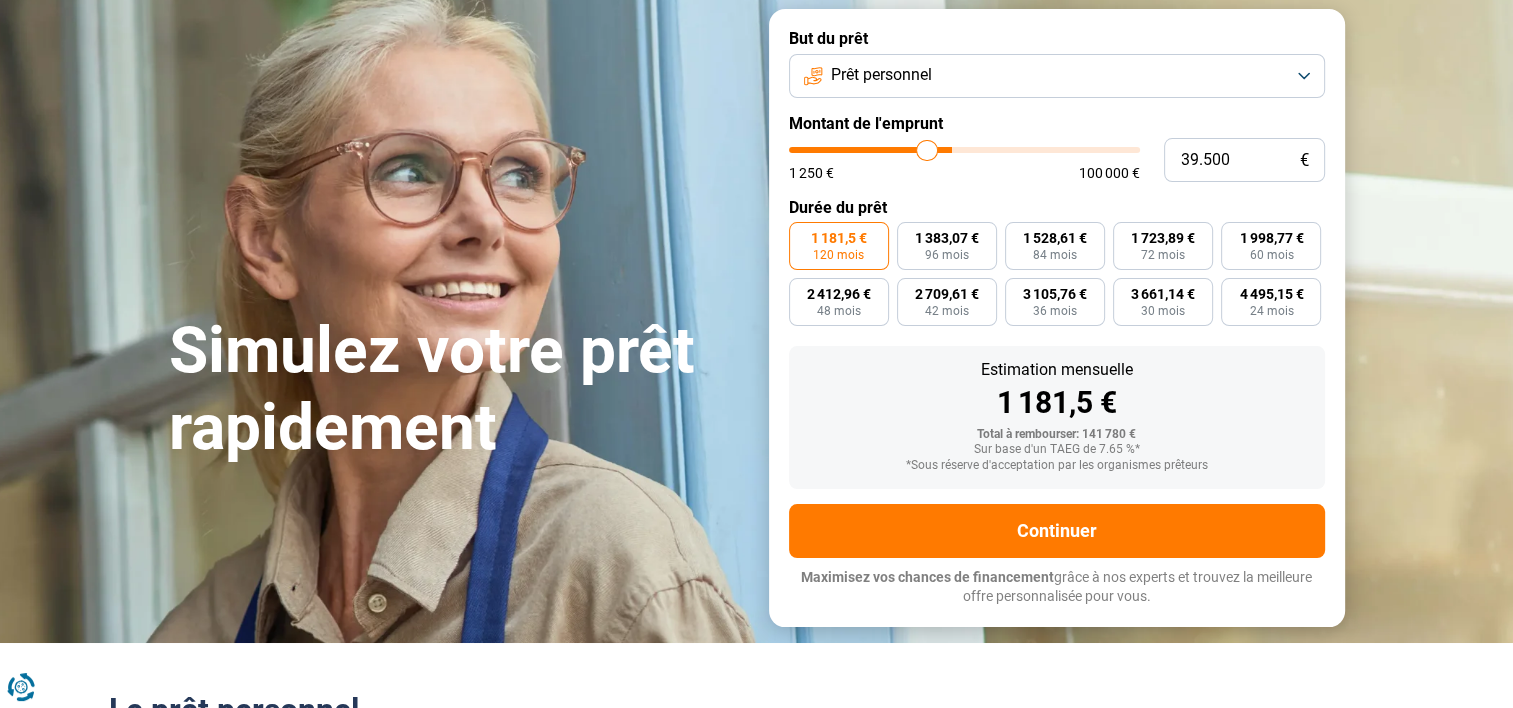 type on "34.750" 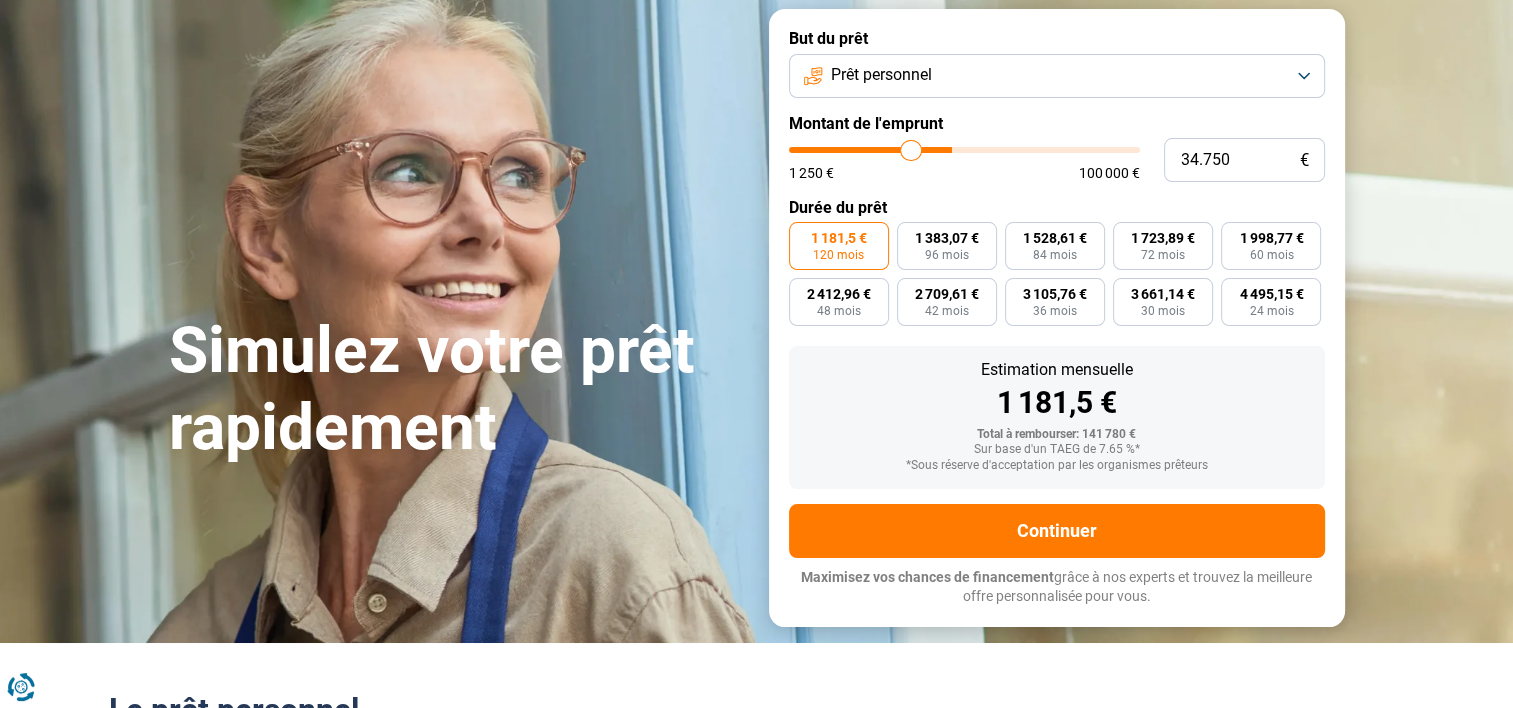 type on "32.500" 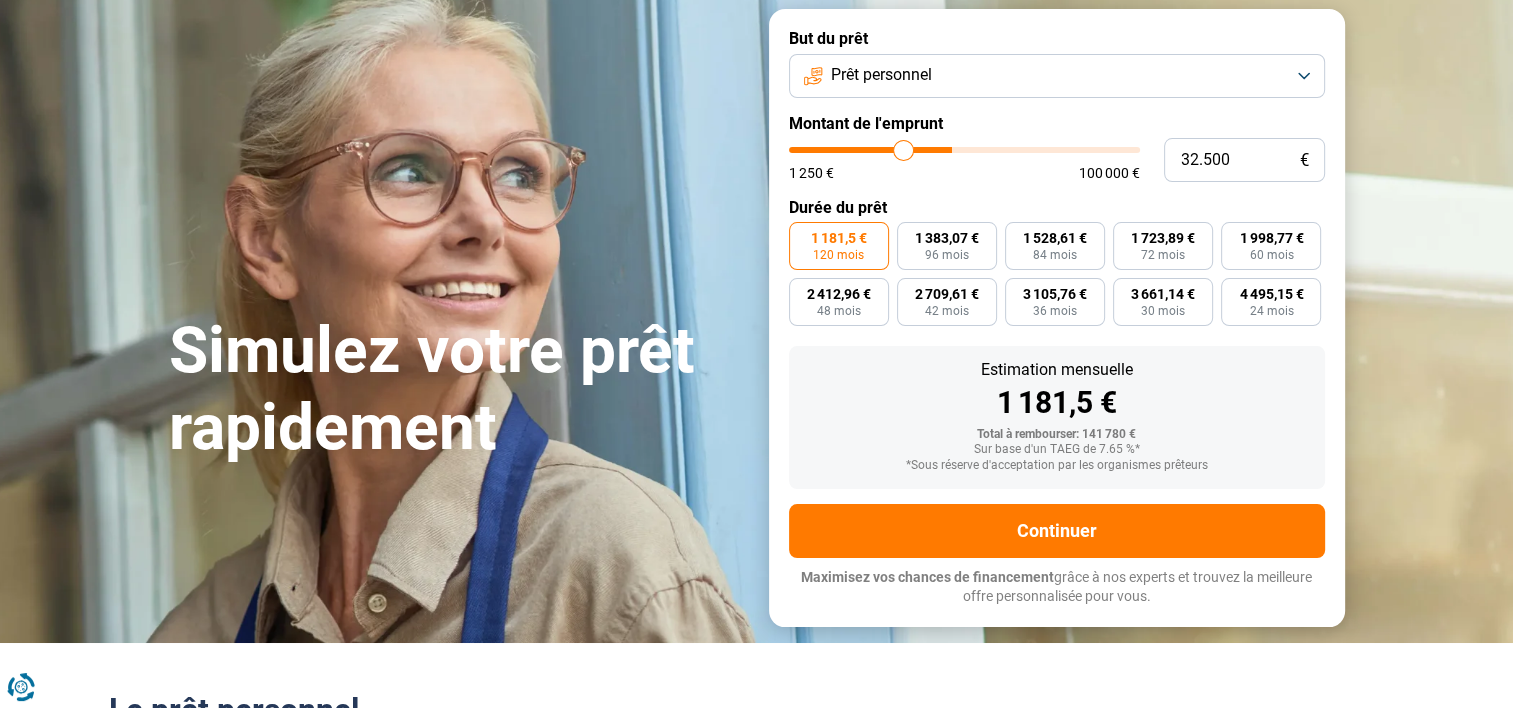 type on "32.000" 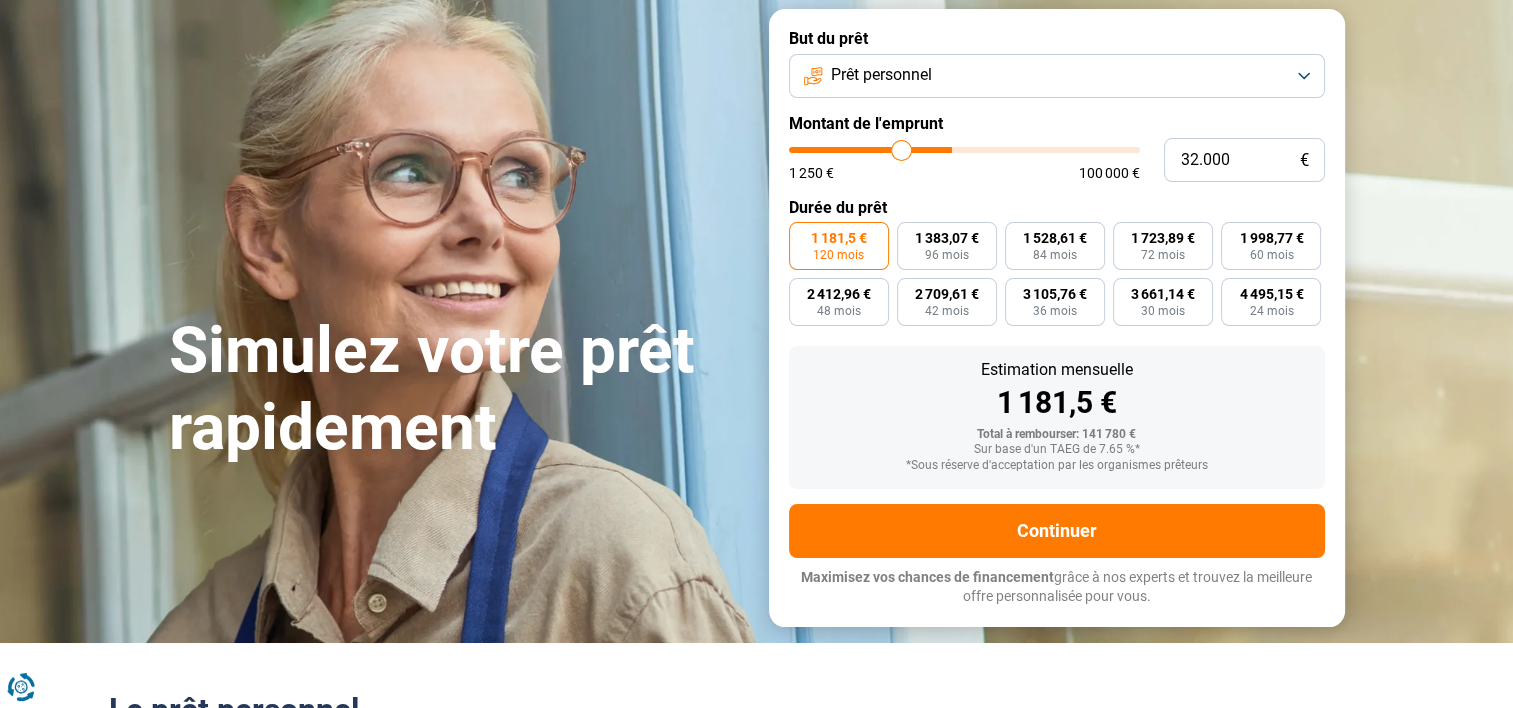 type on "31.750" 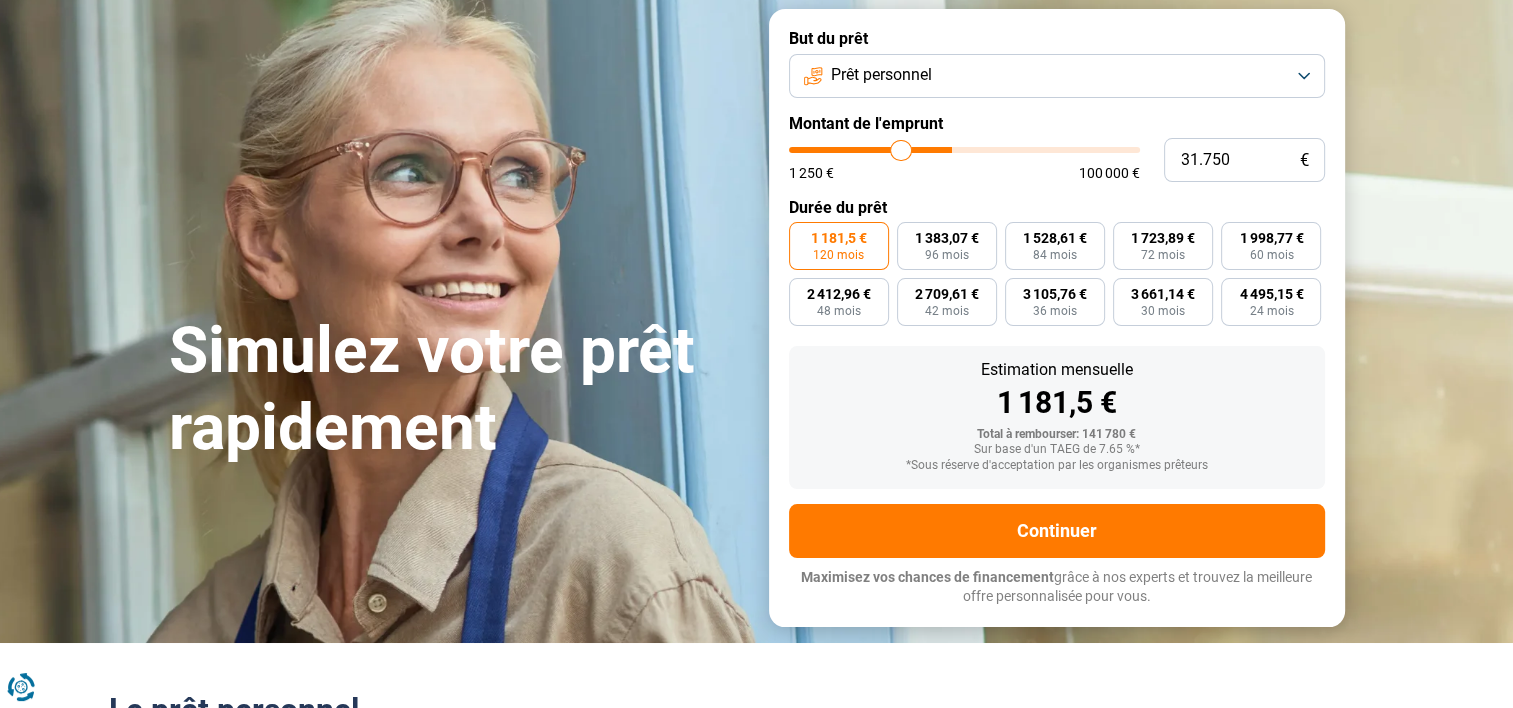 type on "31.000" 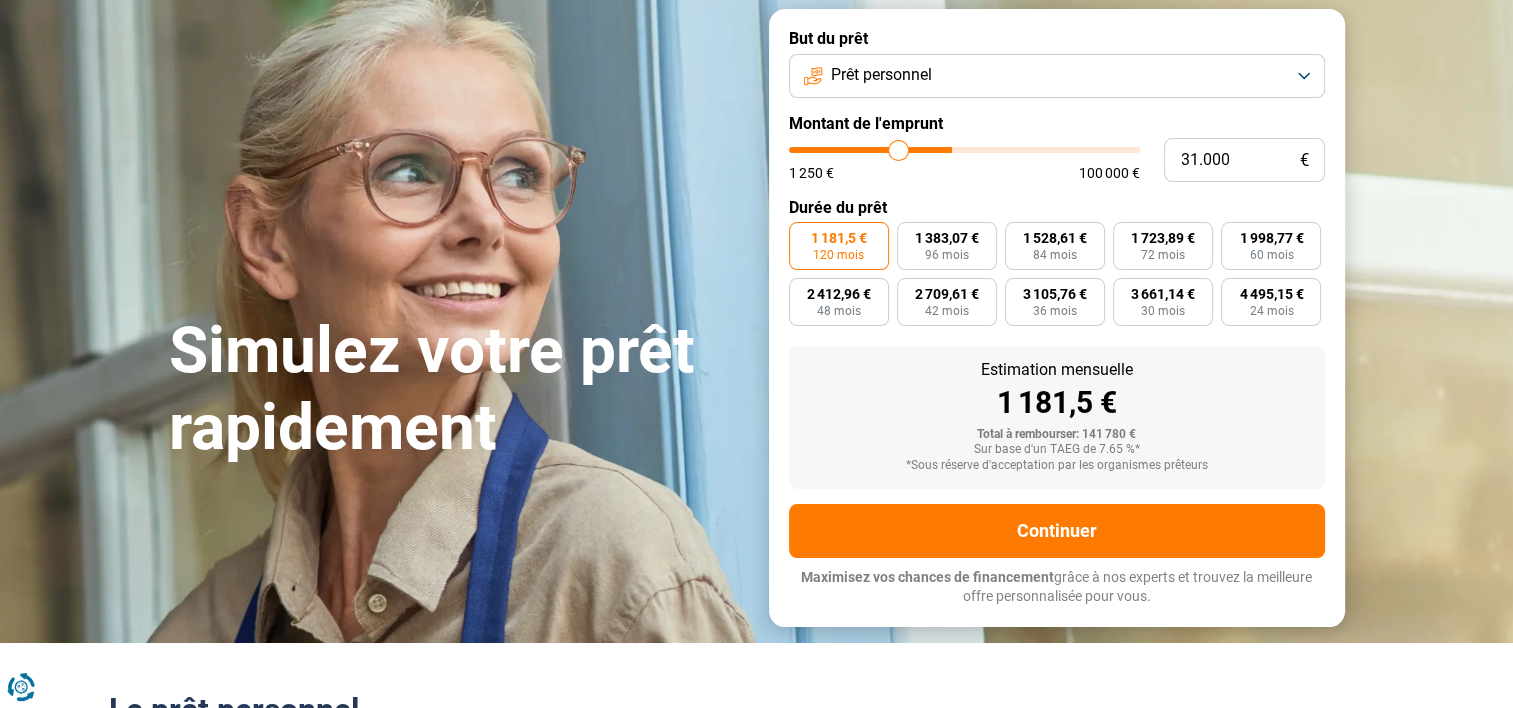 type on "30.250" 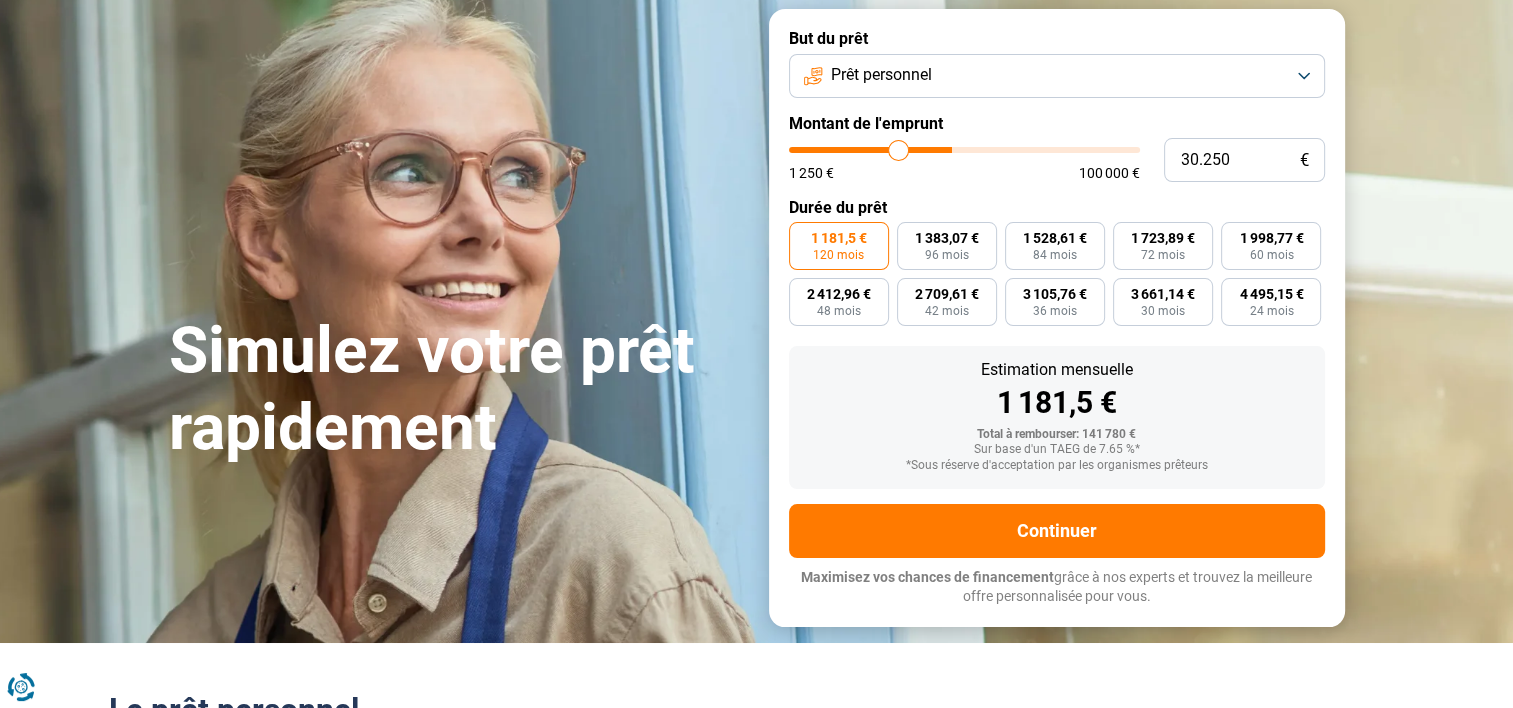type on "30250" 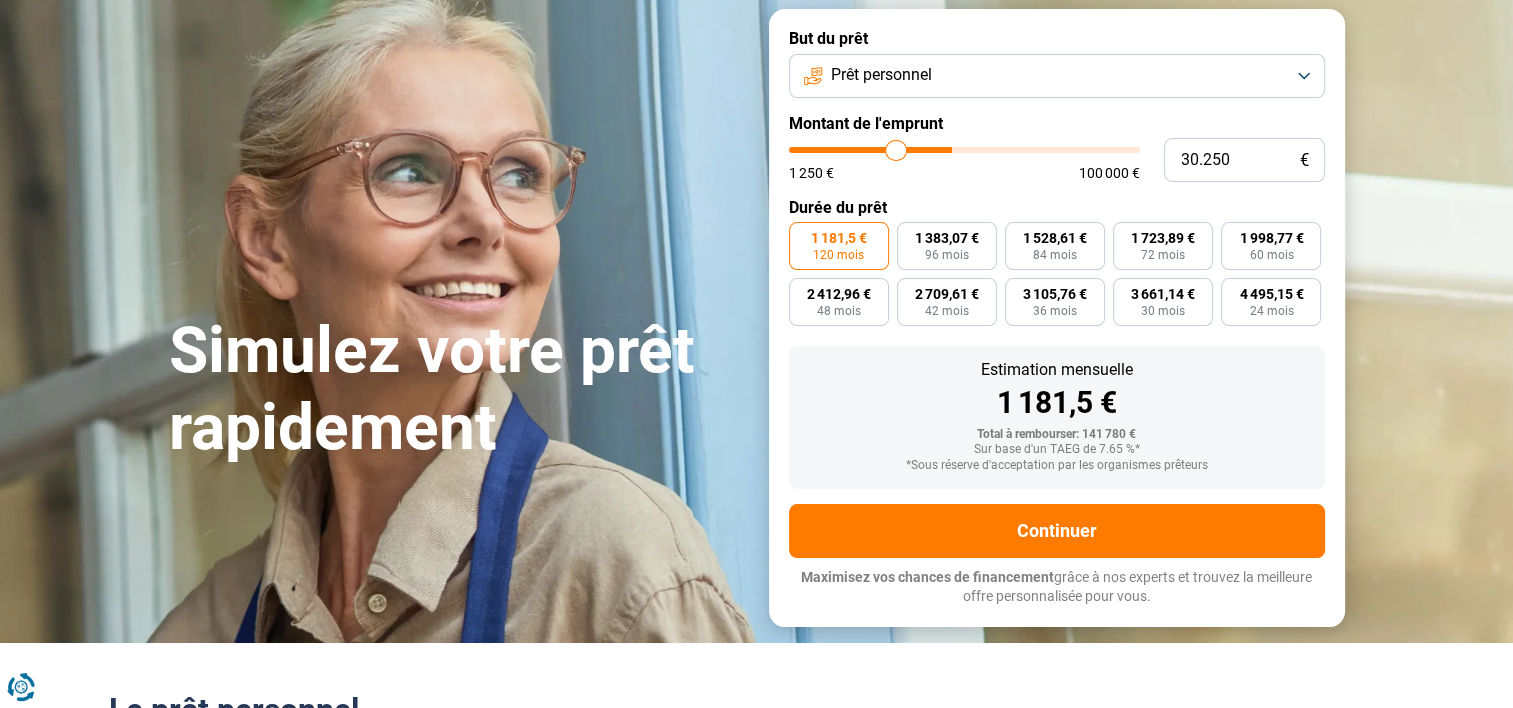 type on "29.750" 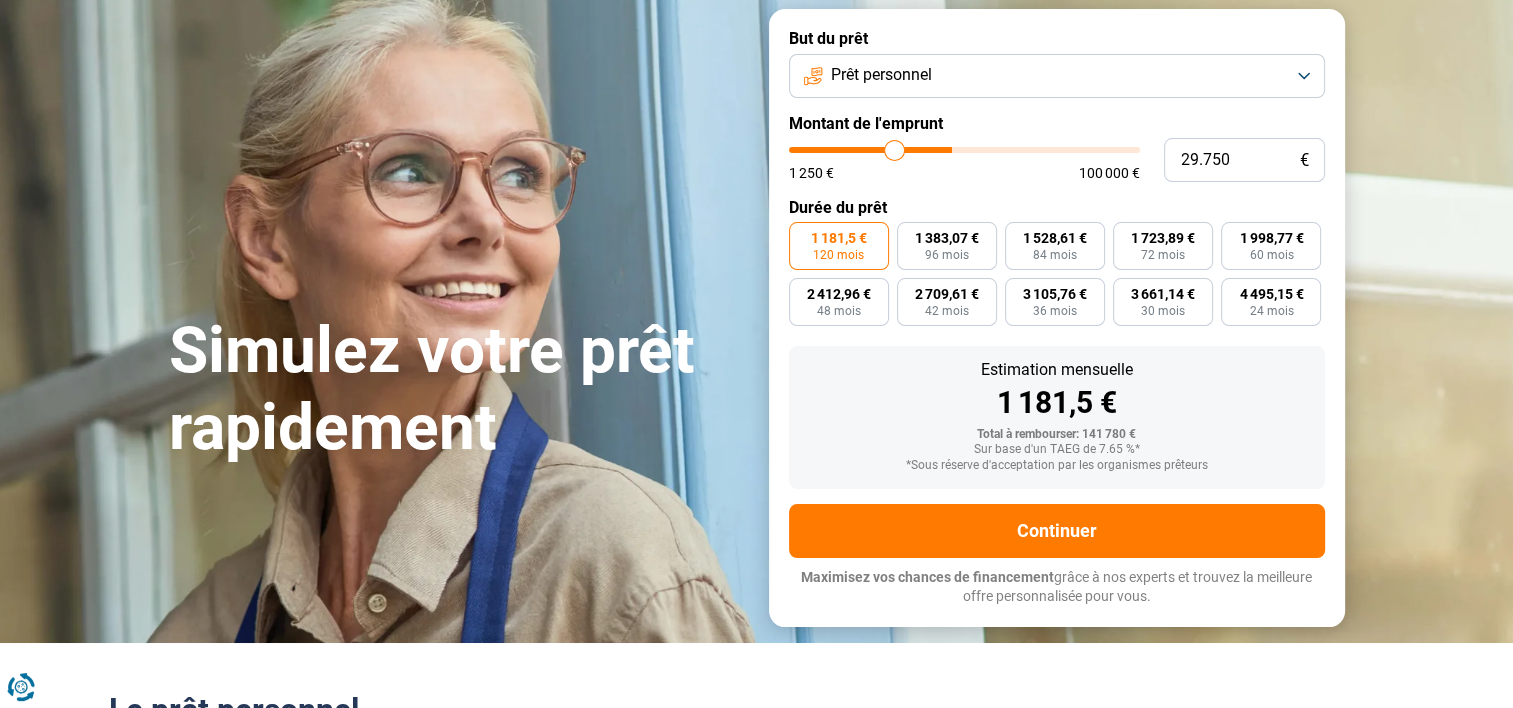 type on "29.500" 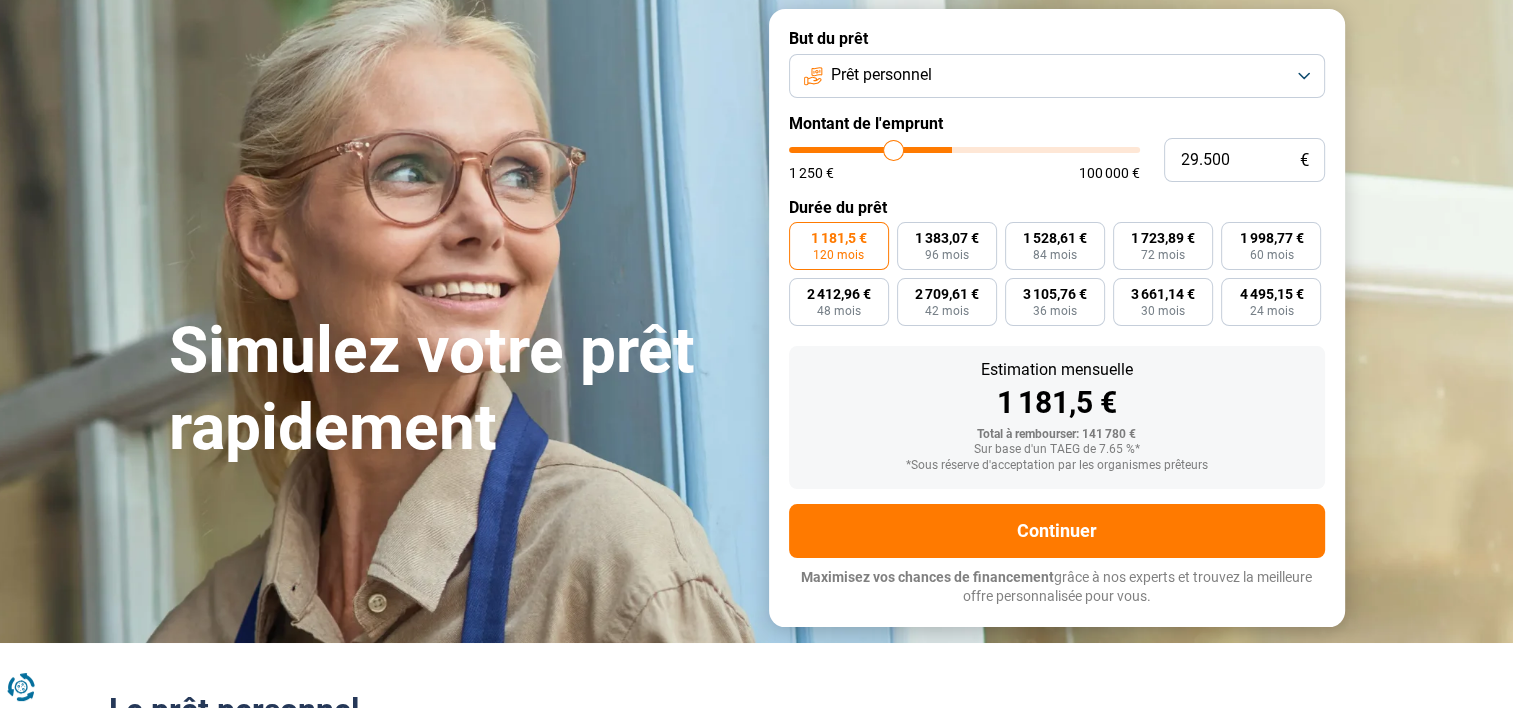 type on "29.000" 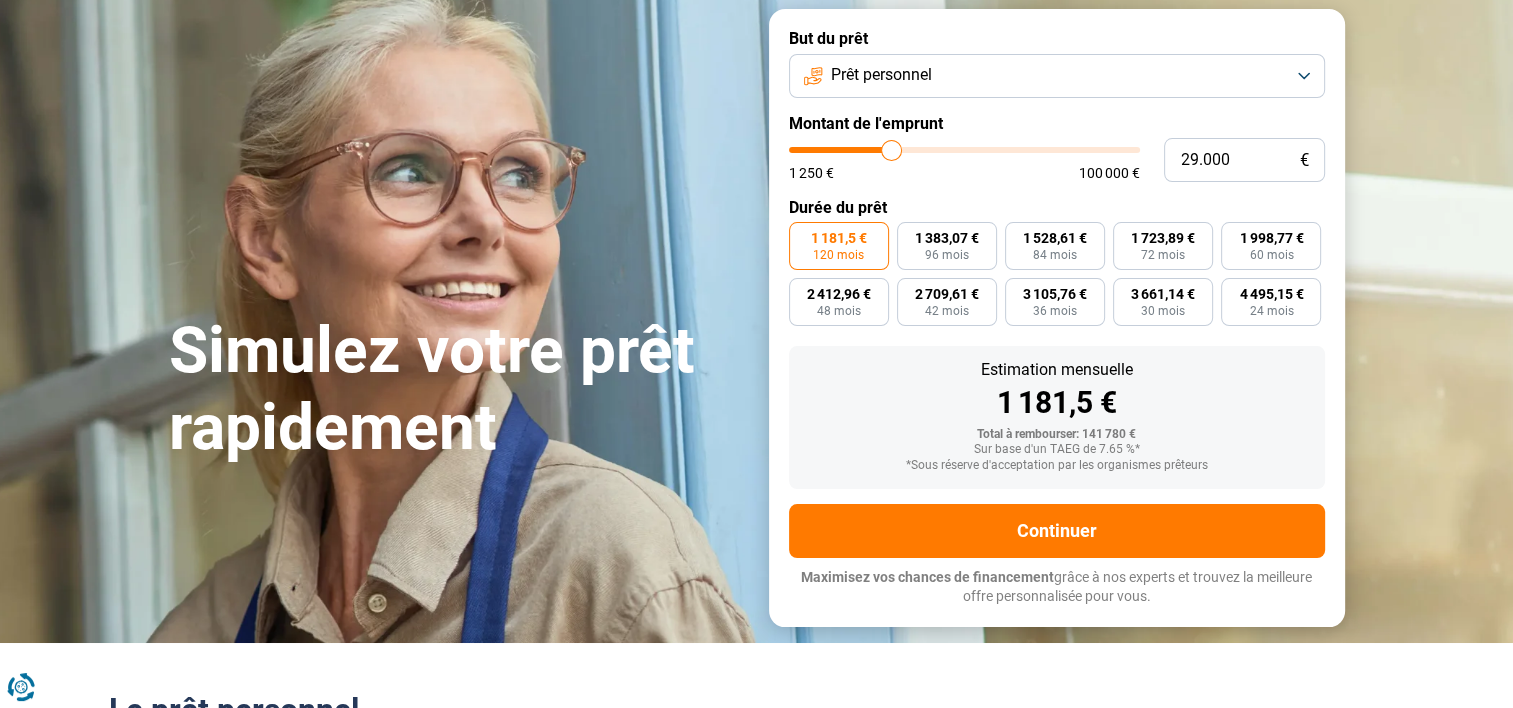 type on "28.750" 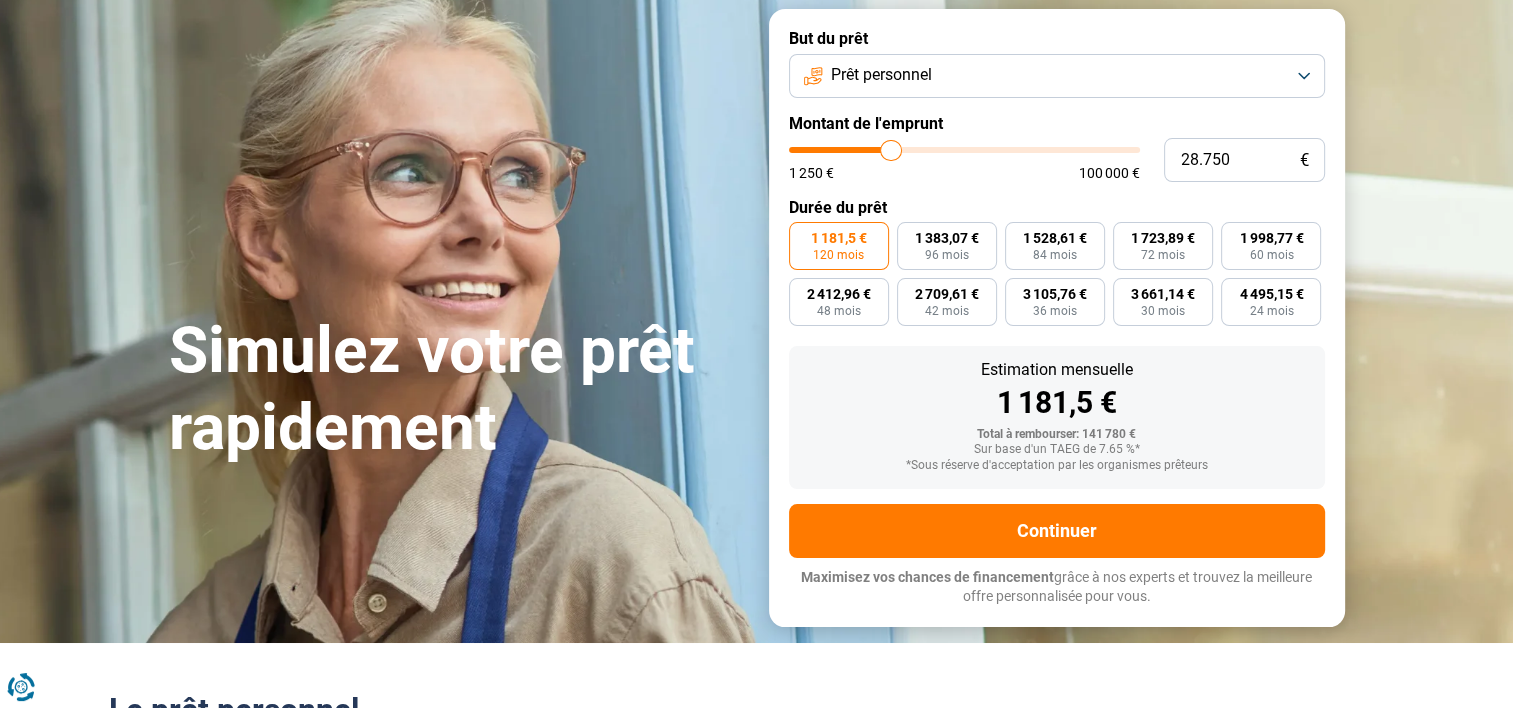 type on "27.250" 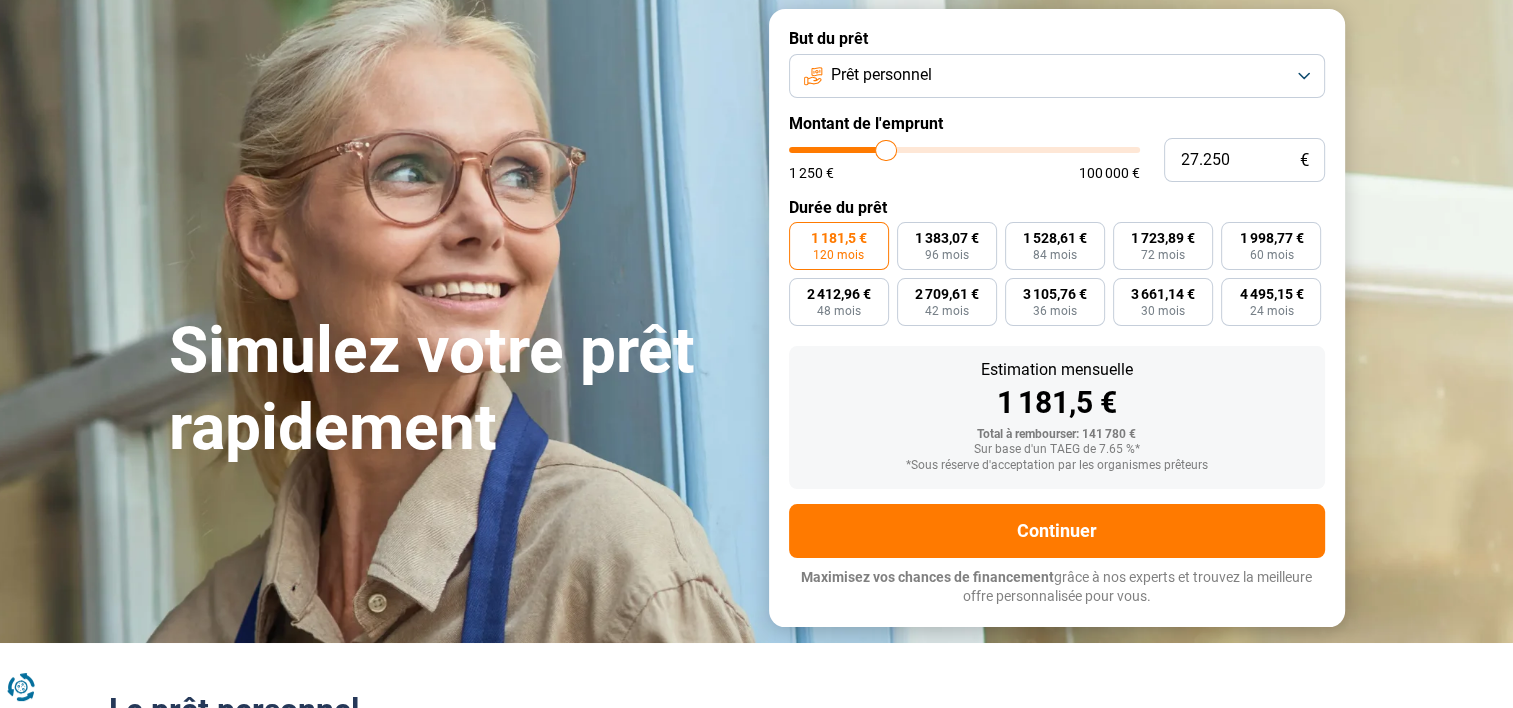 type on "25.250" 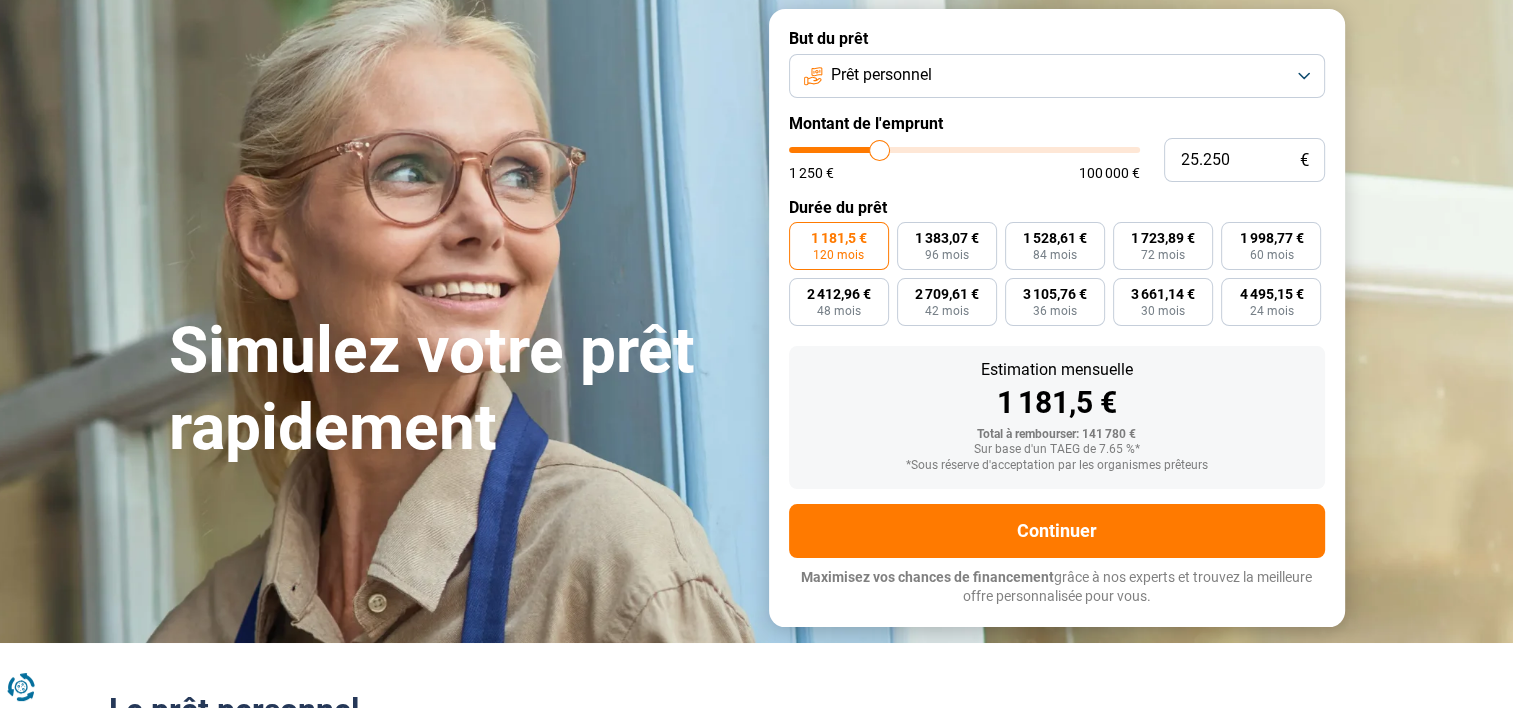 type on "19.000" 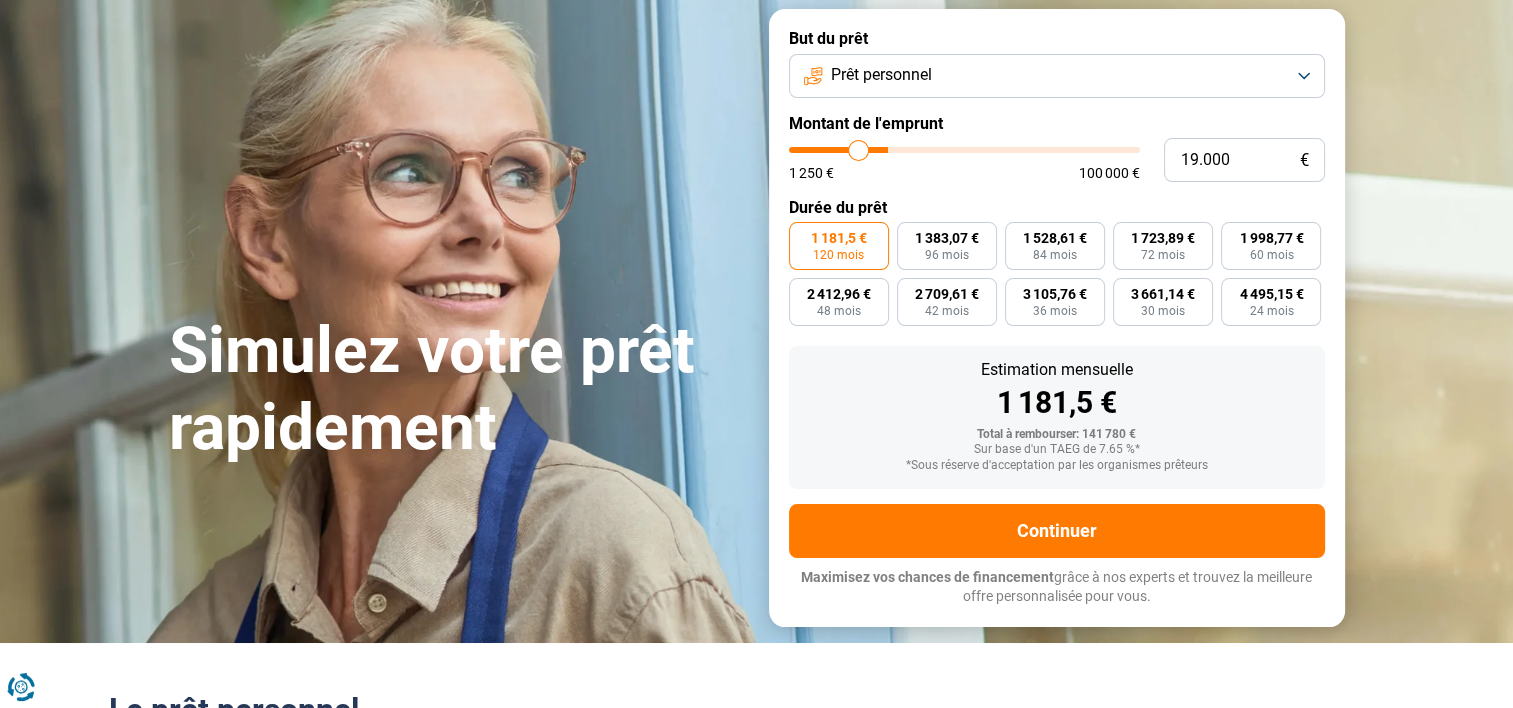 type on "15.250" 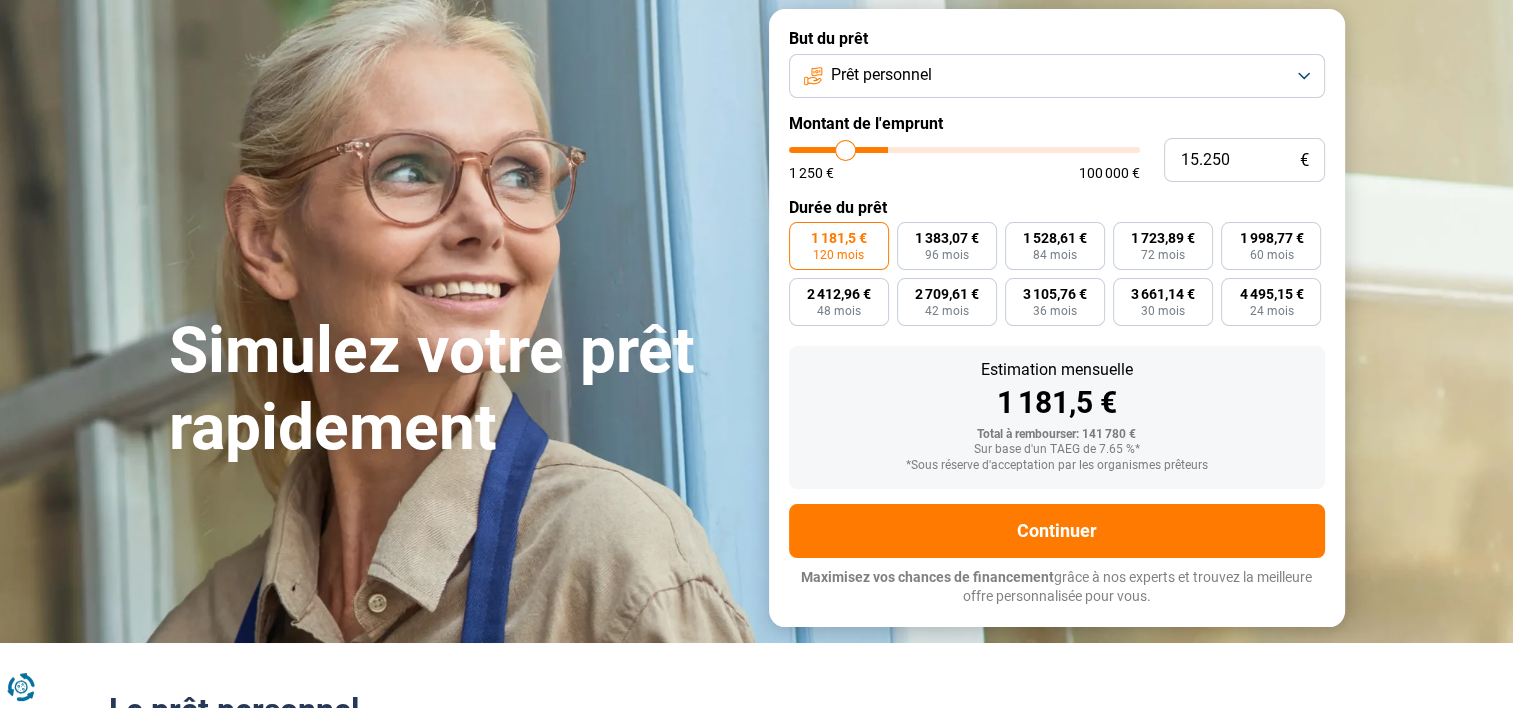 type on "13.500" 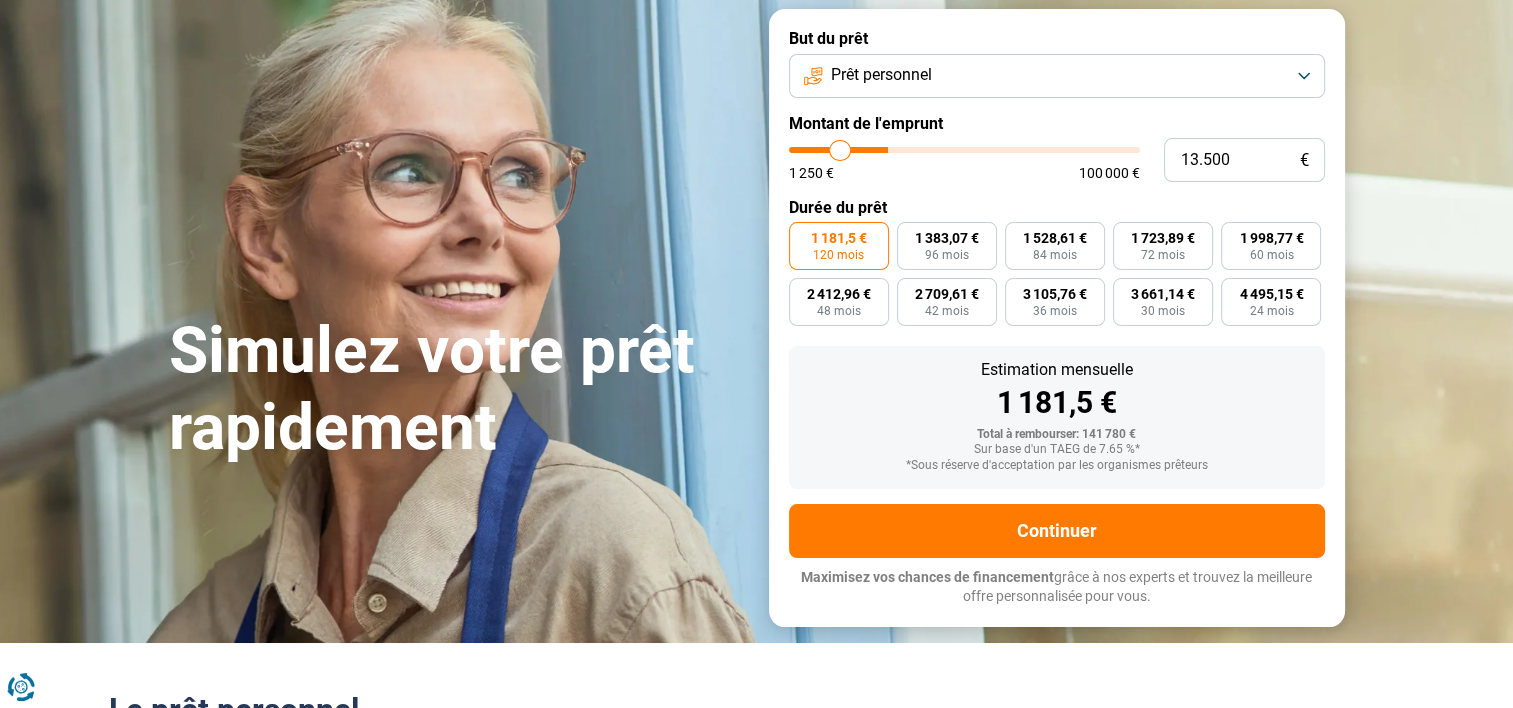 type on "13.250" 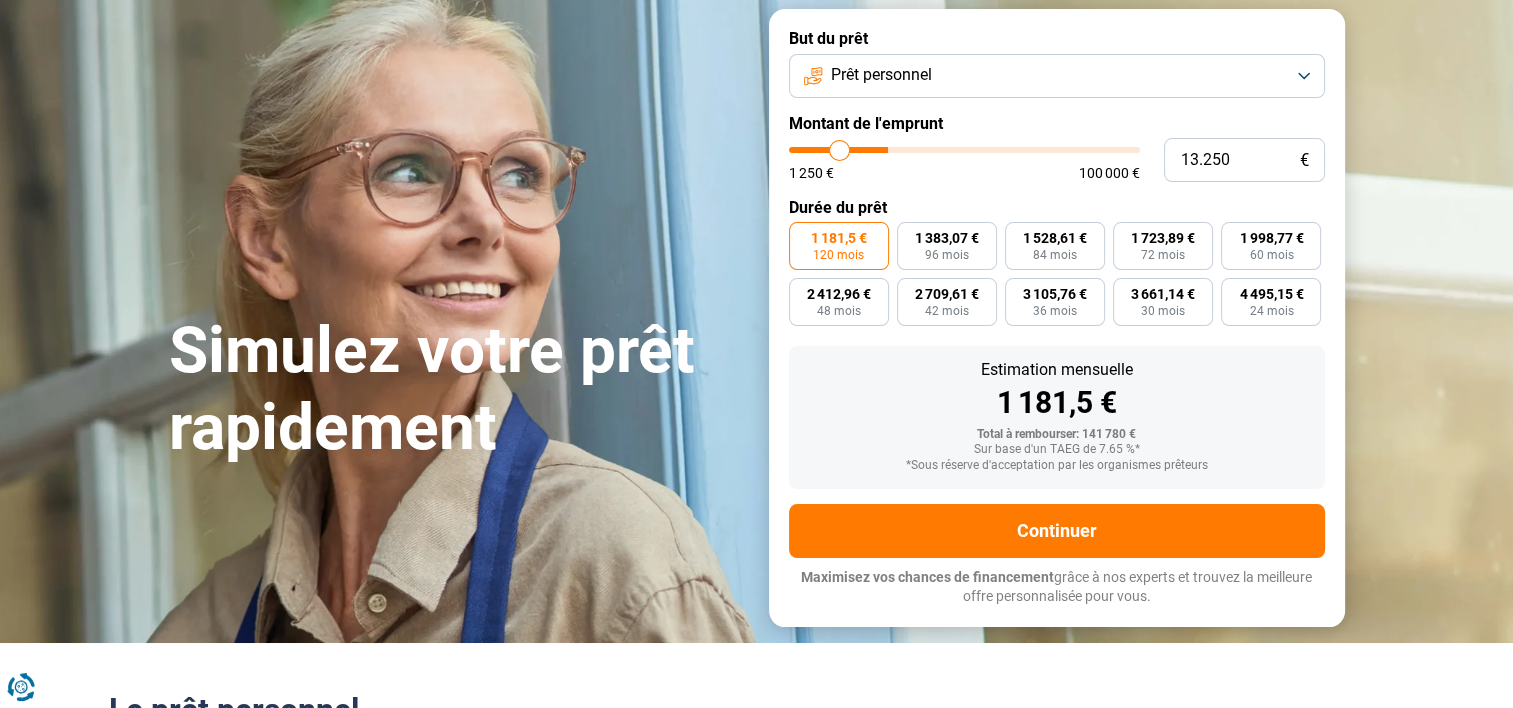 type on "12.500" 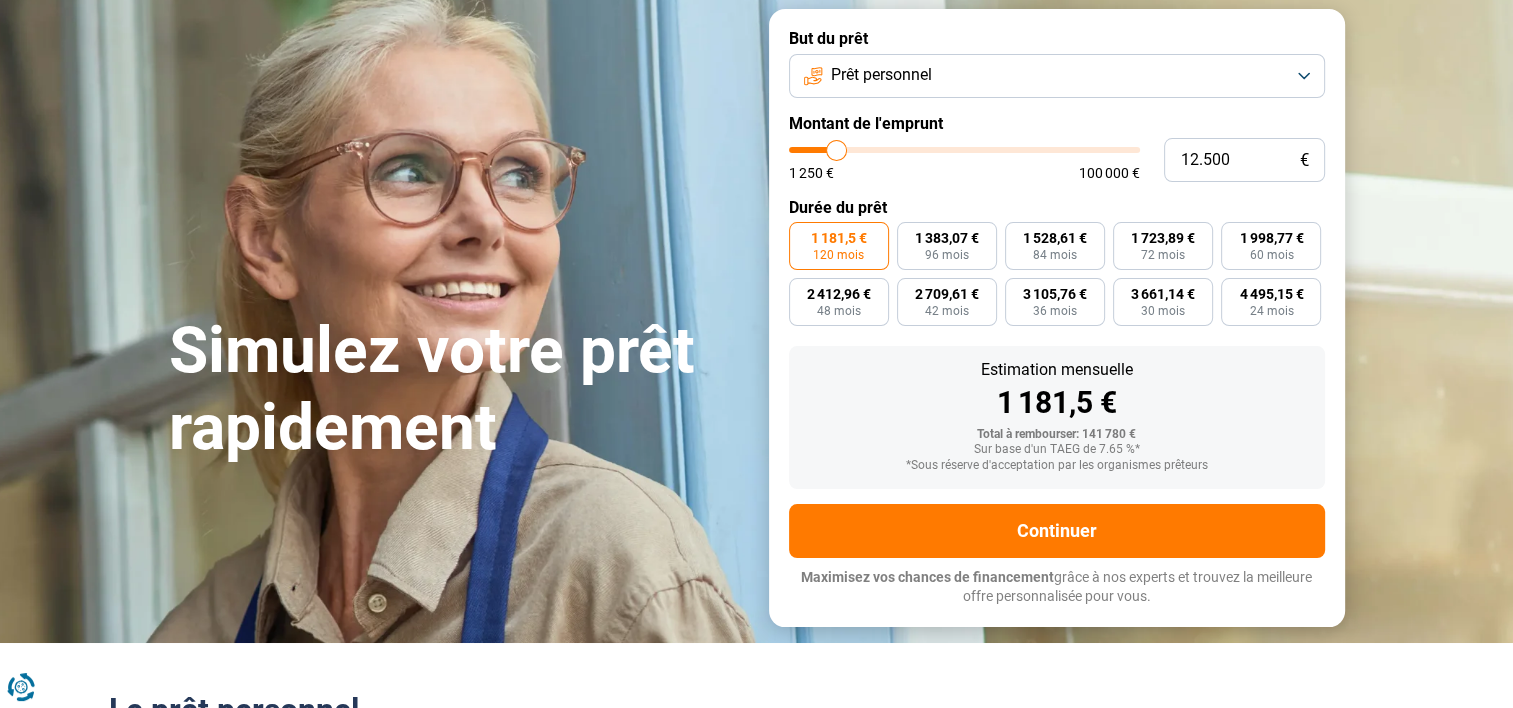 type on "12.000" 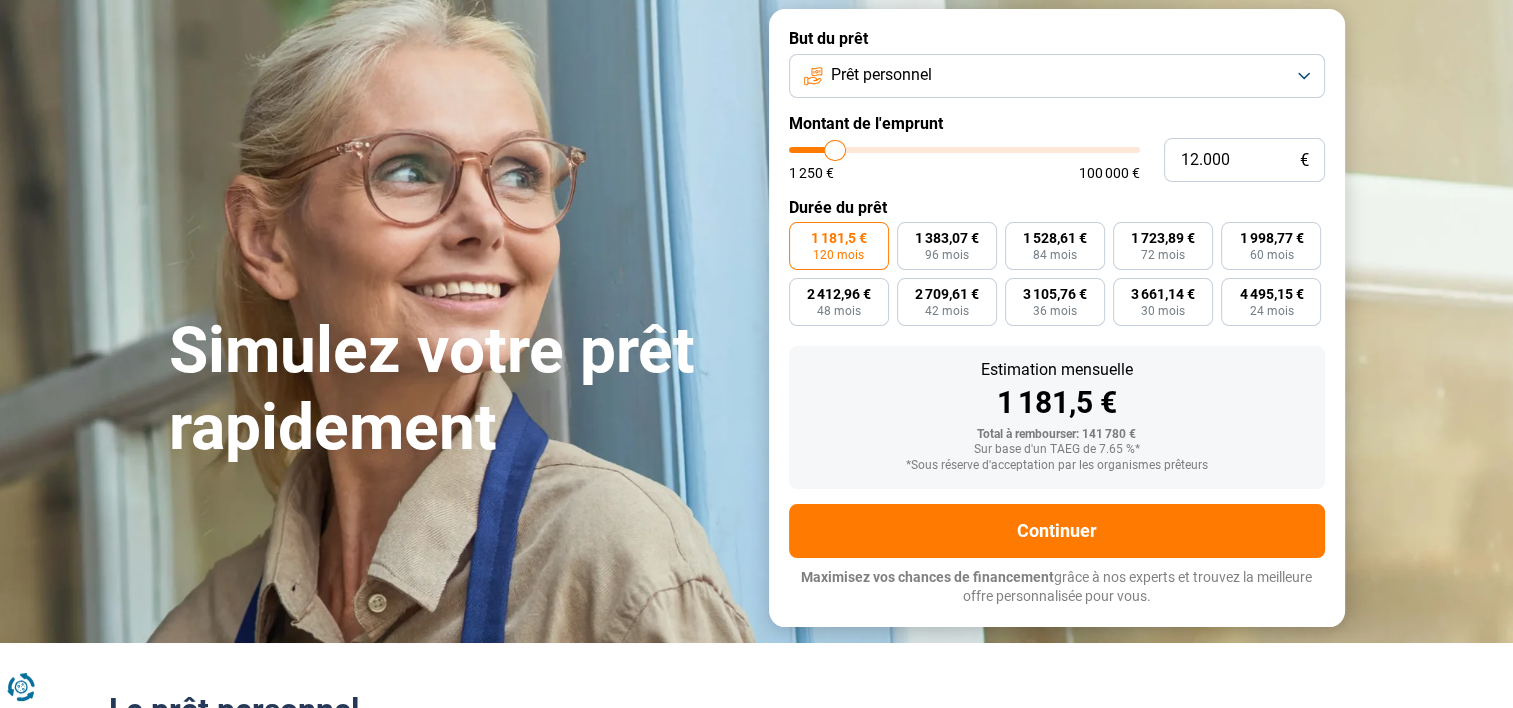 type on "11.750" 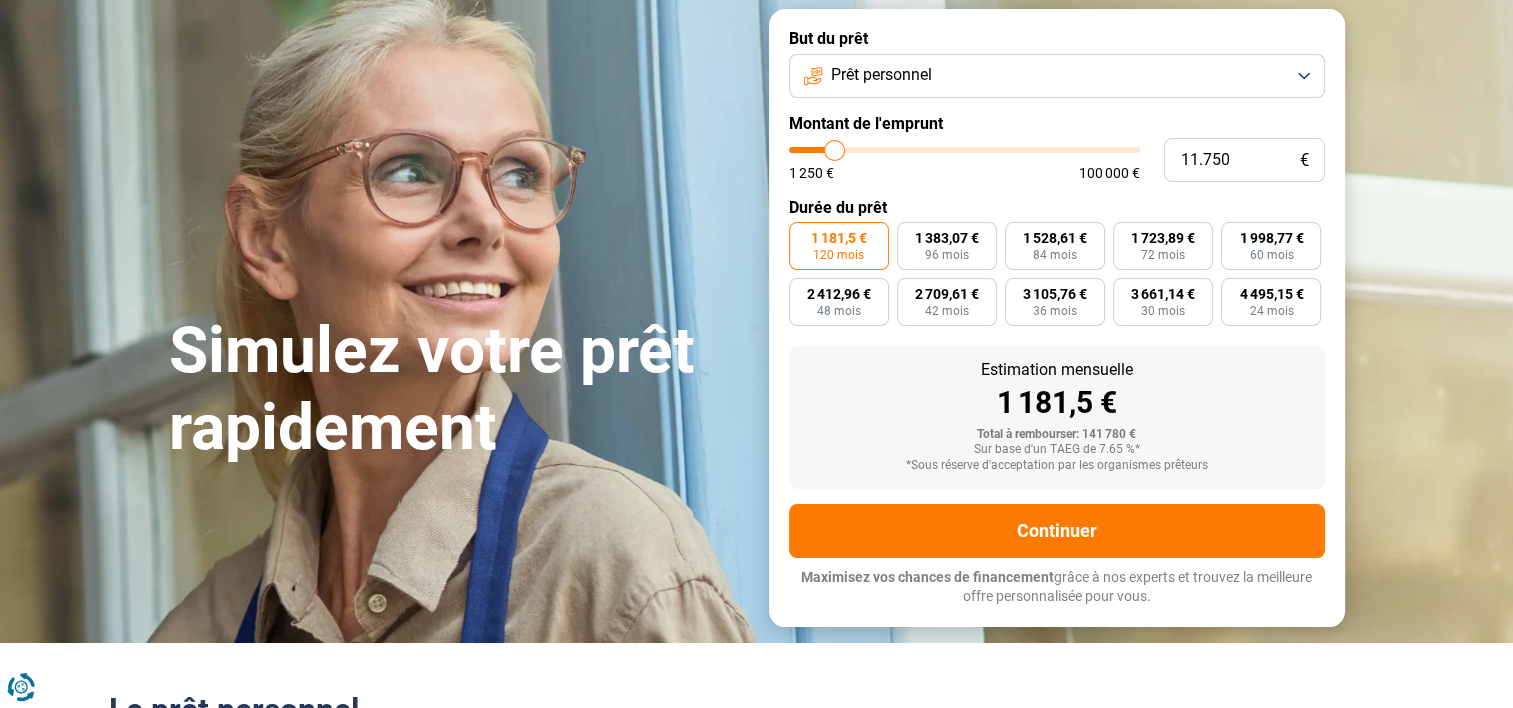 type on "13.000" 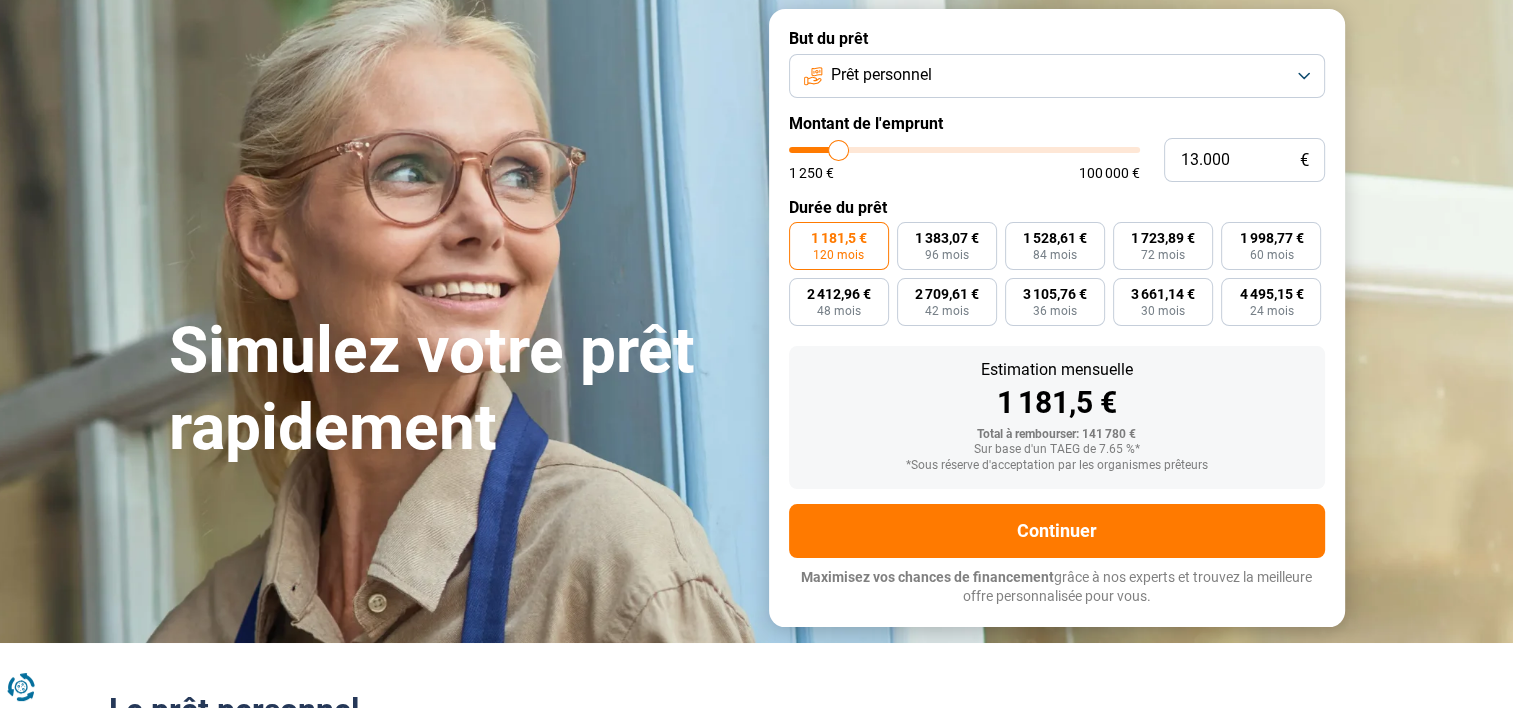 type on "12.500" 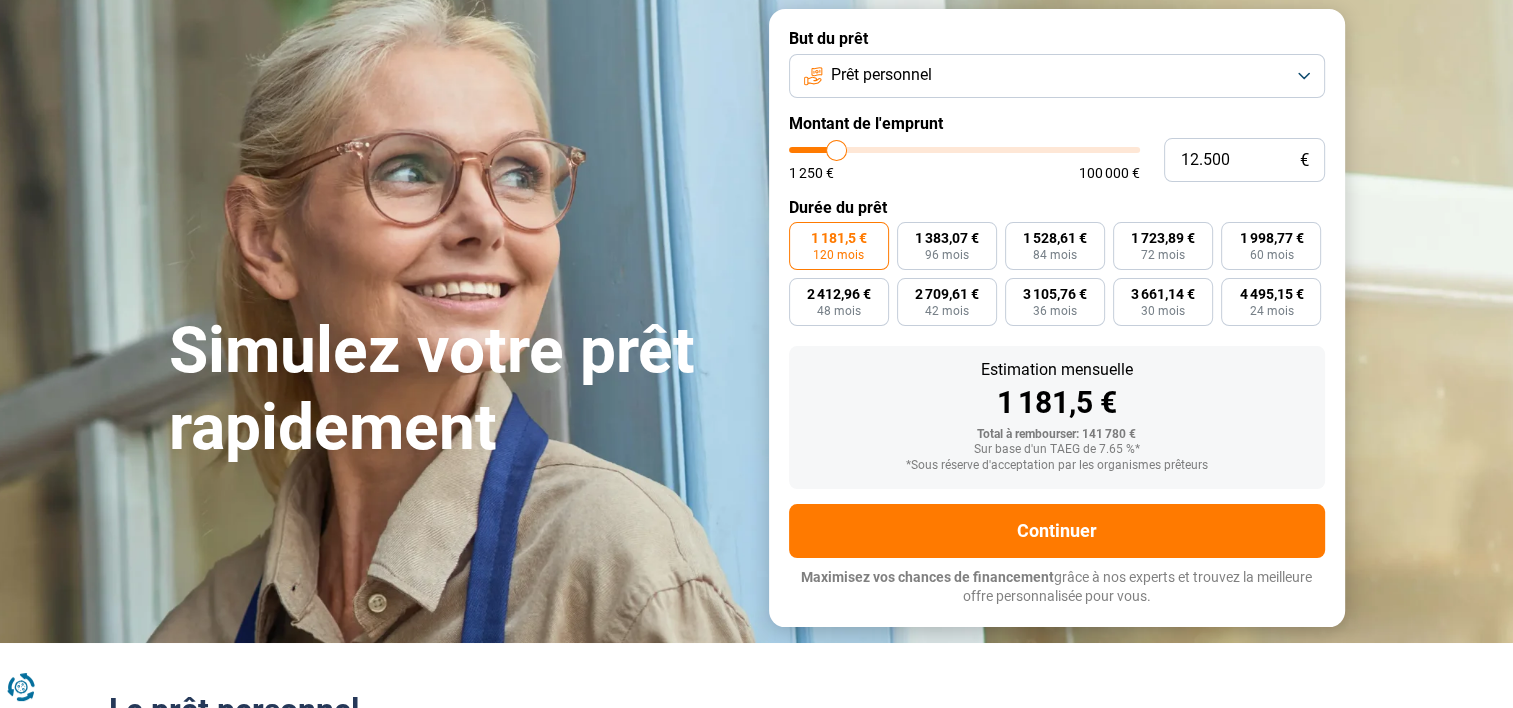 type on "12.000" 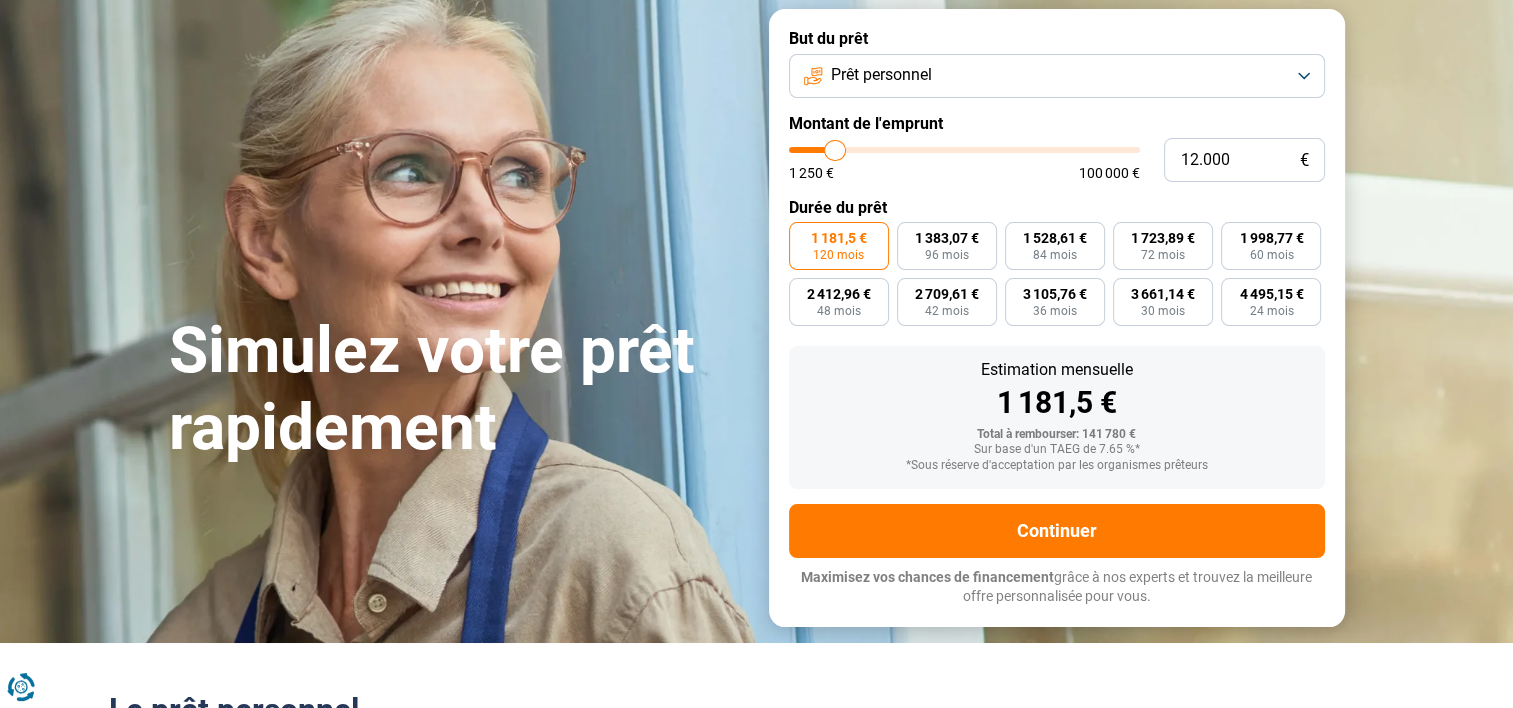 type on "11.750" 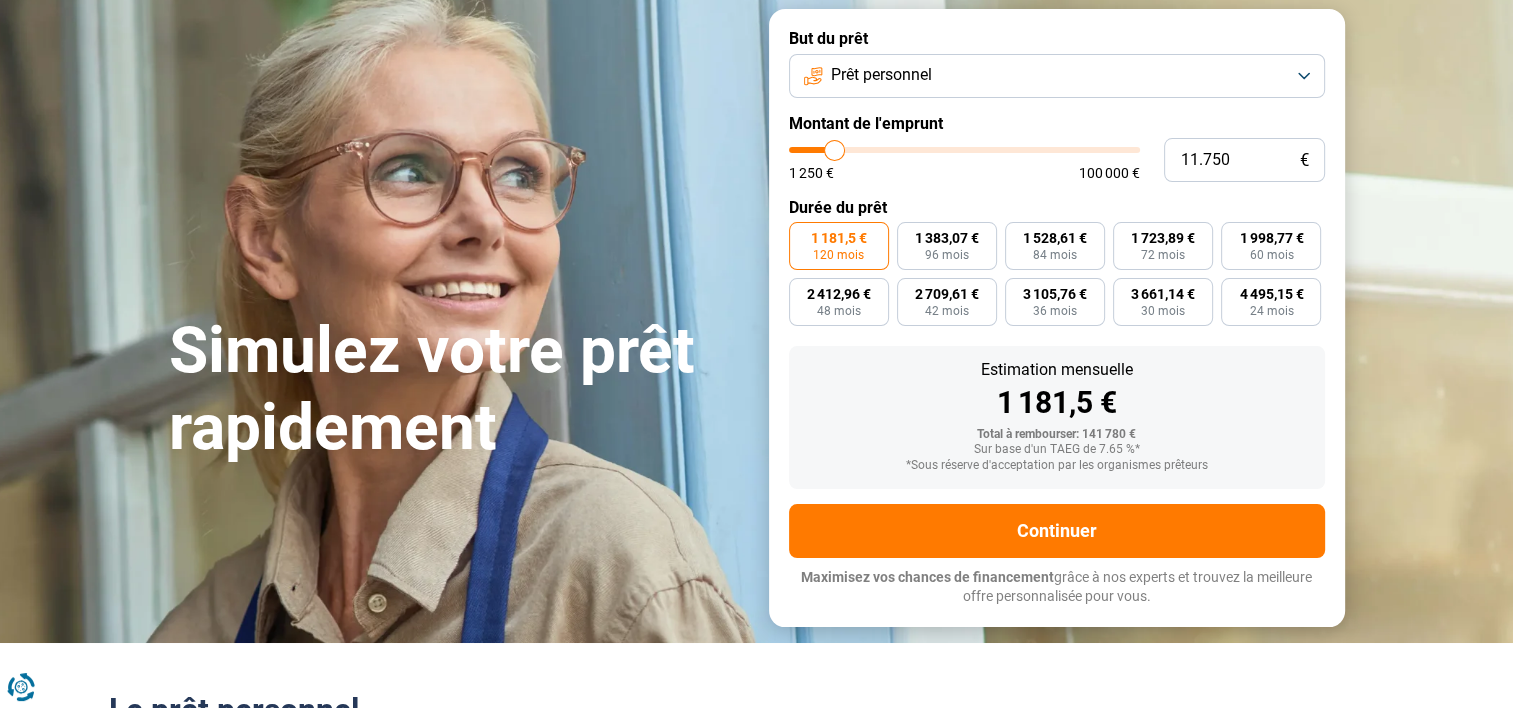 type on "10.250" 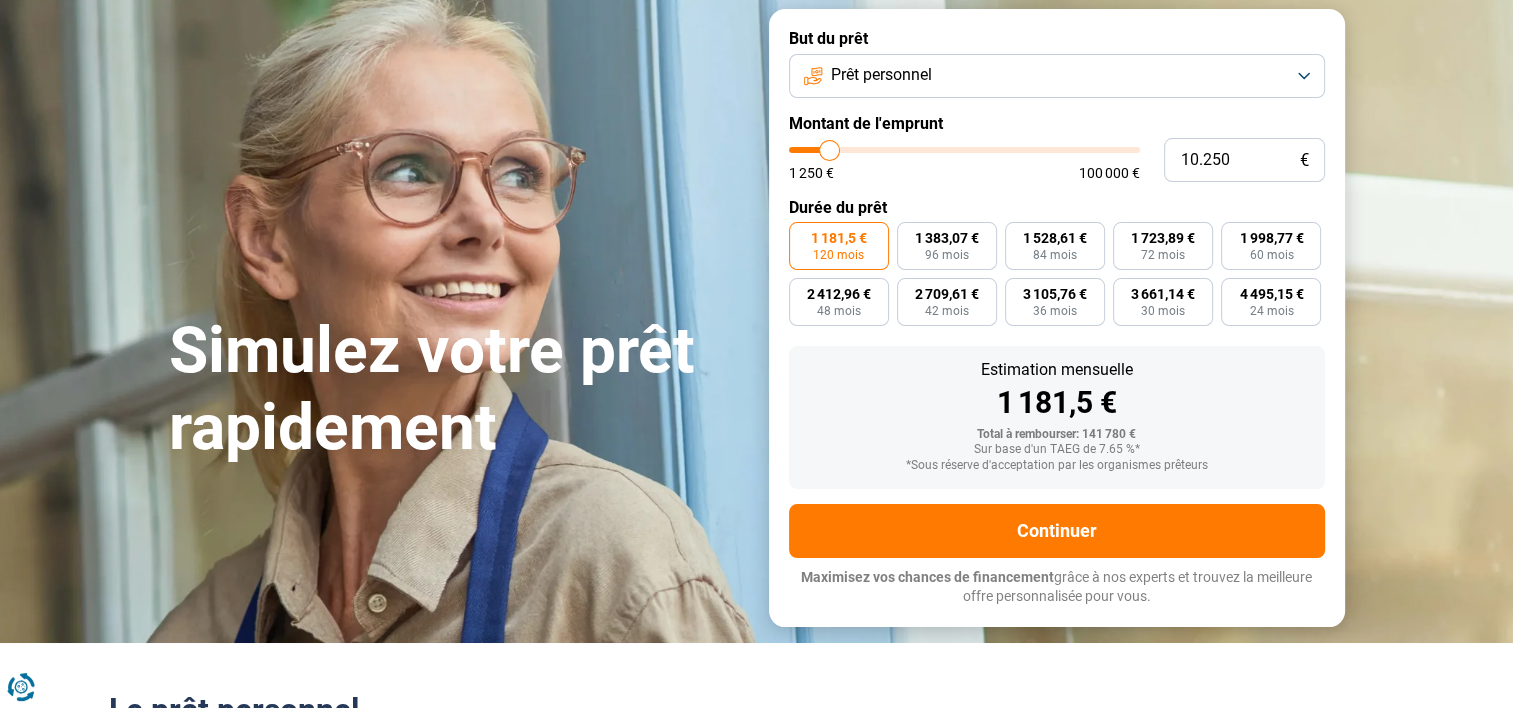 type on "10.000" 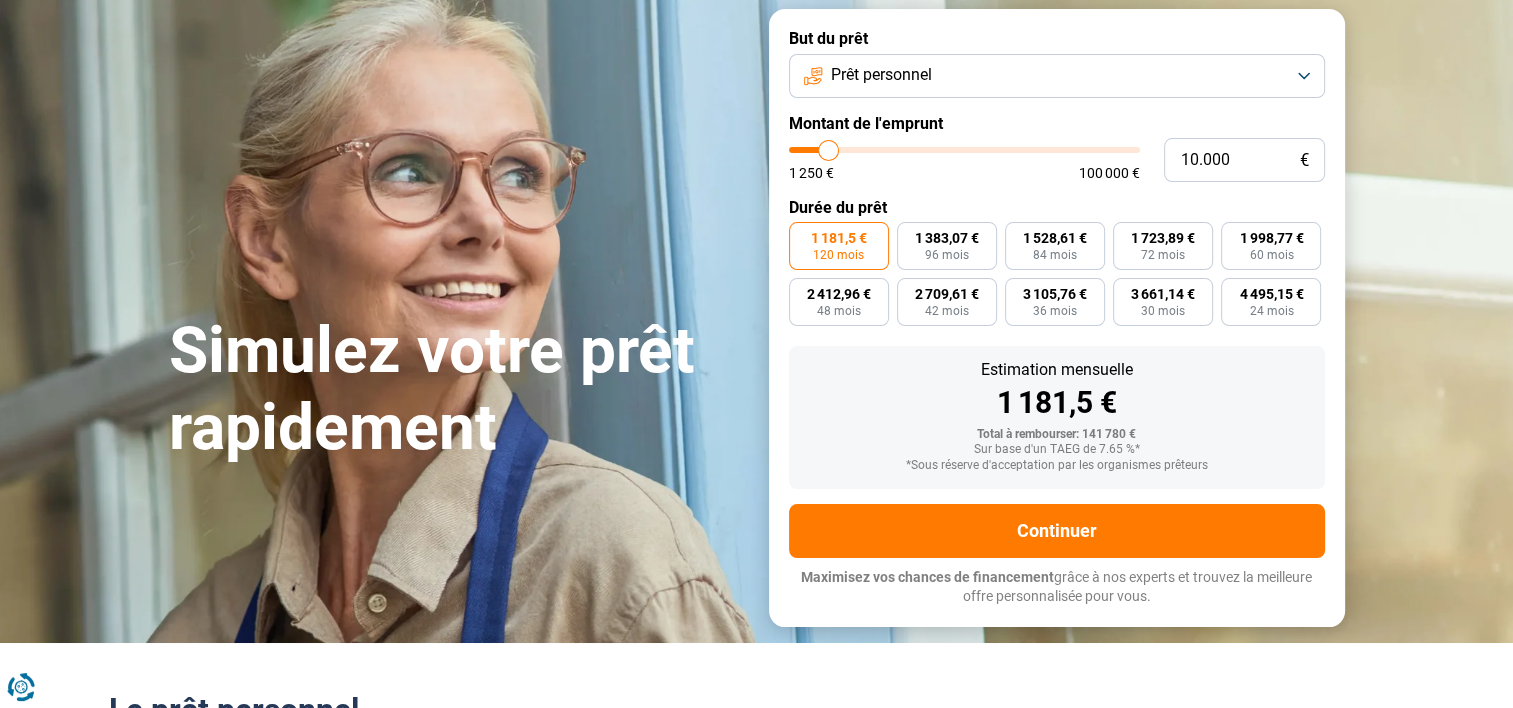 type on "10.500" 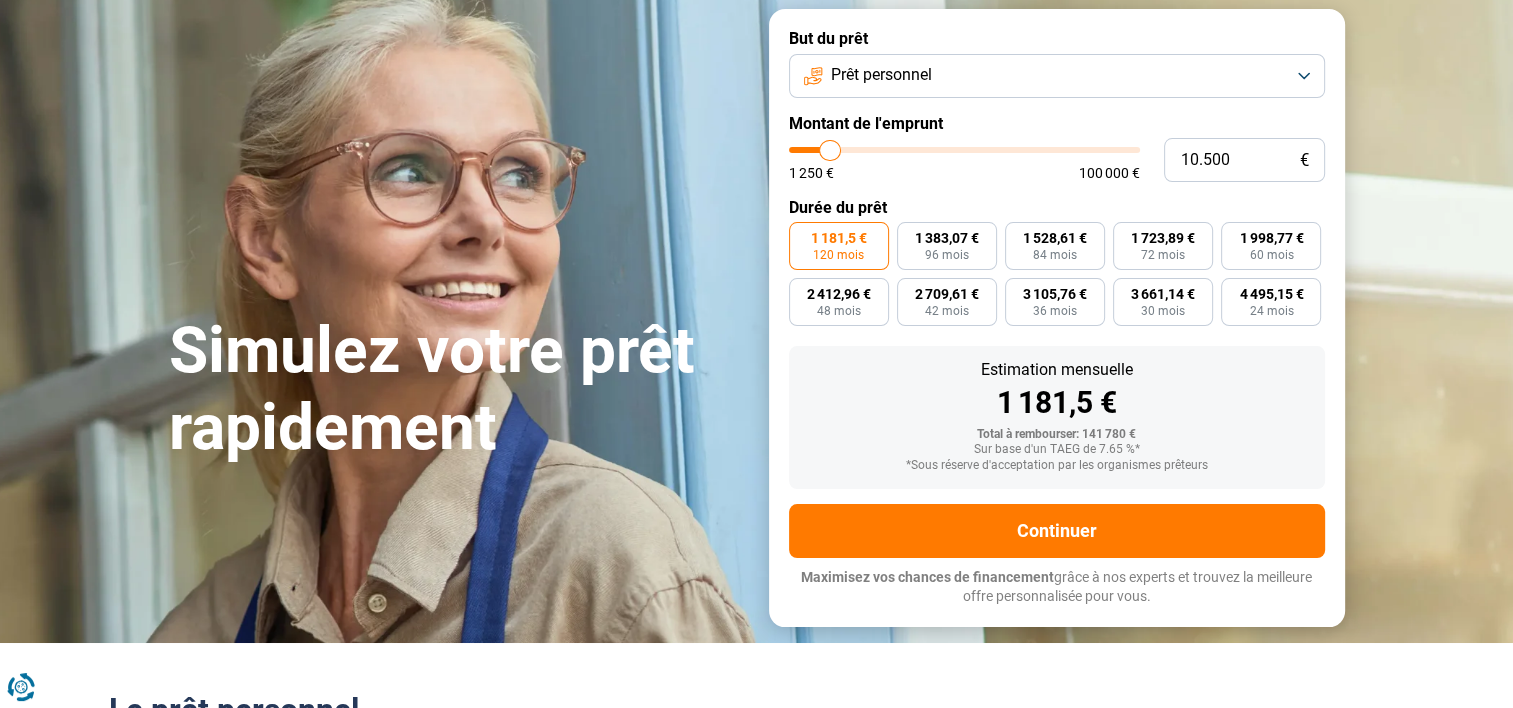 type on "10.000" 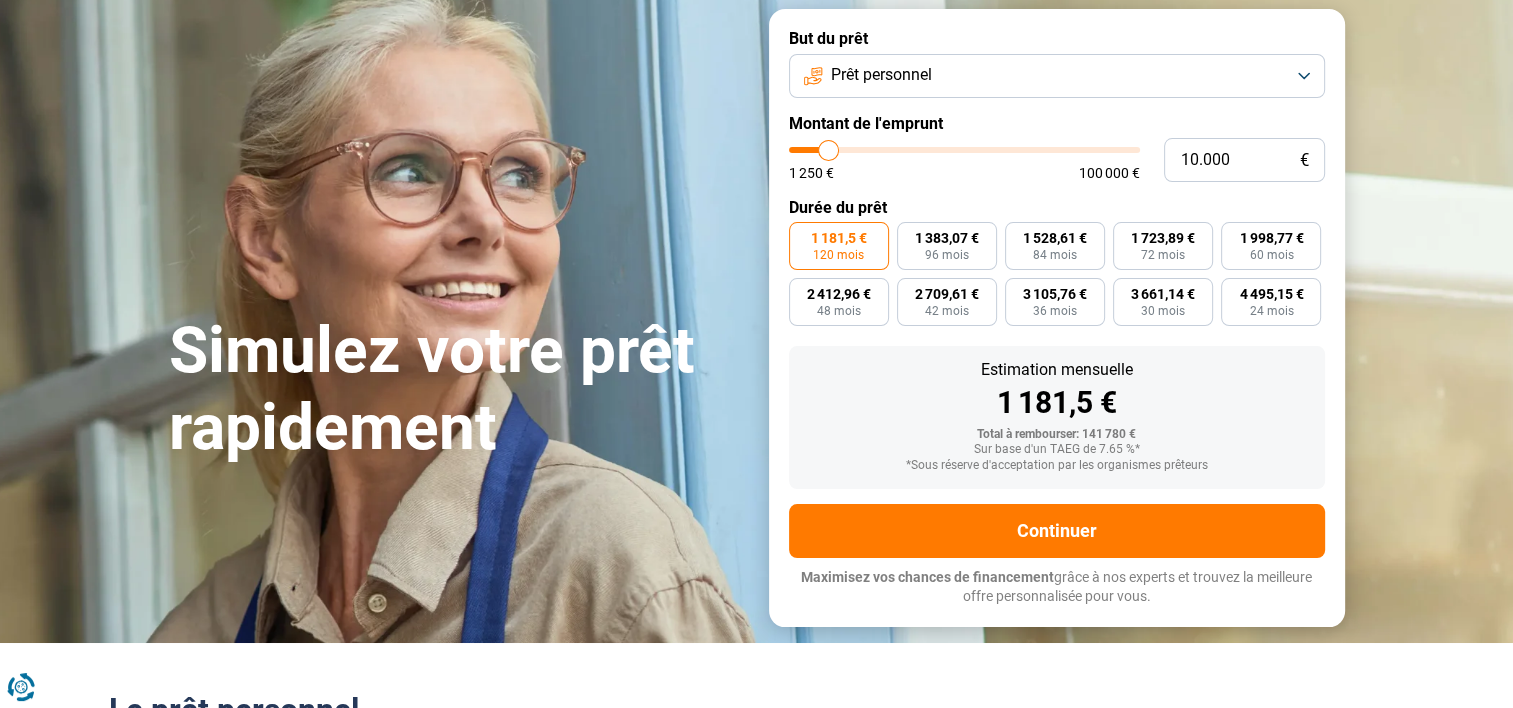 type on "9.750" 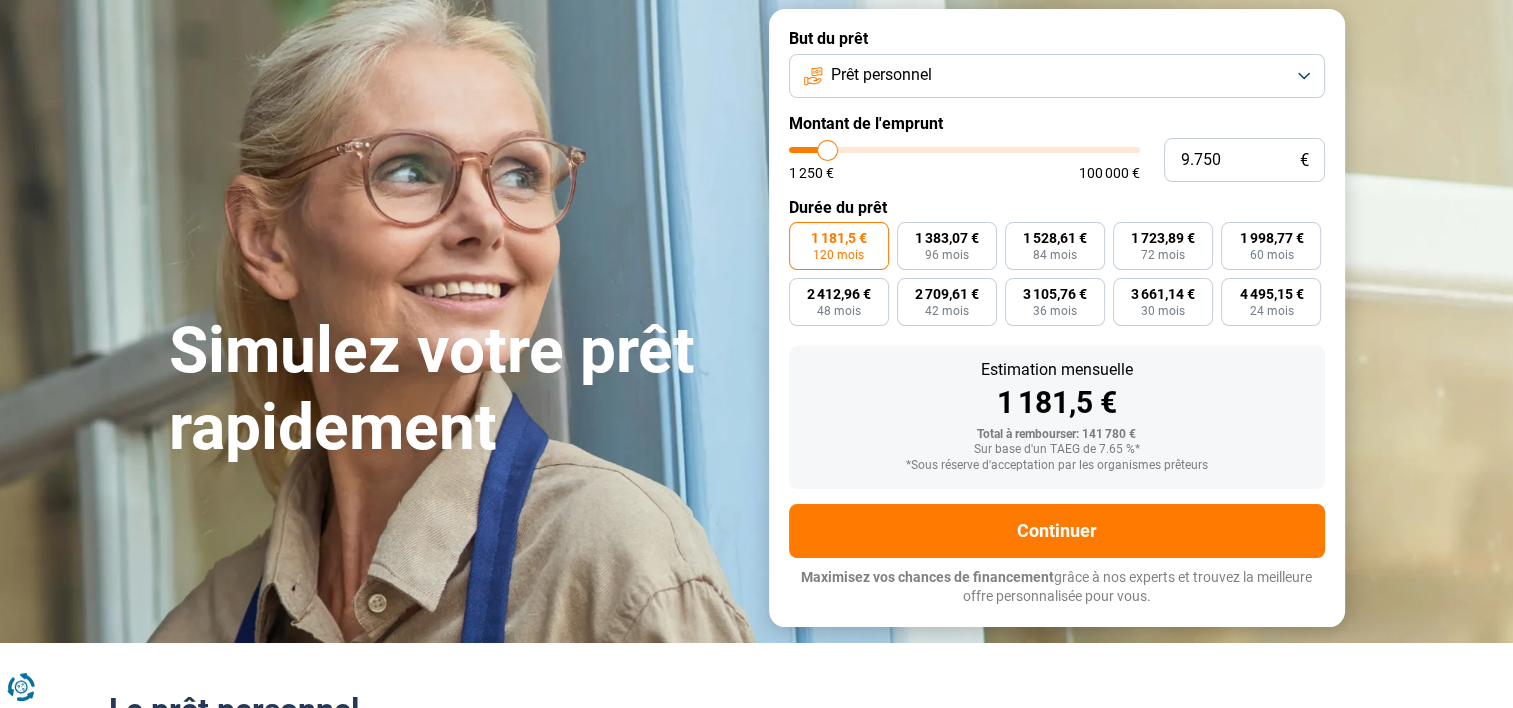 type on "9.250" 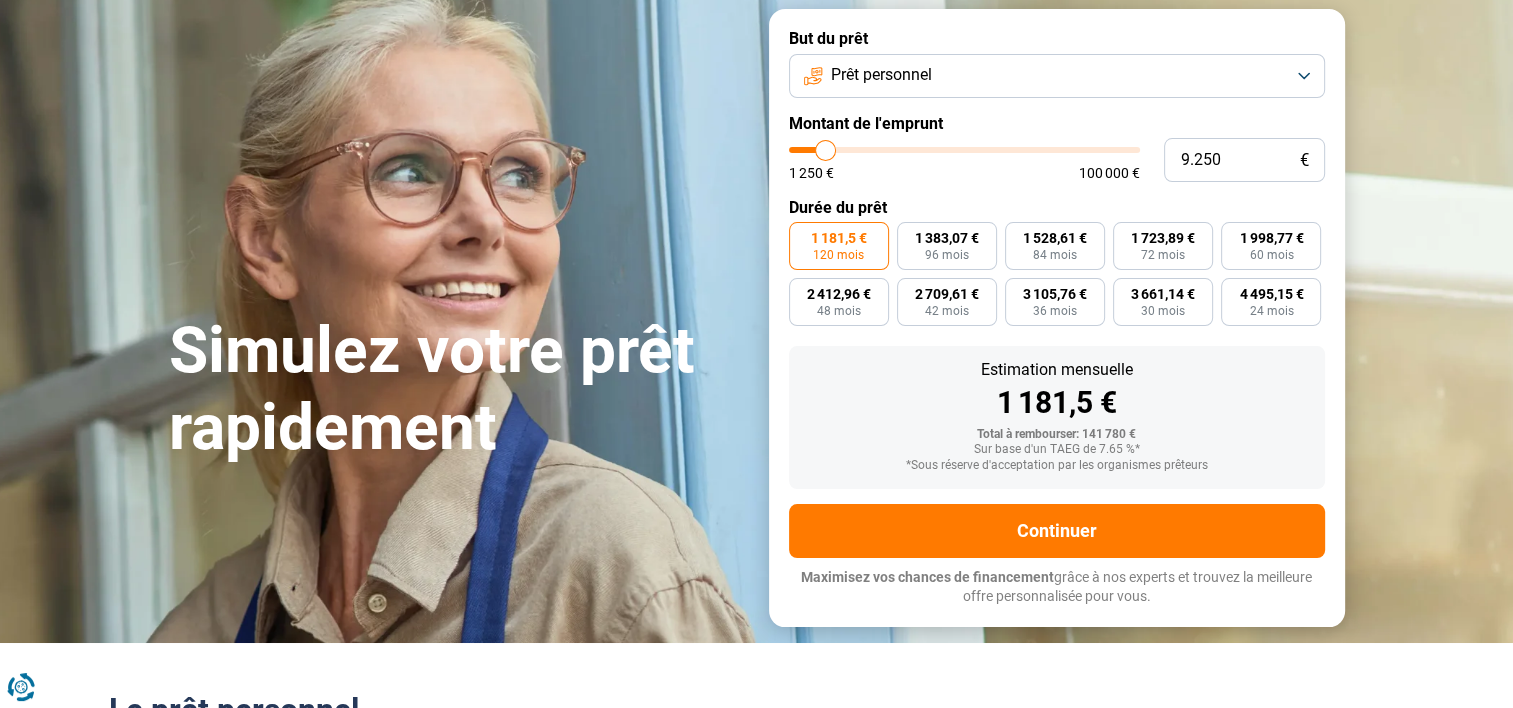 type on "8.250" 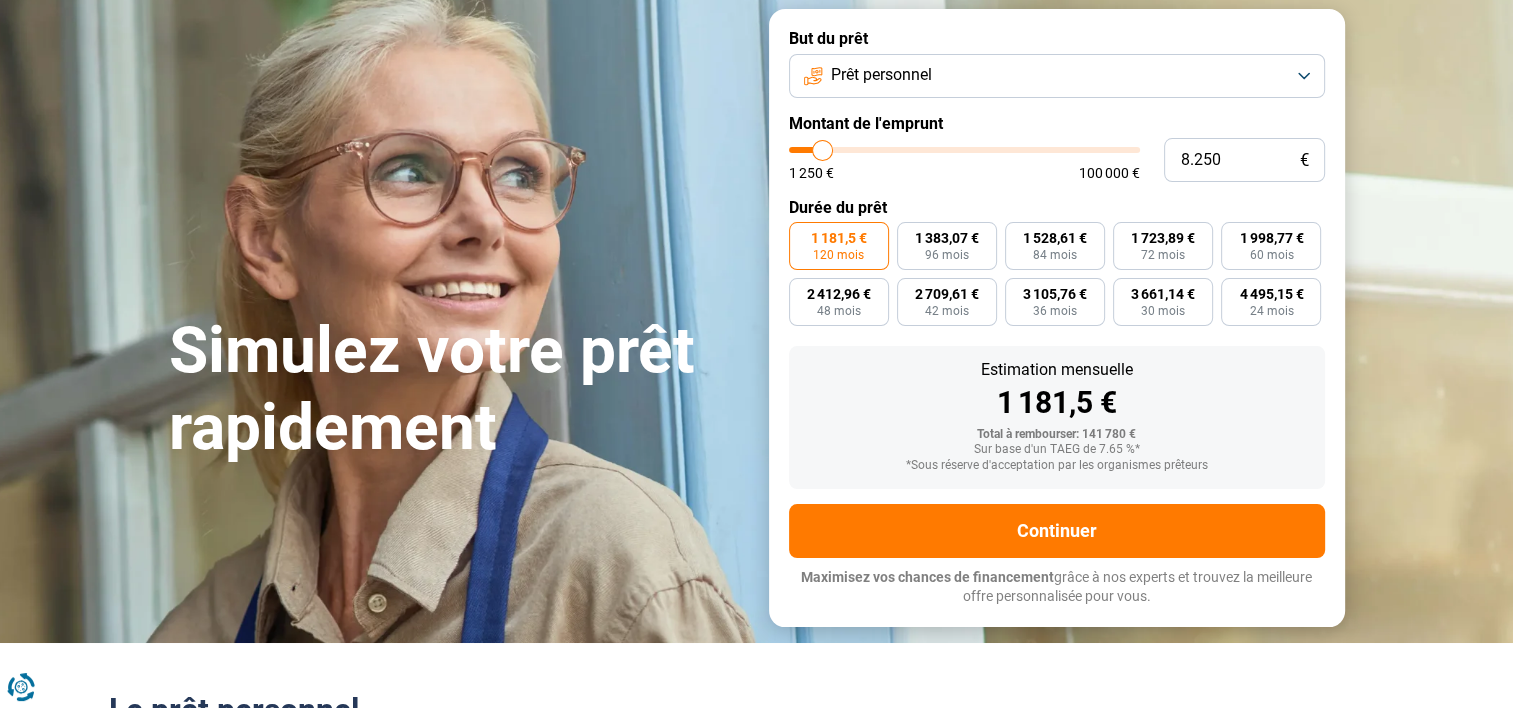 type on "6.500" 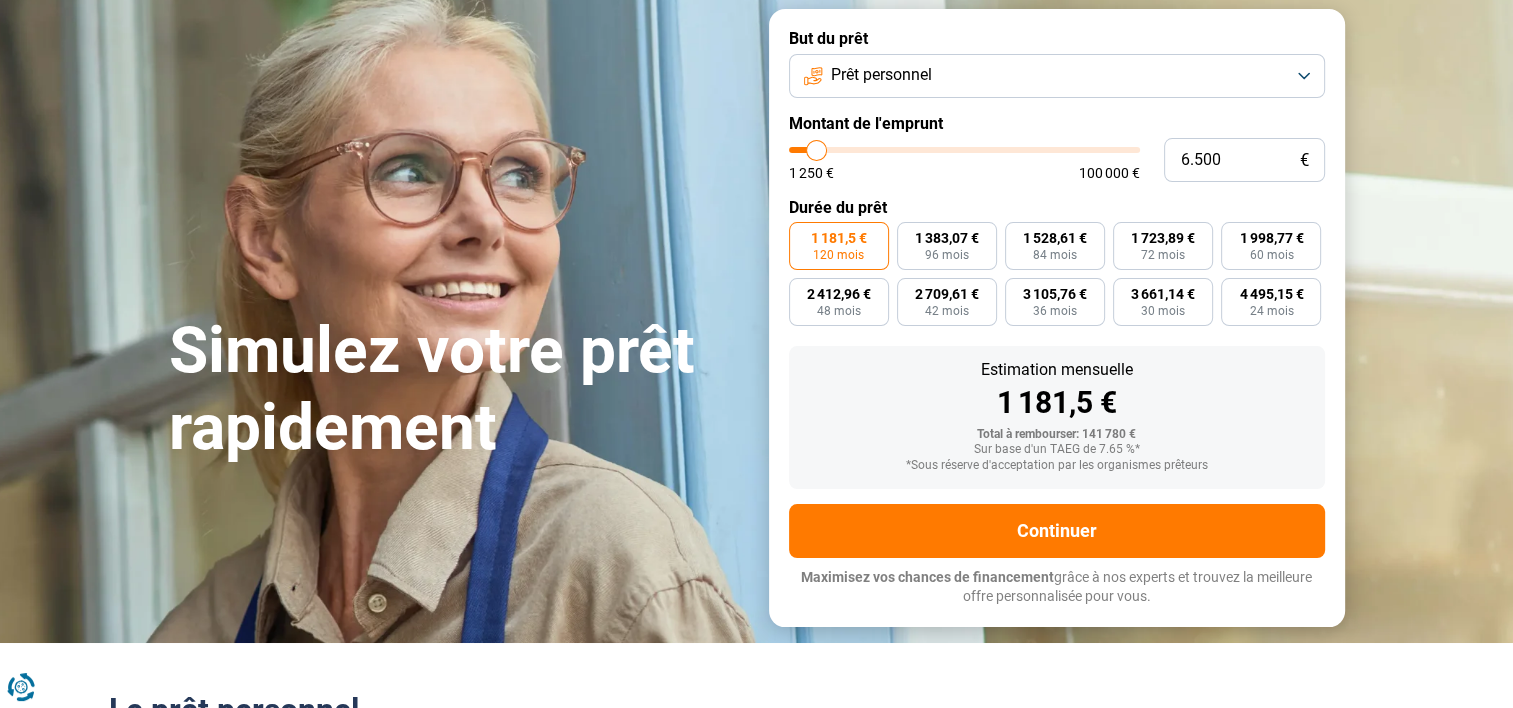 type on "6.000" 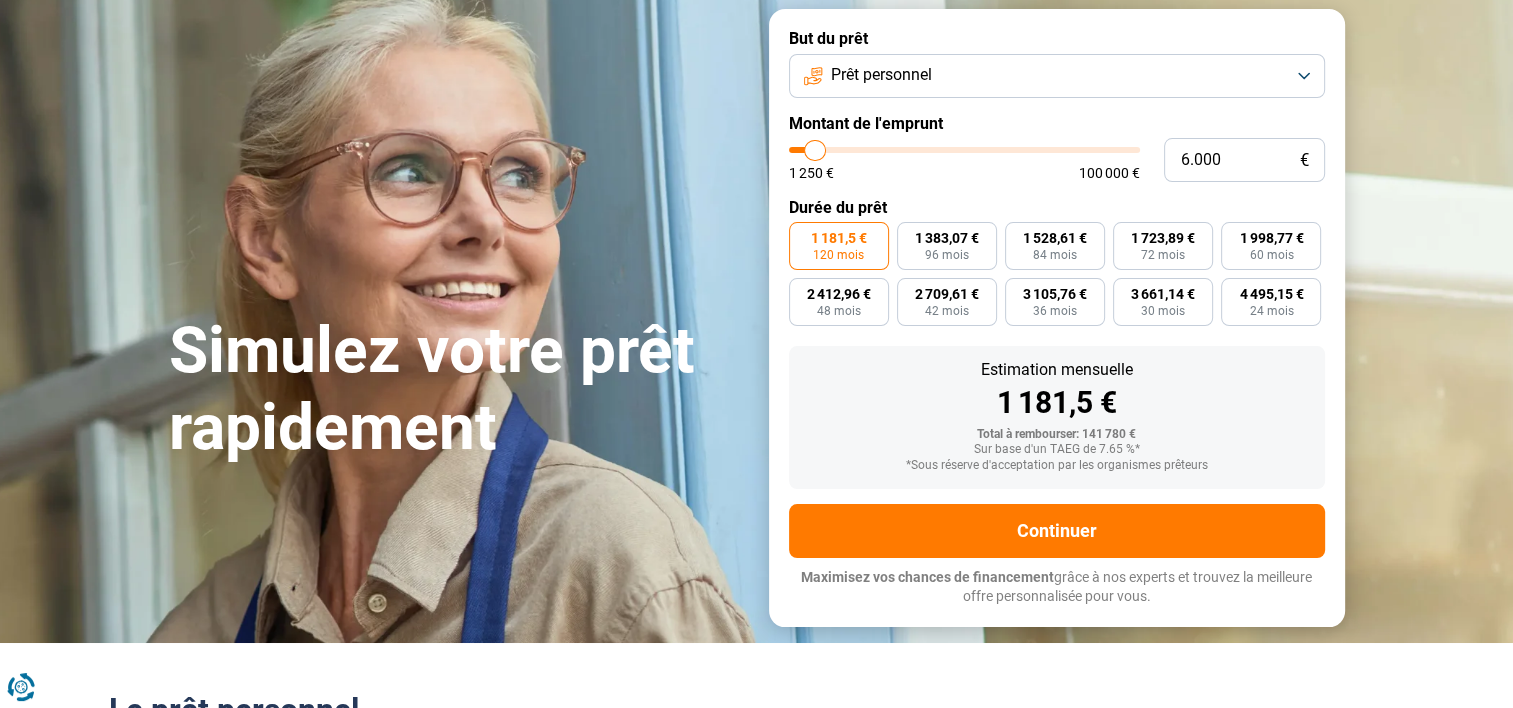type on "6.500" 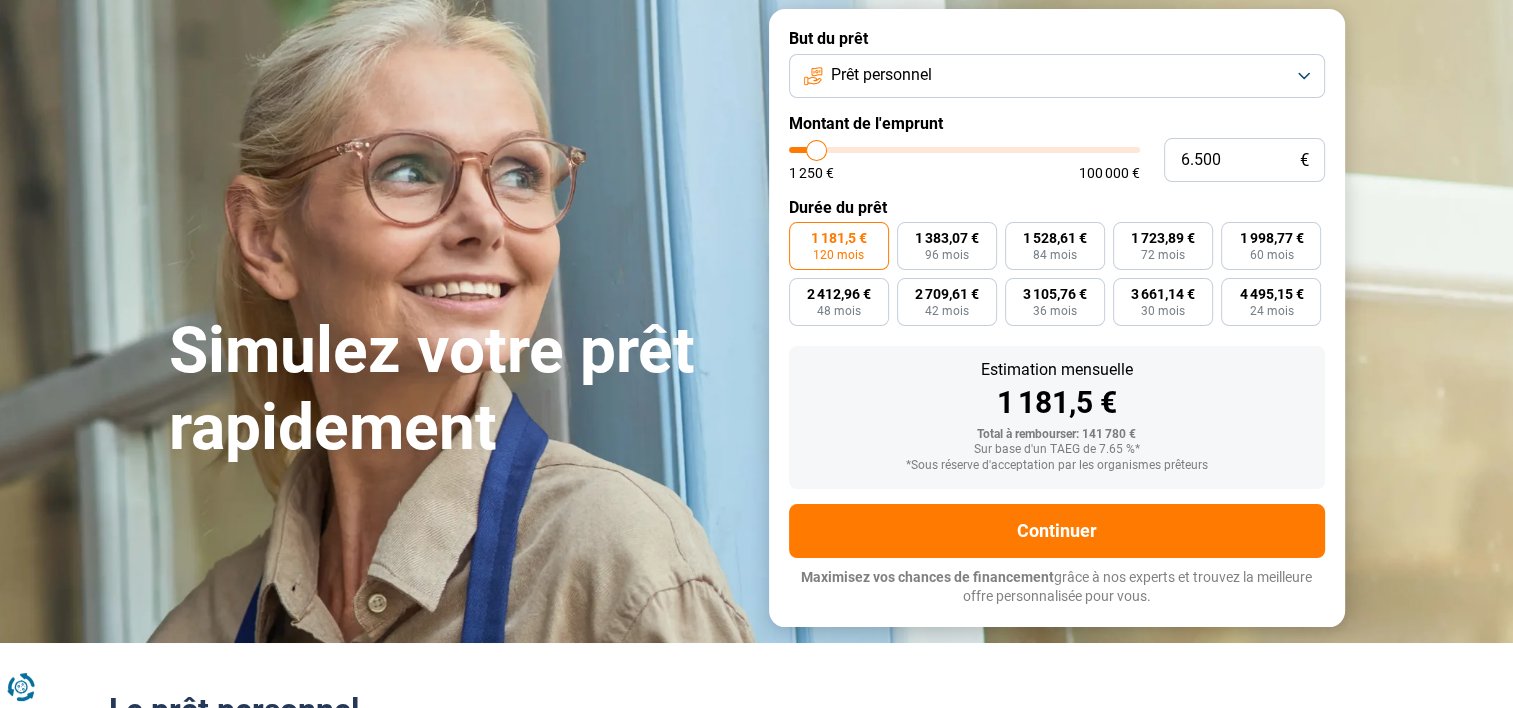 type on "7.750" 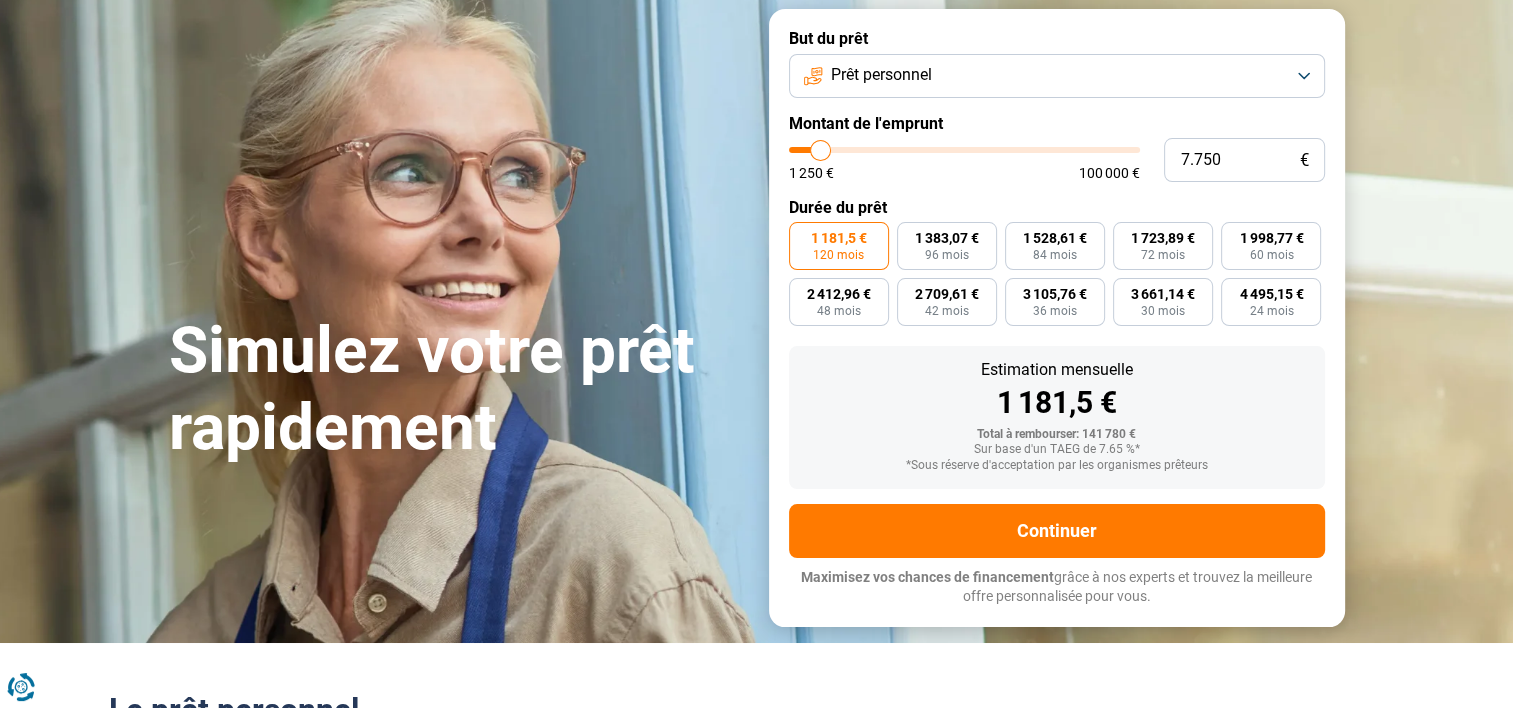 type on "8.250" 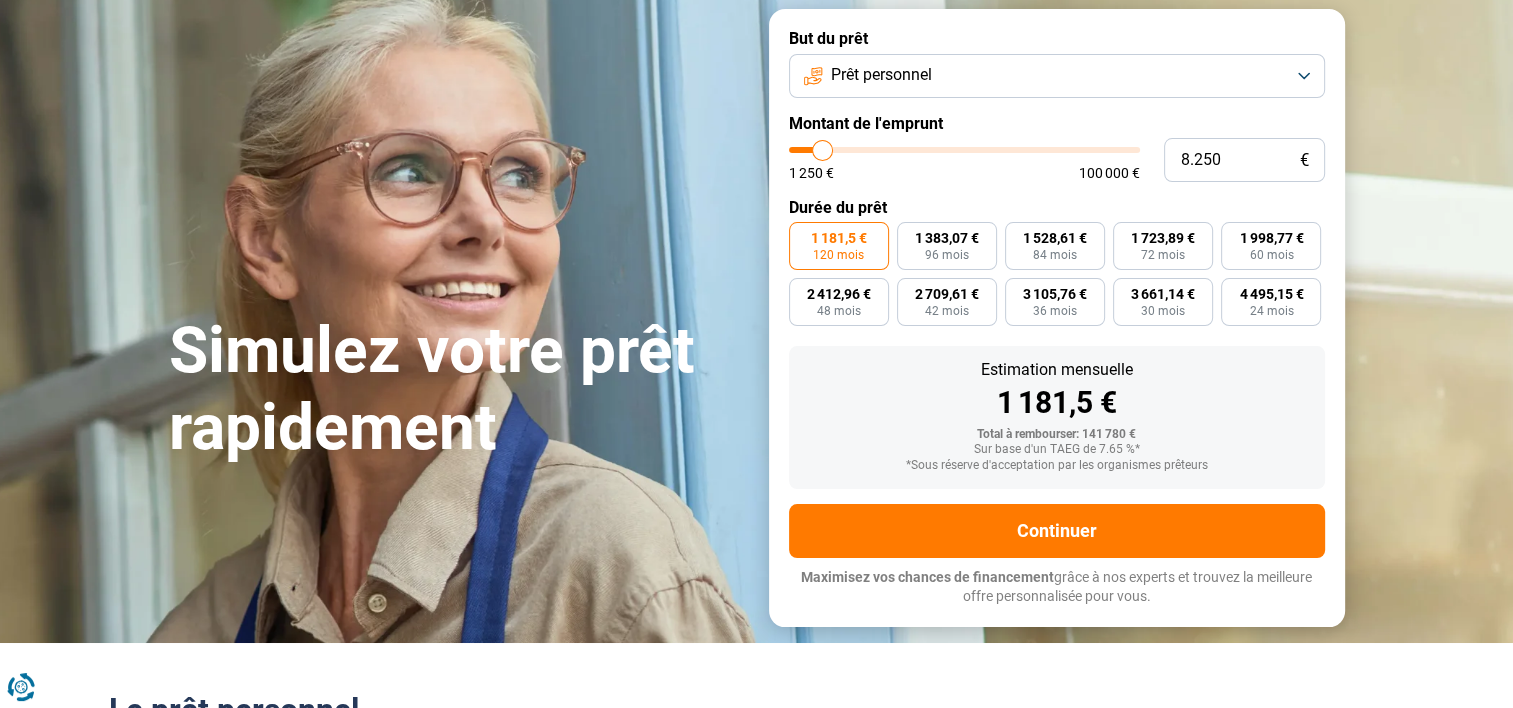 type on "7.000" 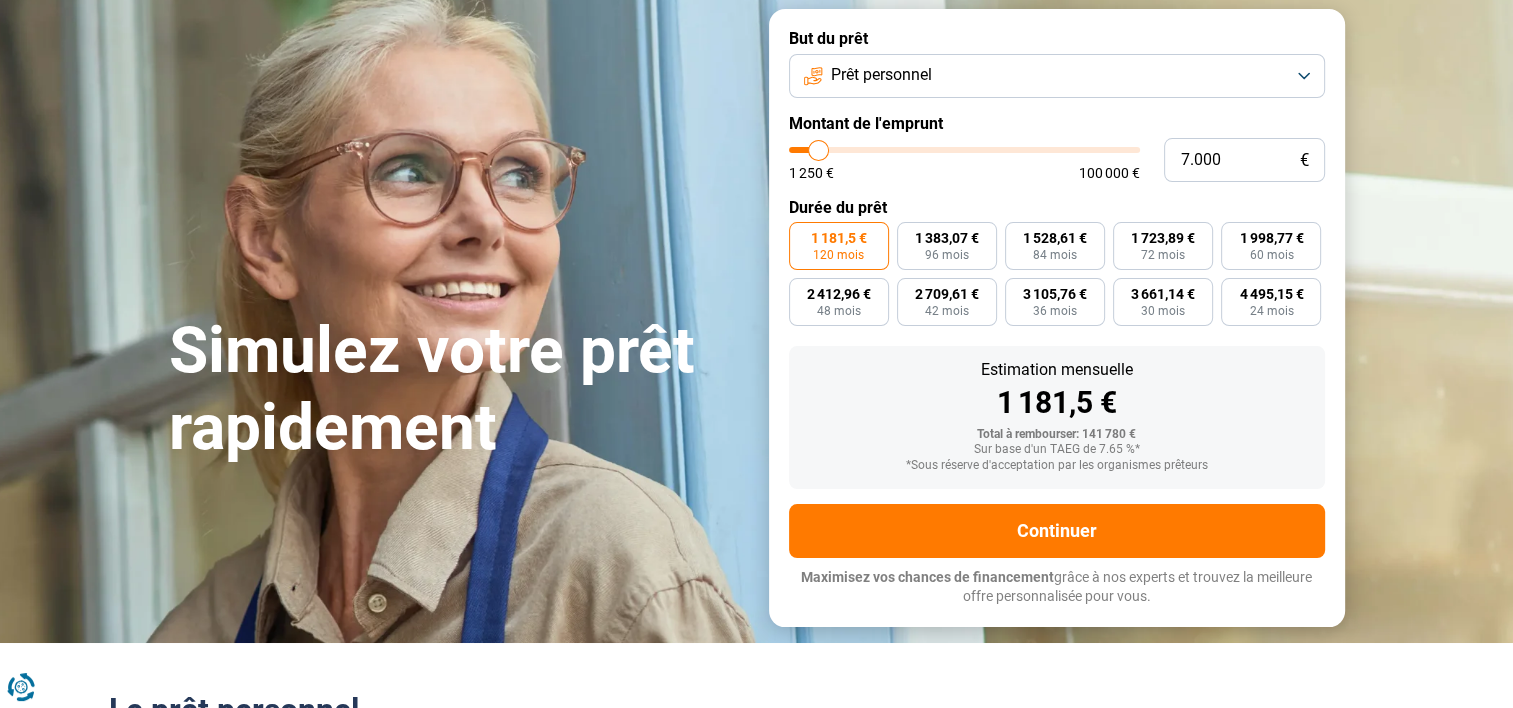 type on "6.000" 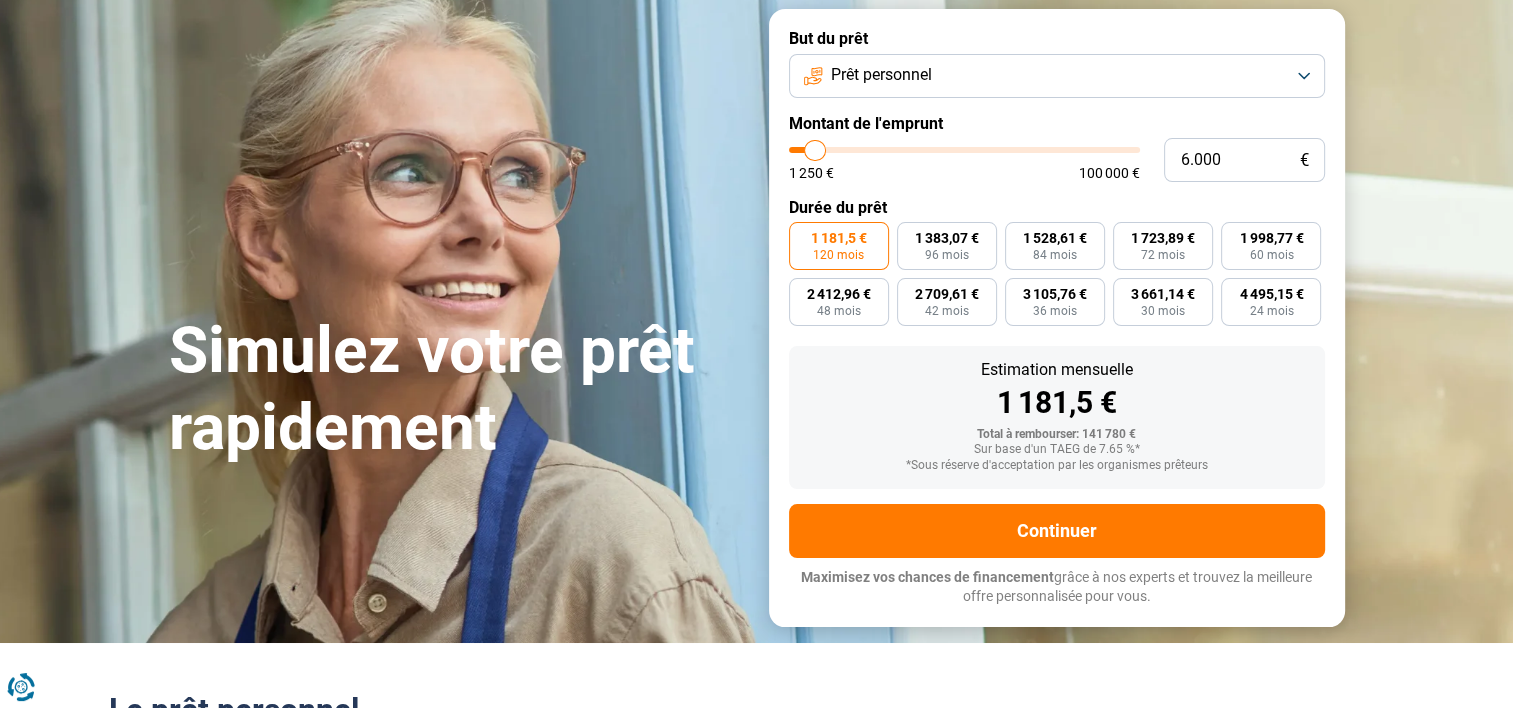 type on "5.750" 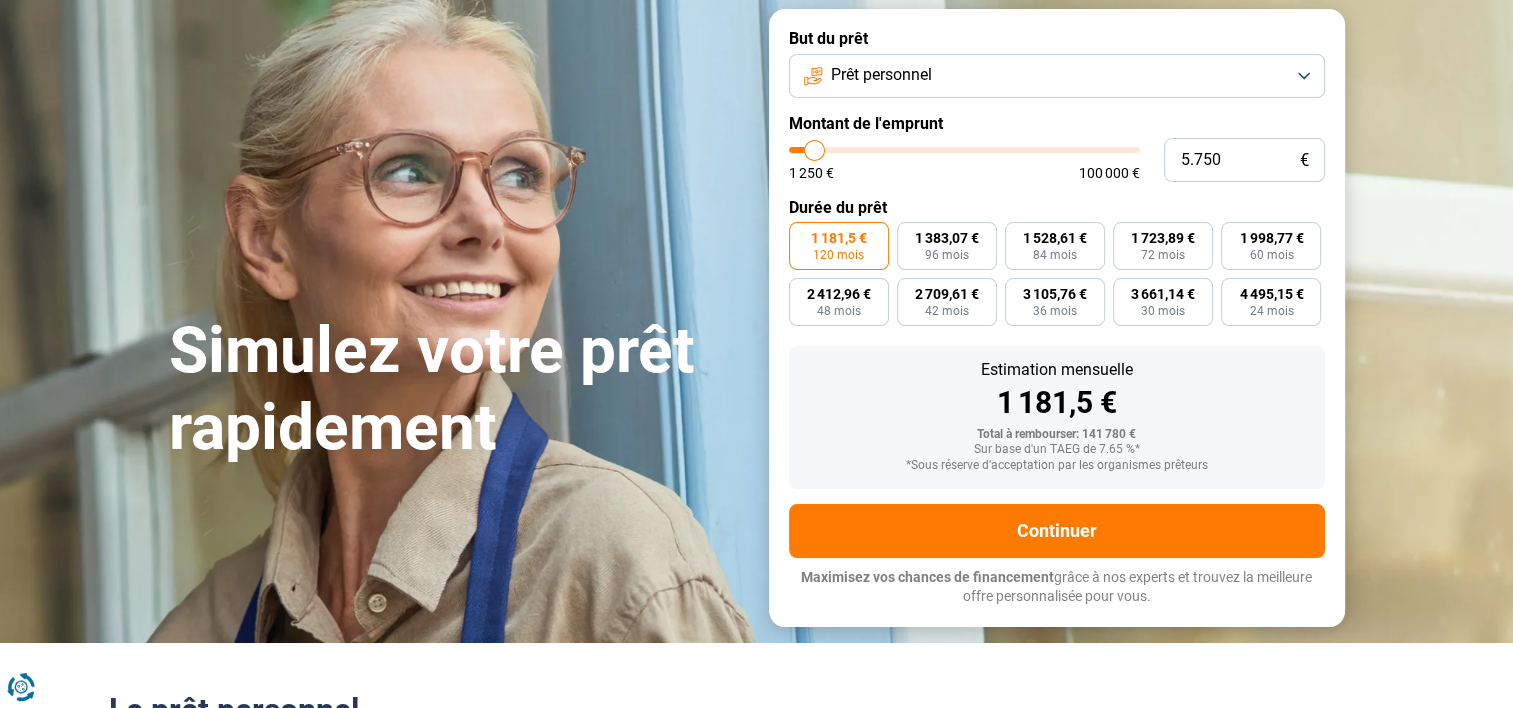 type on "5.250" 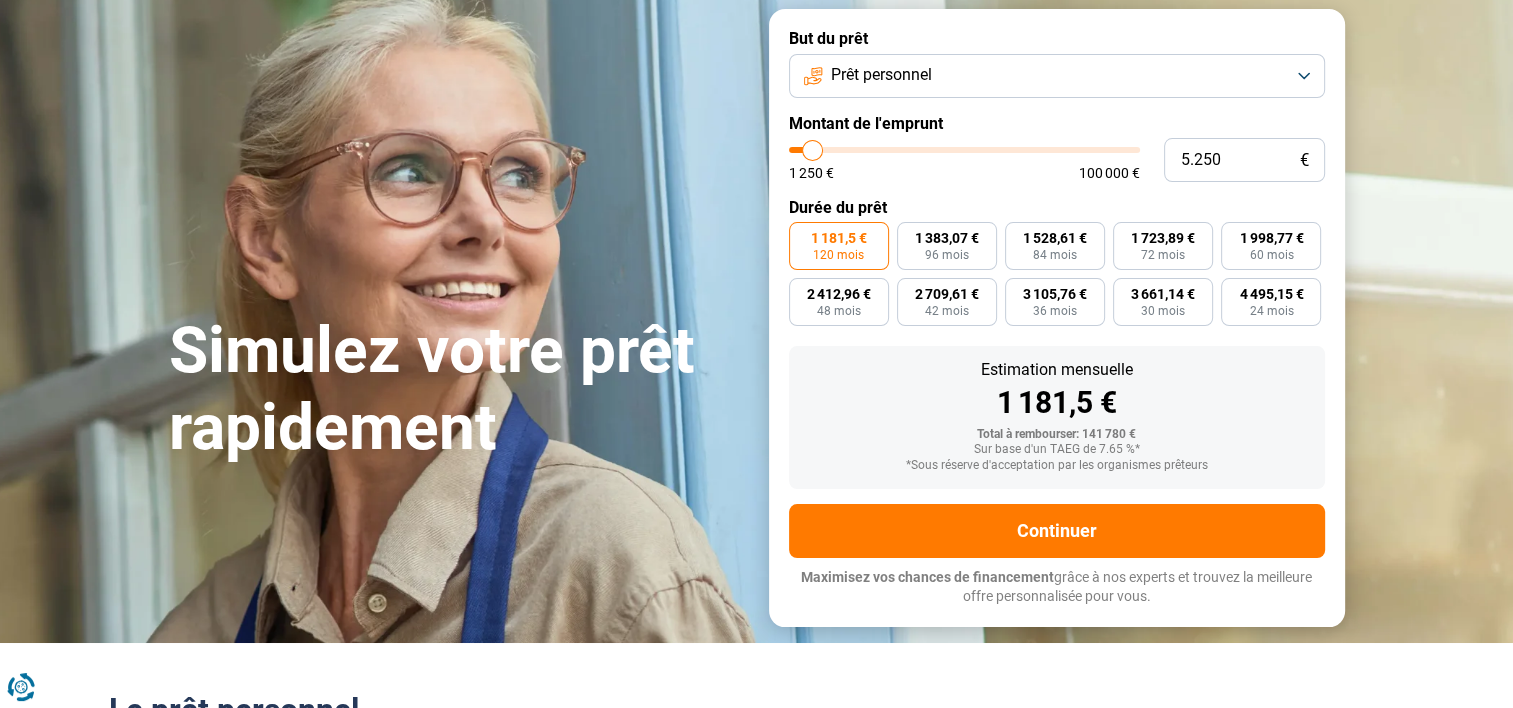 type on "4.750" 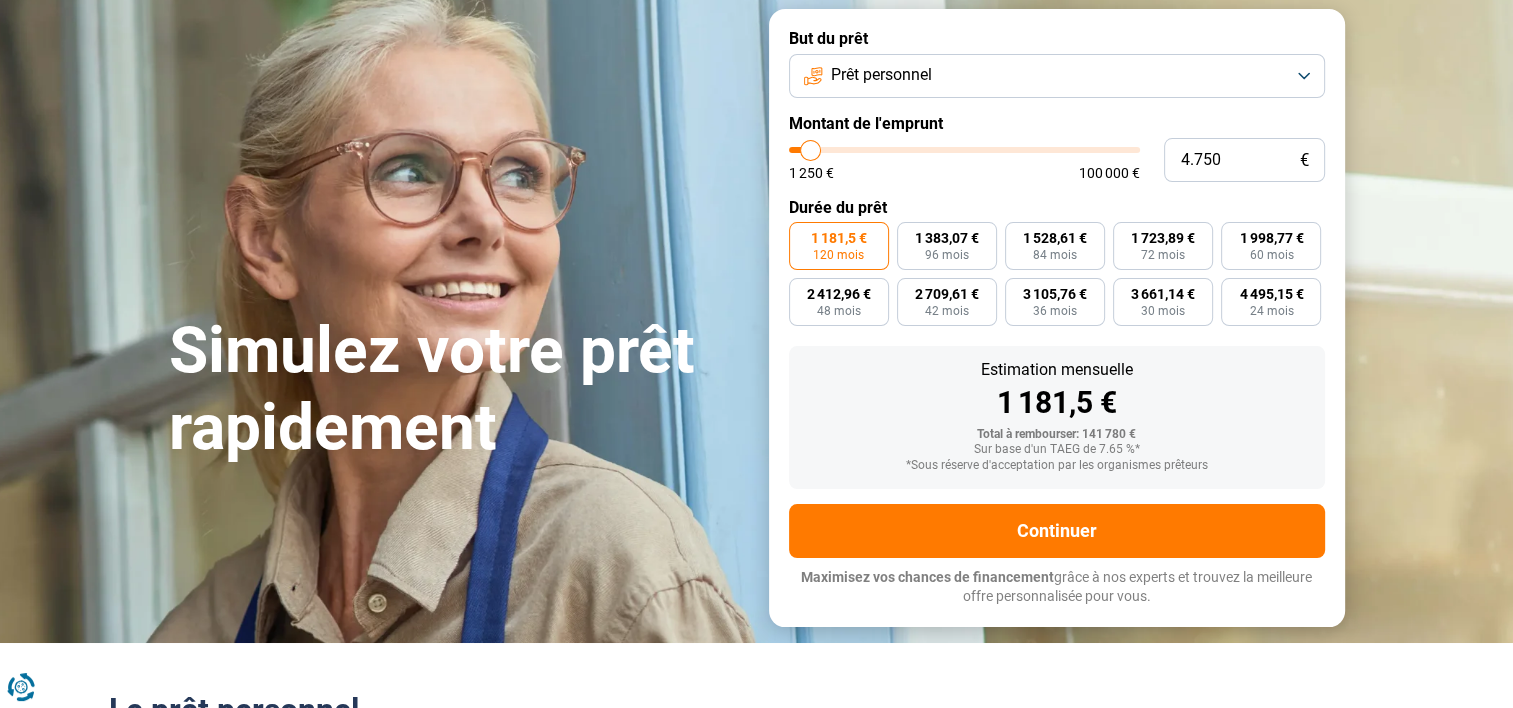 type on "5.000" 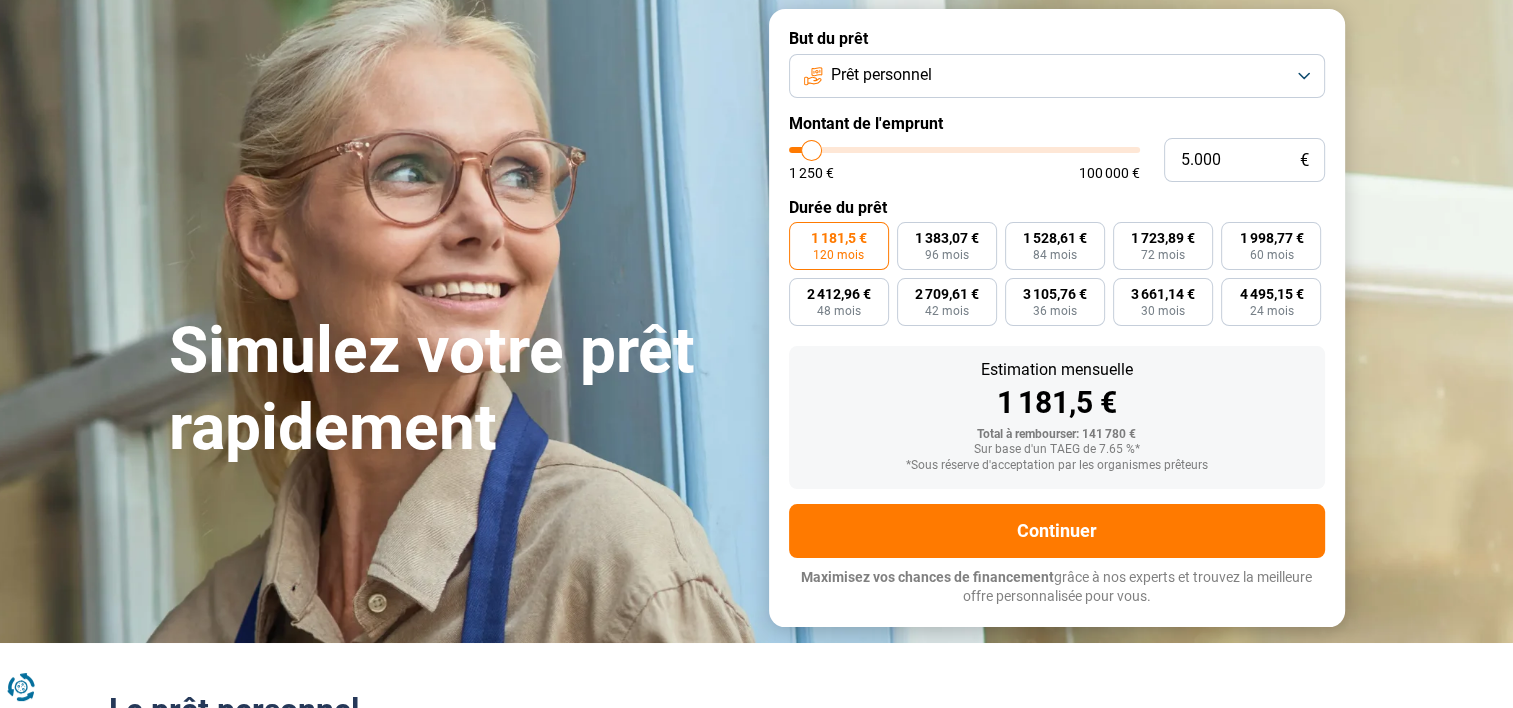 type on "6.000" 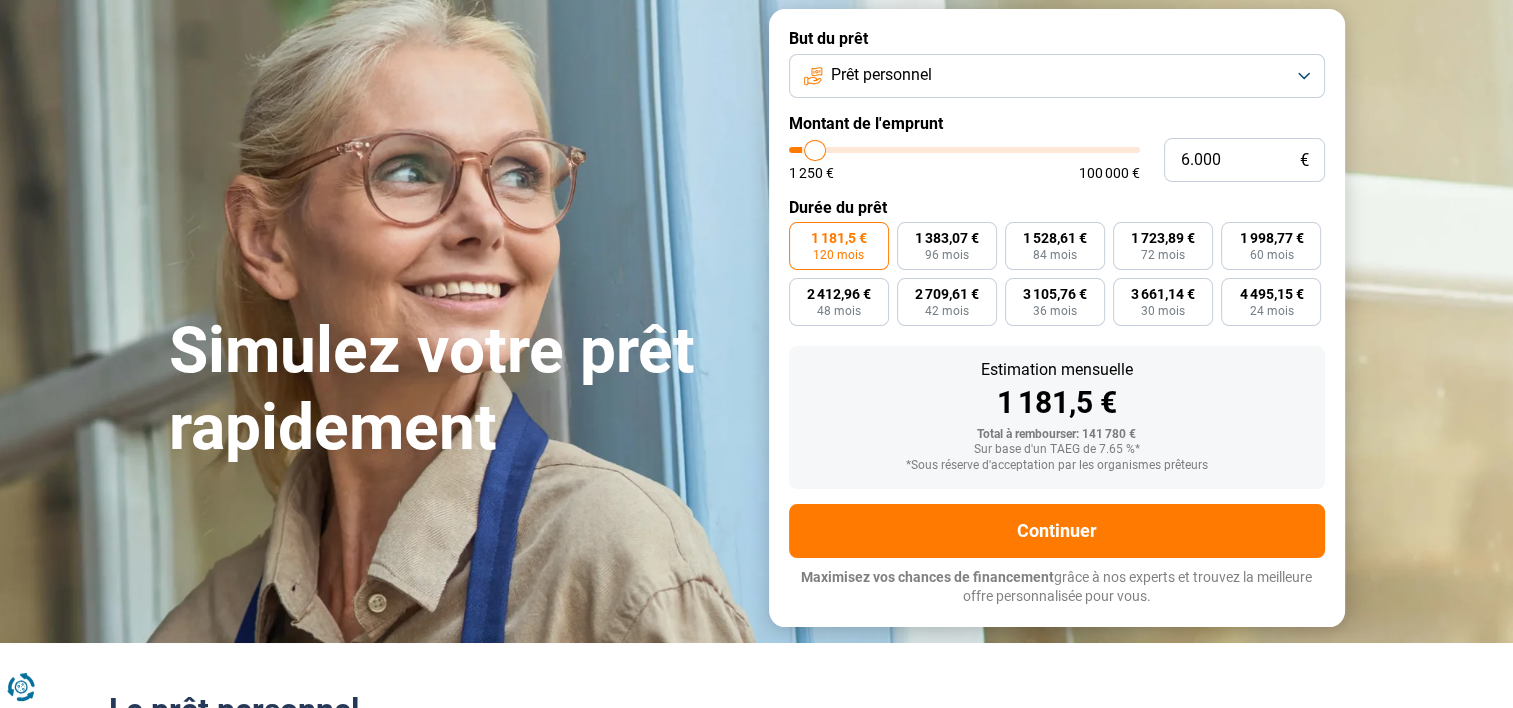 type on "7.000" 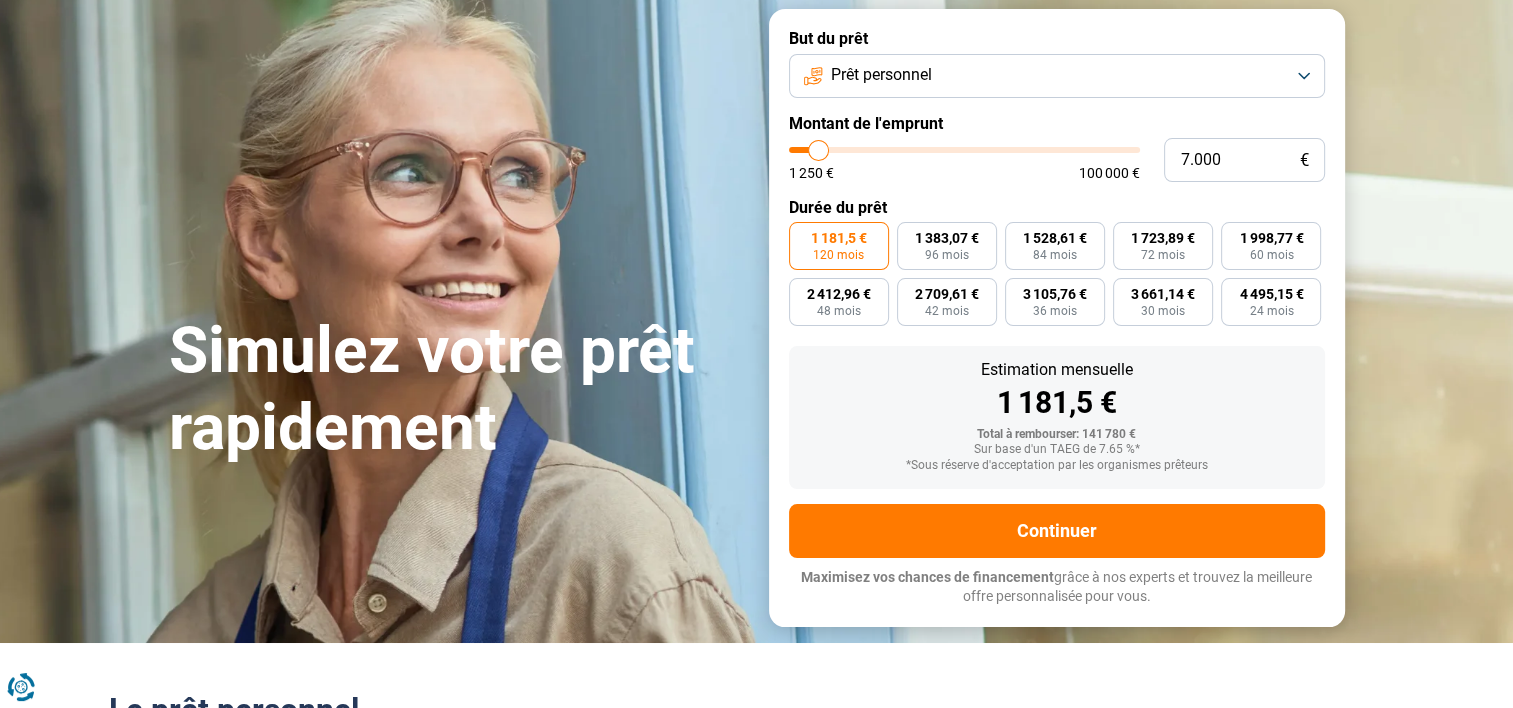drag, startPoint x: 1132, startPoint y: 156, endPoint x: 819, endPoint y: 148, distance: 313.10223 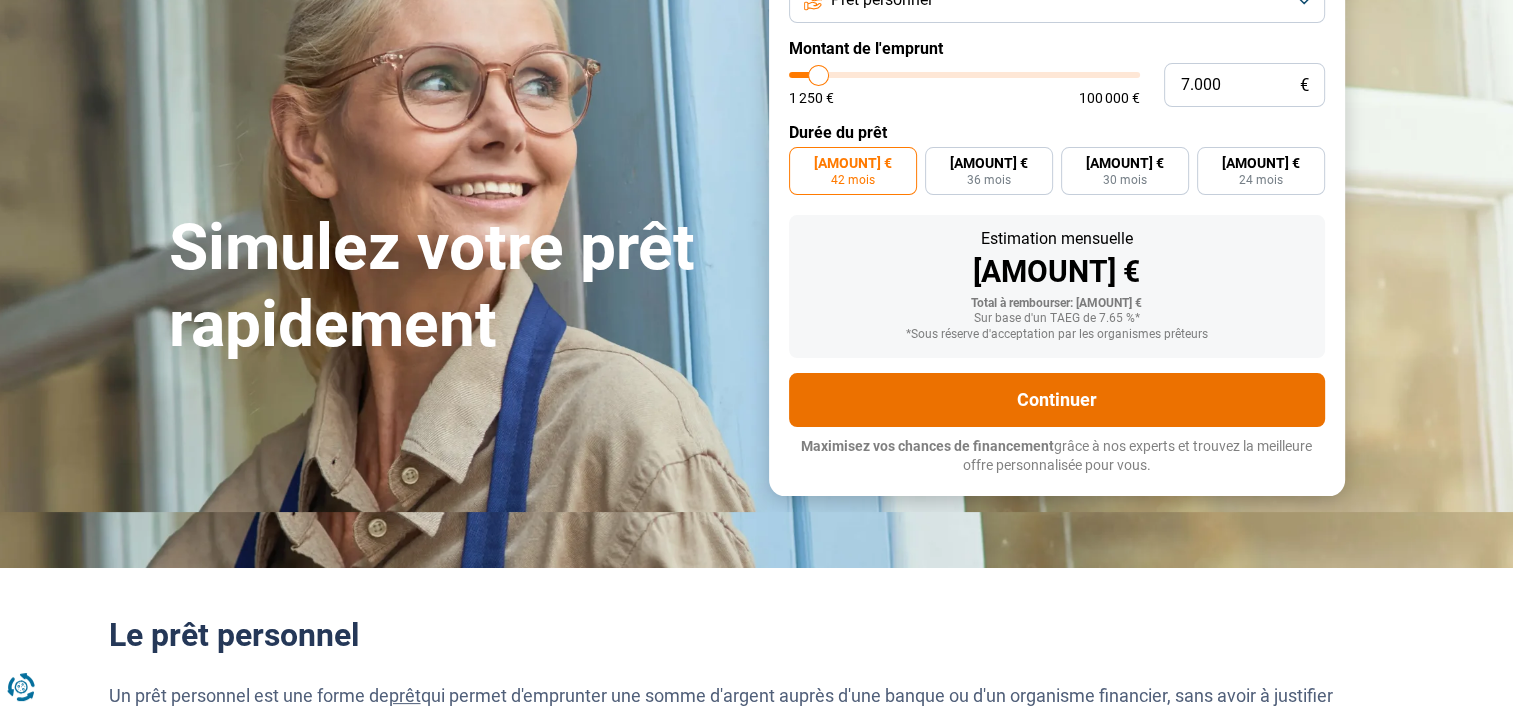 scroll, scrollTop: 200, scrollLeft: 0, axis: vertical 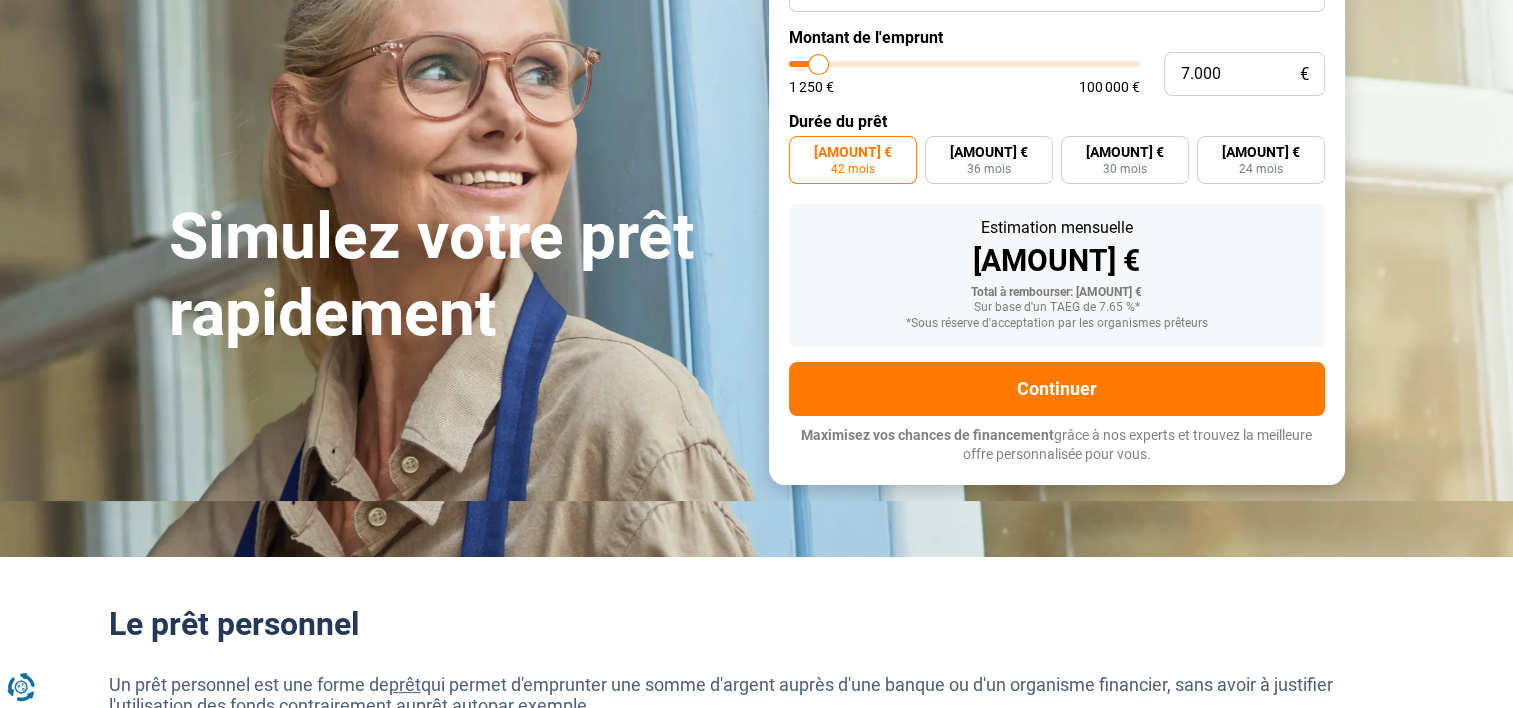 type on "7.500" 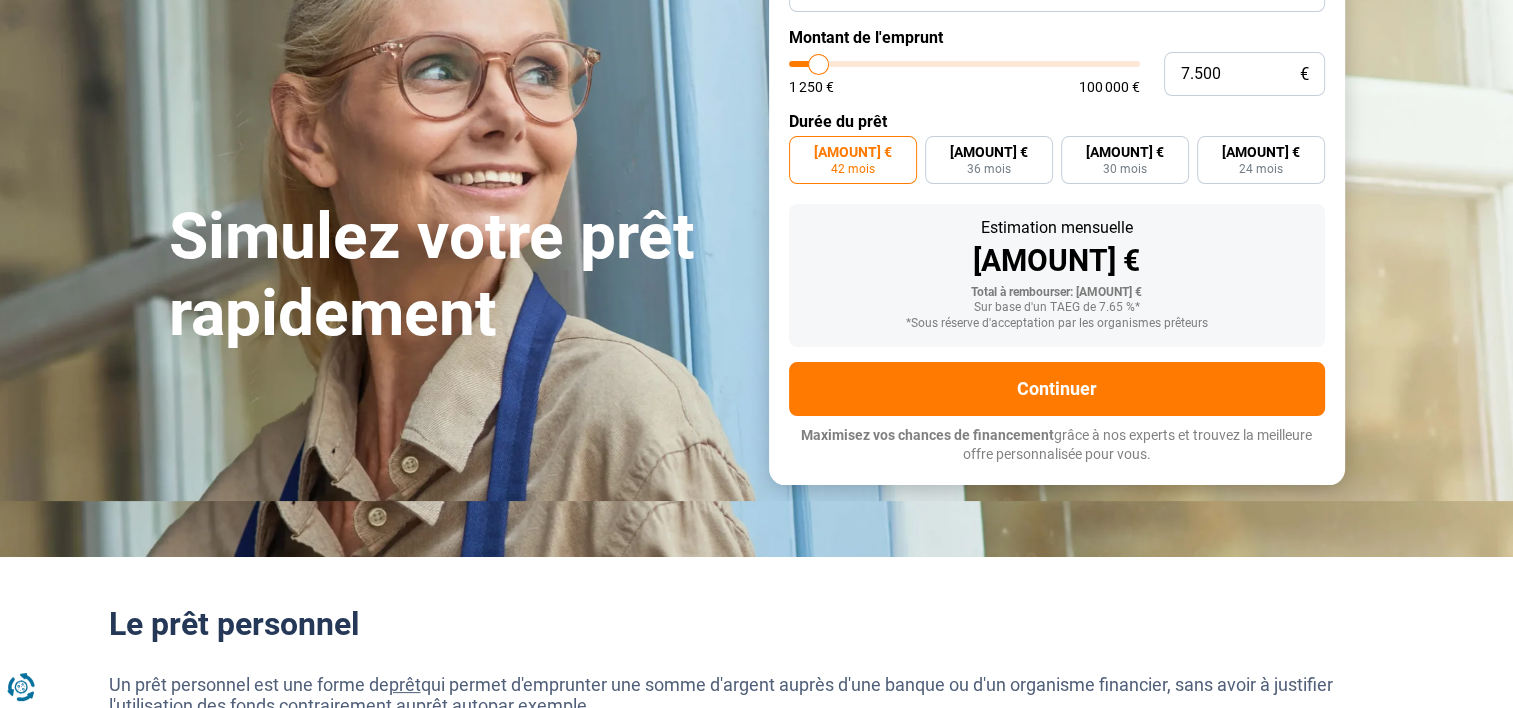 type on "7500" 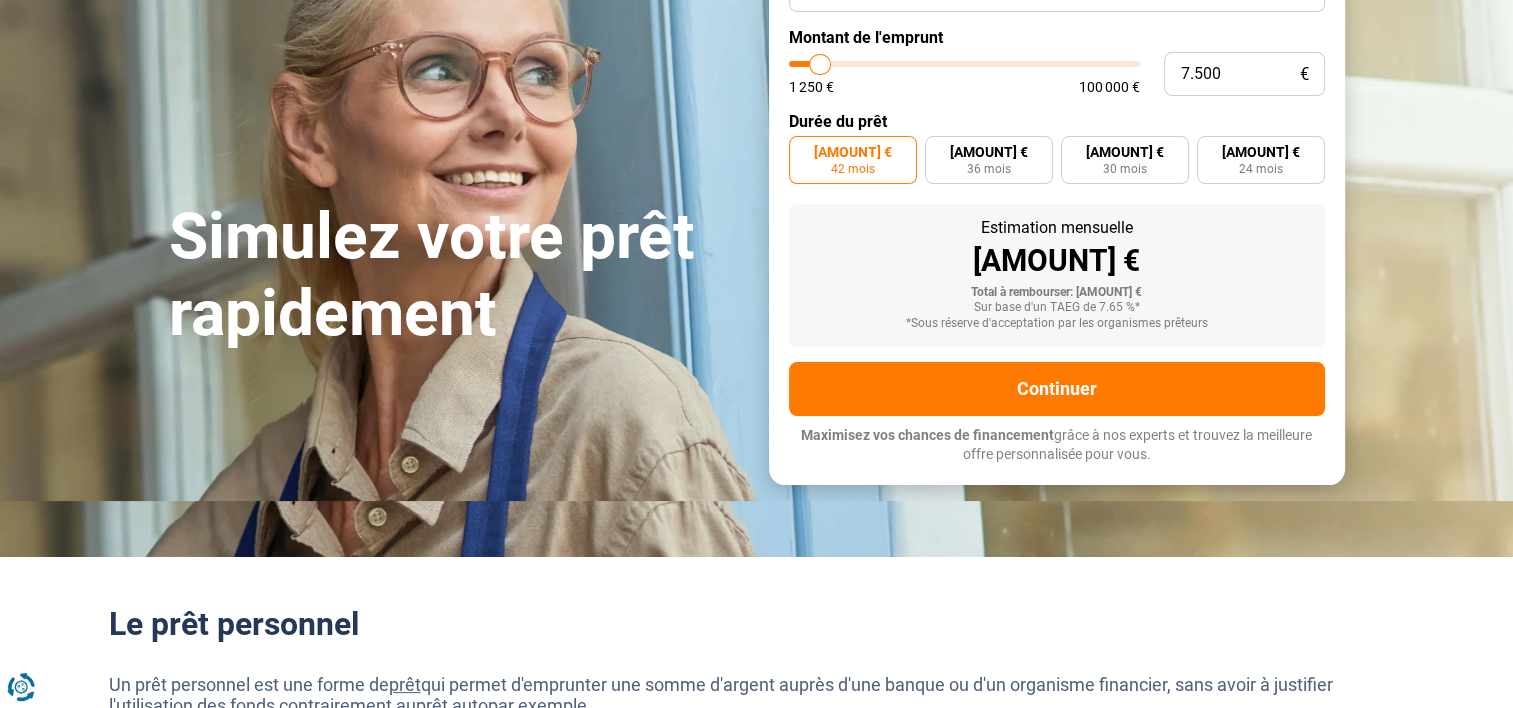 type on "6.000" 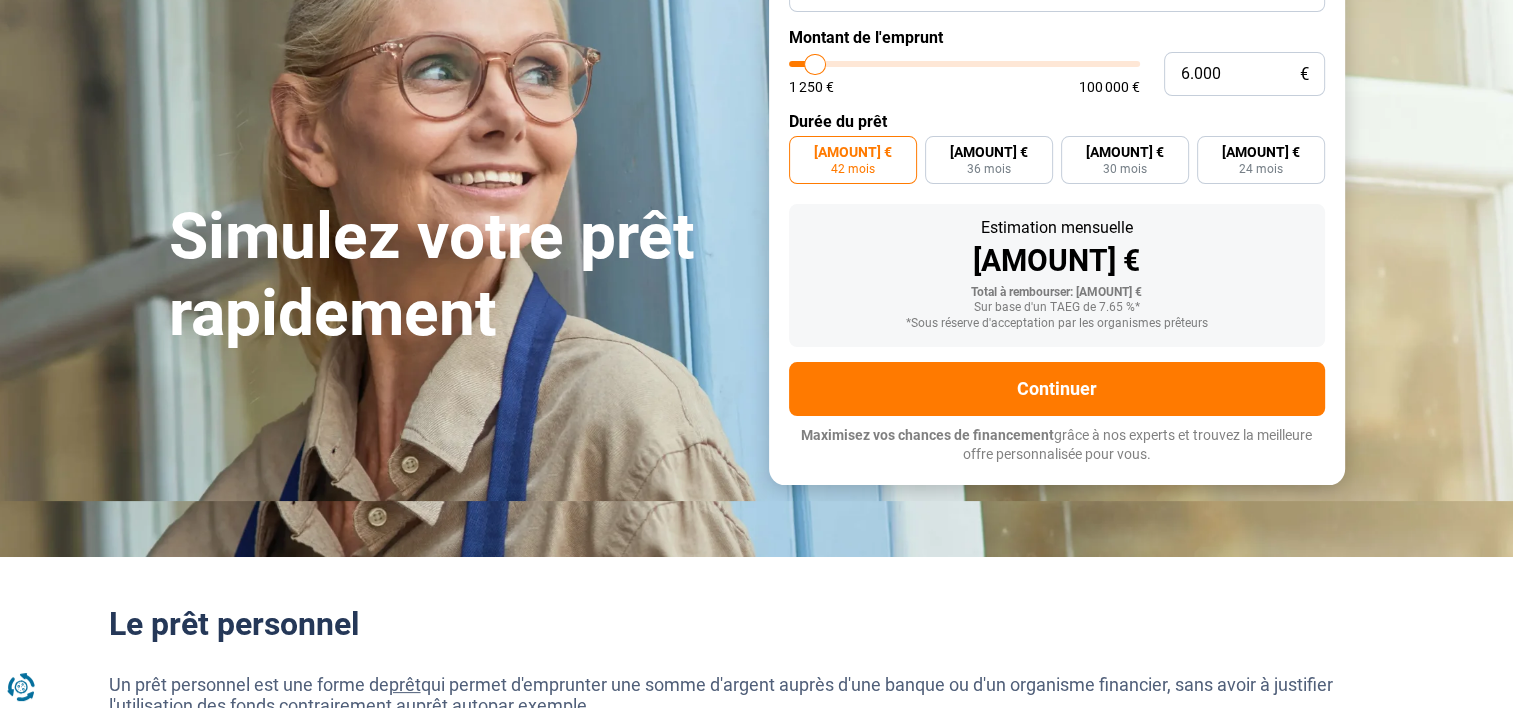 type on "5.500" 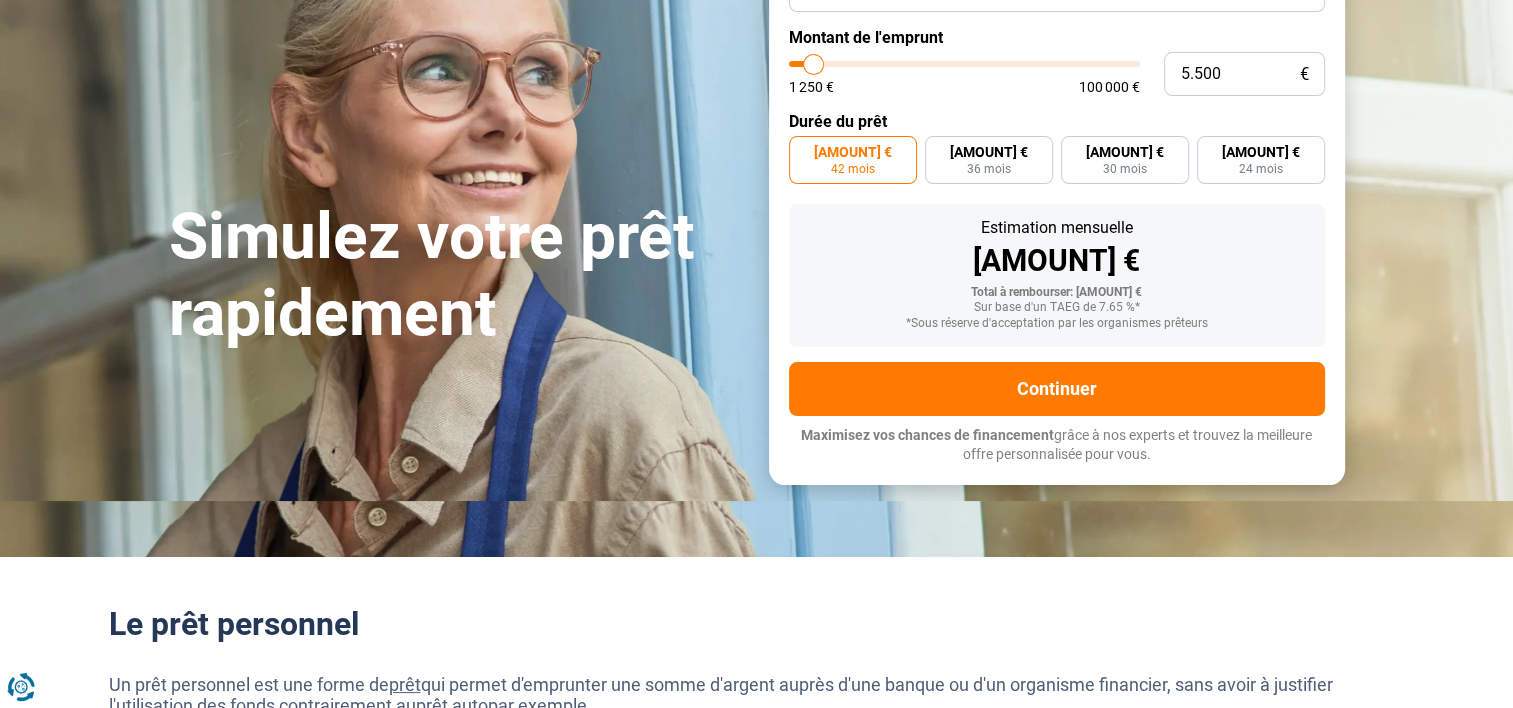 type on "5500" 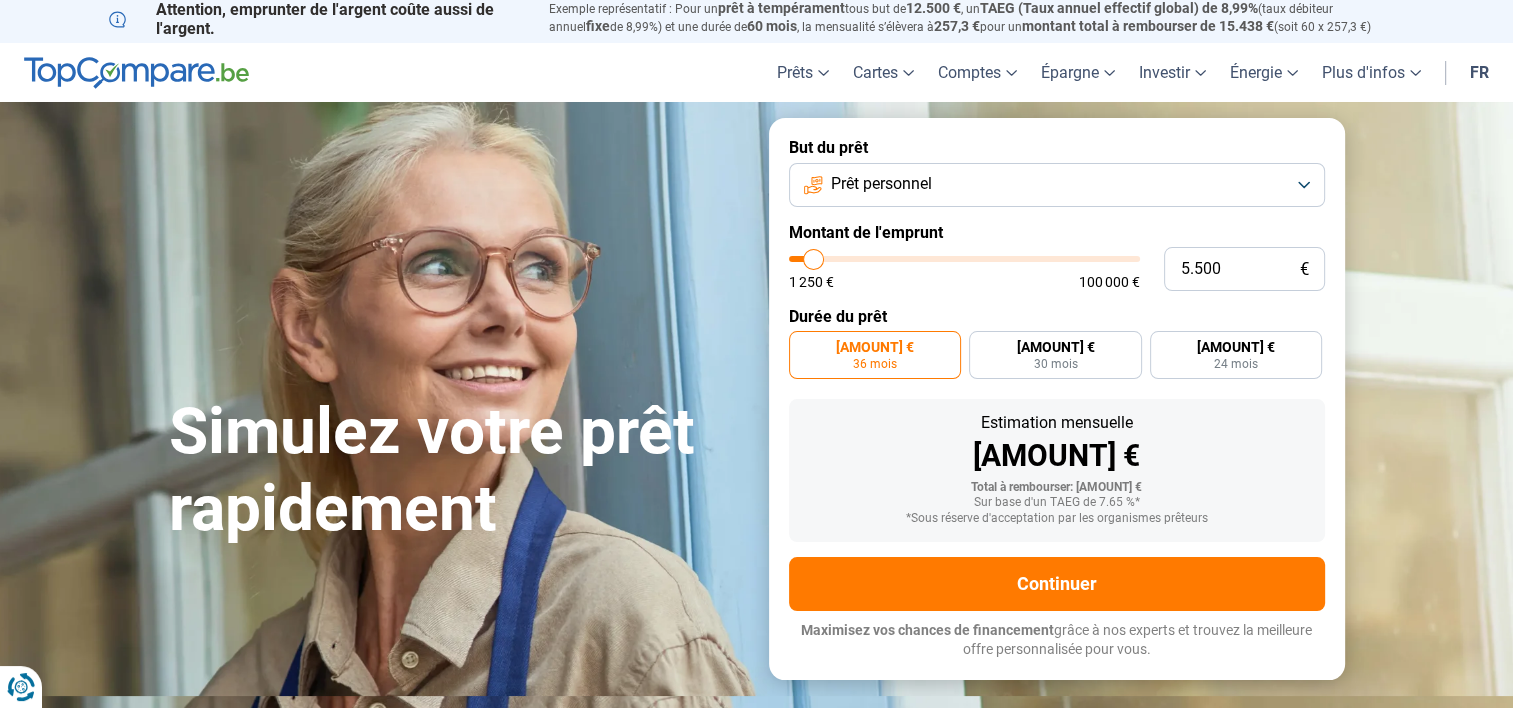 scroll, scrollTop: 0, scrollLeft: 0, axis: both 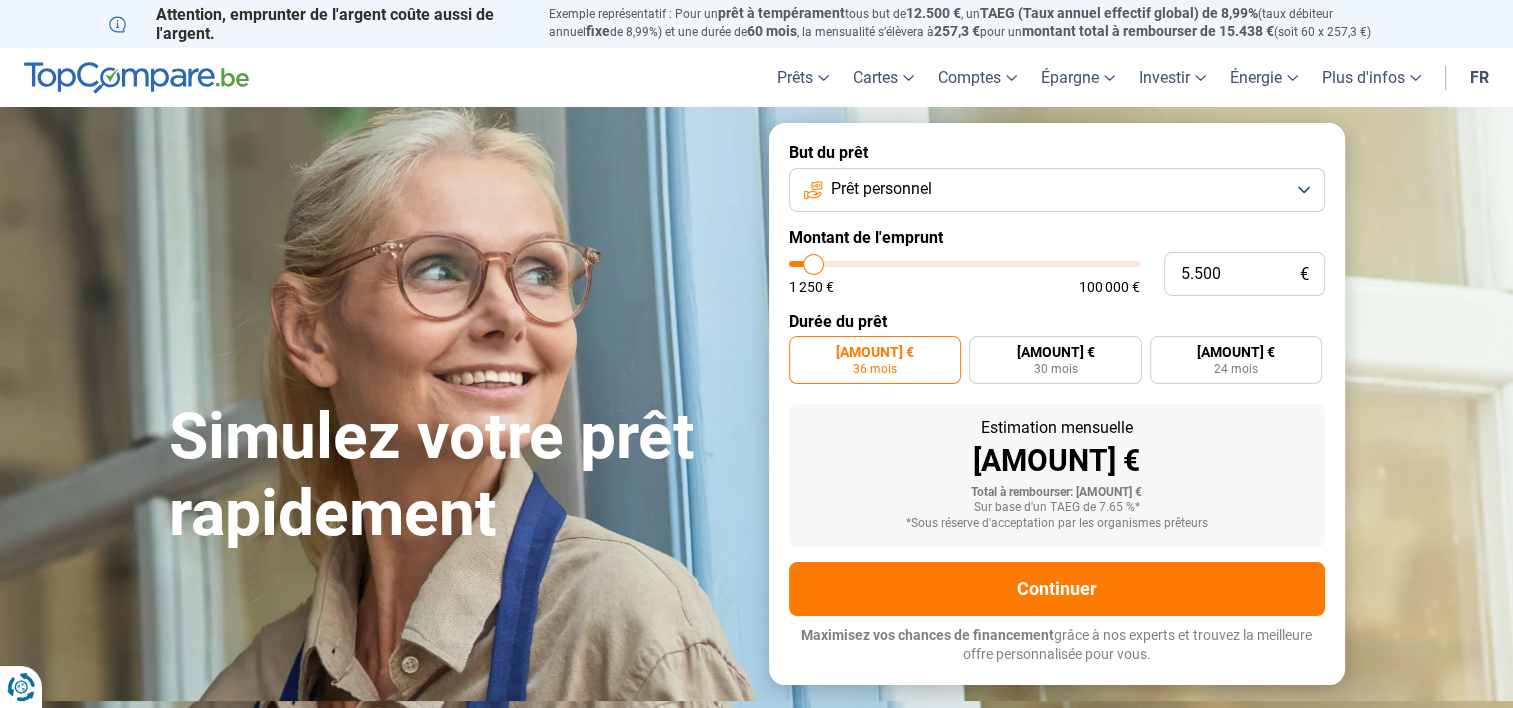 type on "4.250" 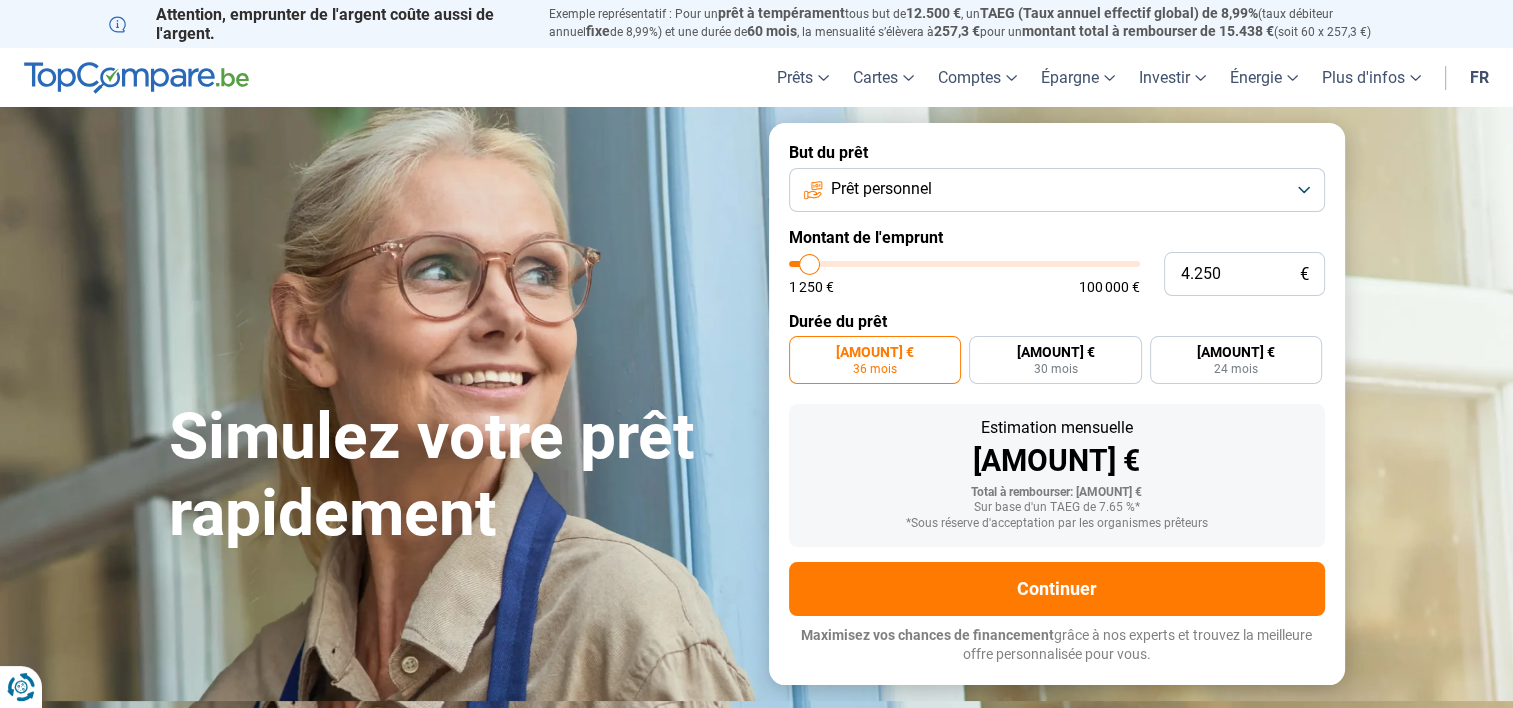 type on "4.000" 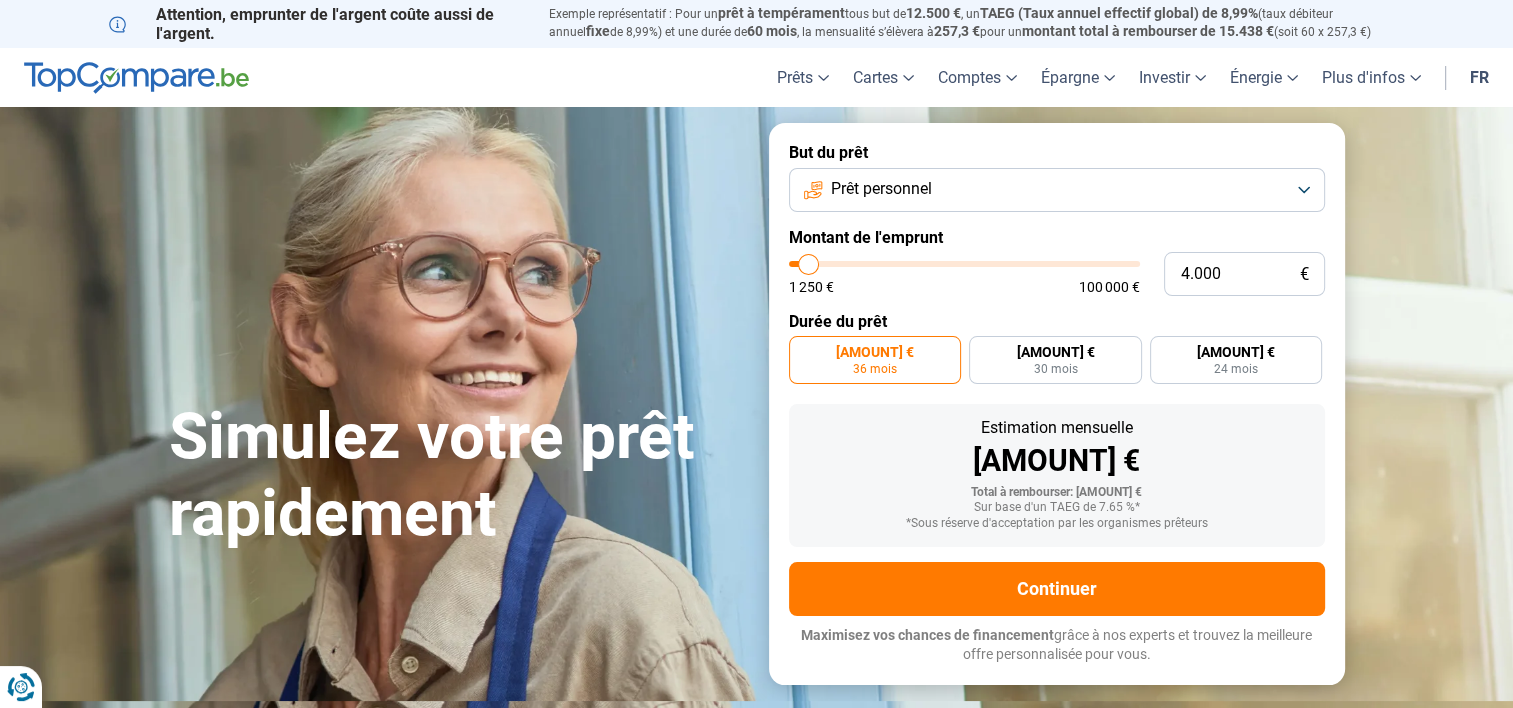 type on "3.500" 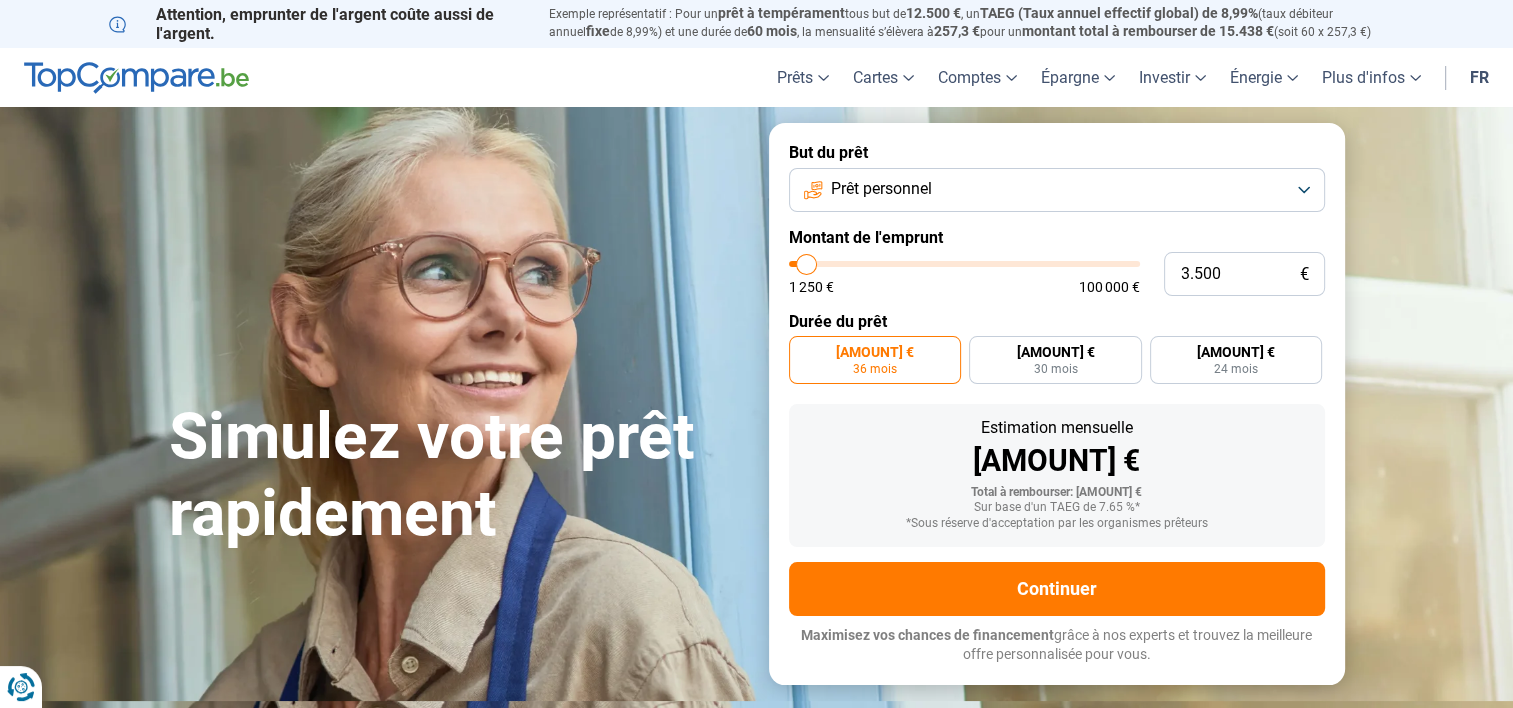 type on "3500" 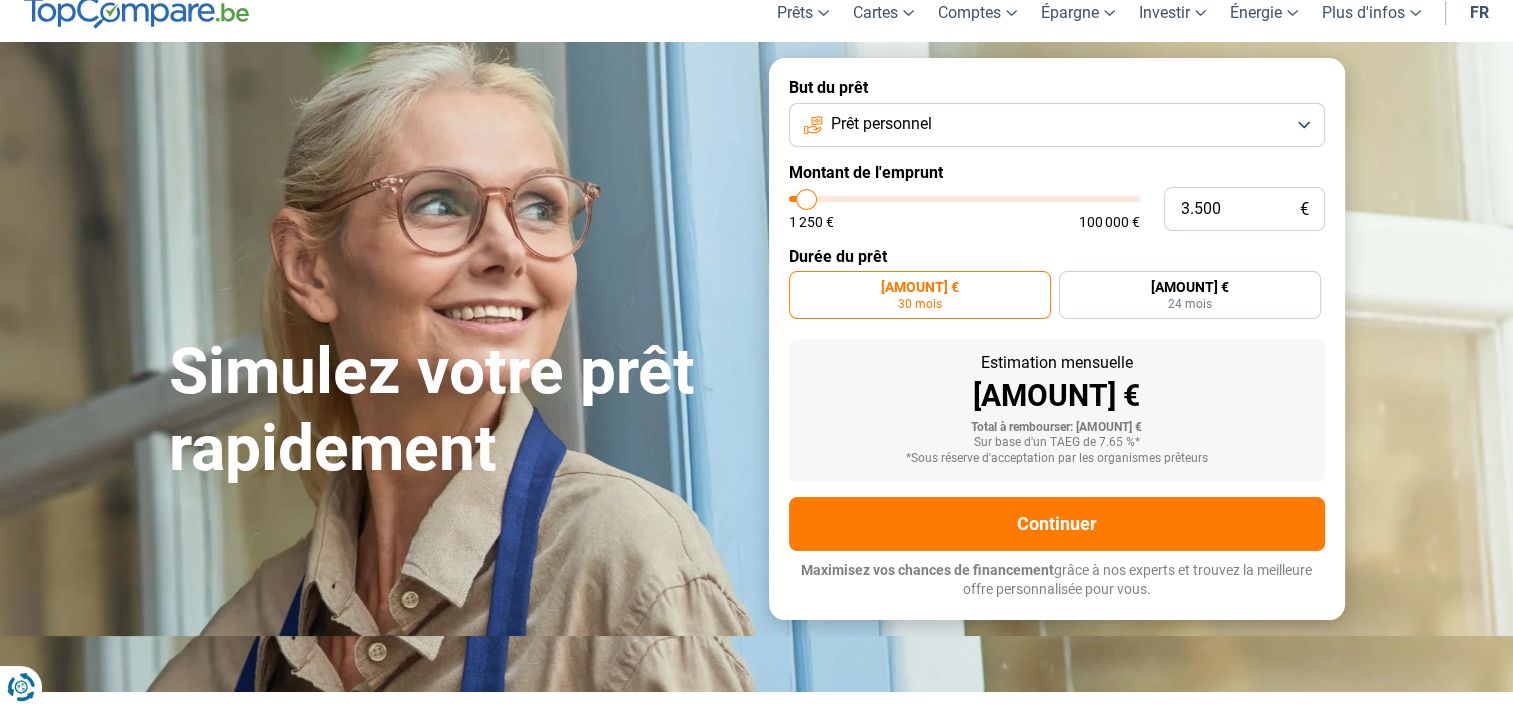scroll, scrollTop: 100, scrollLeft: 0, axis: vertical 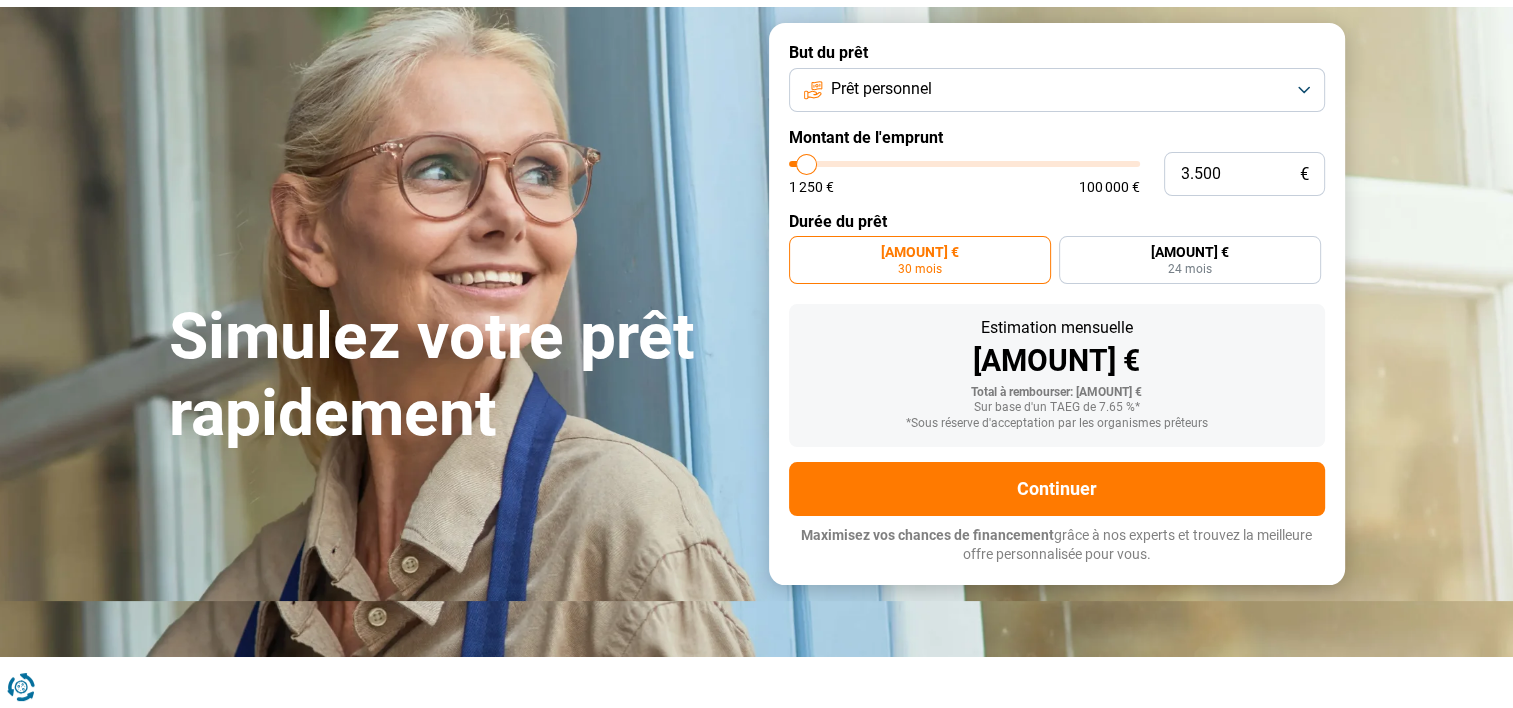 type on "3.750" 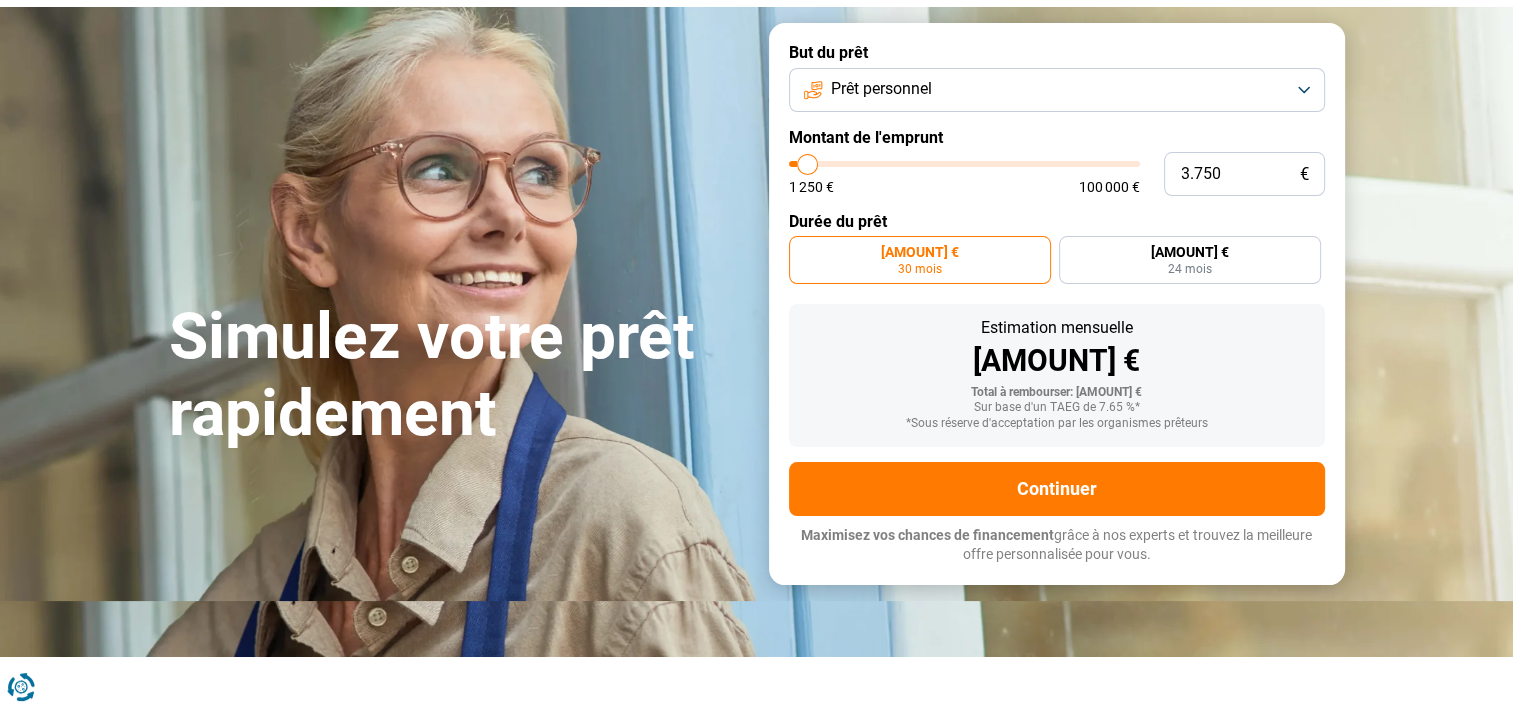 type on "4.000" 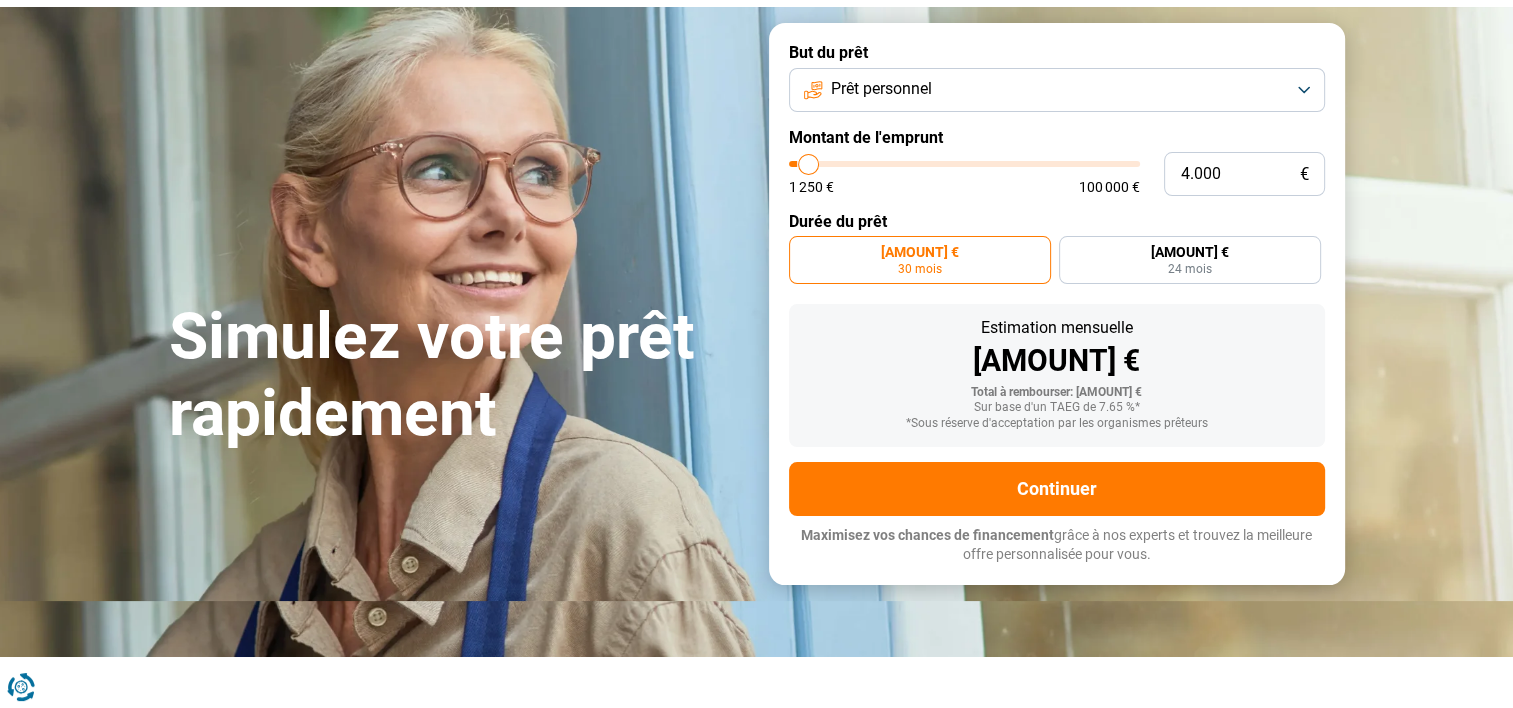 type on "4.500" 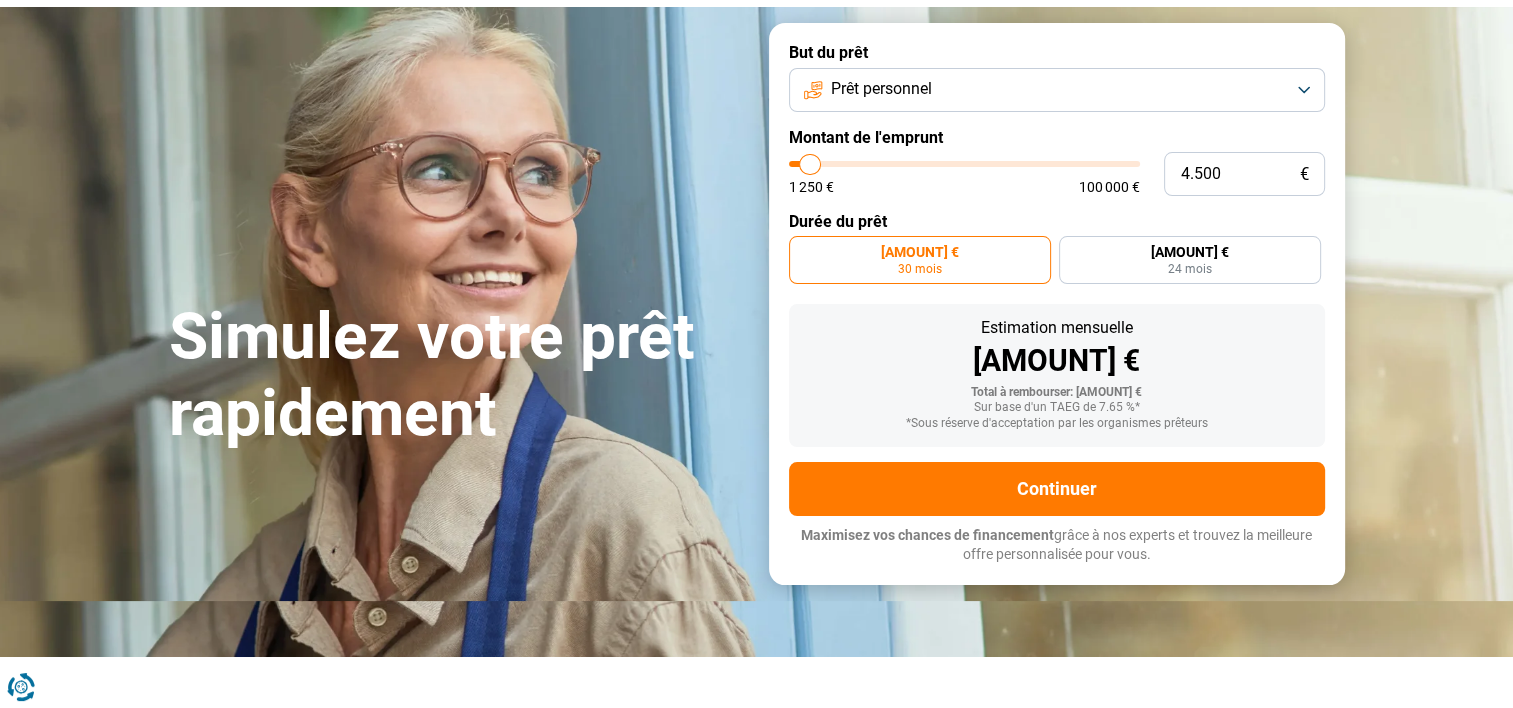 type on "4500" 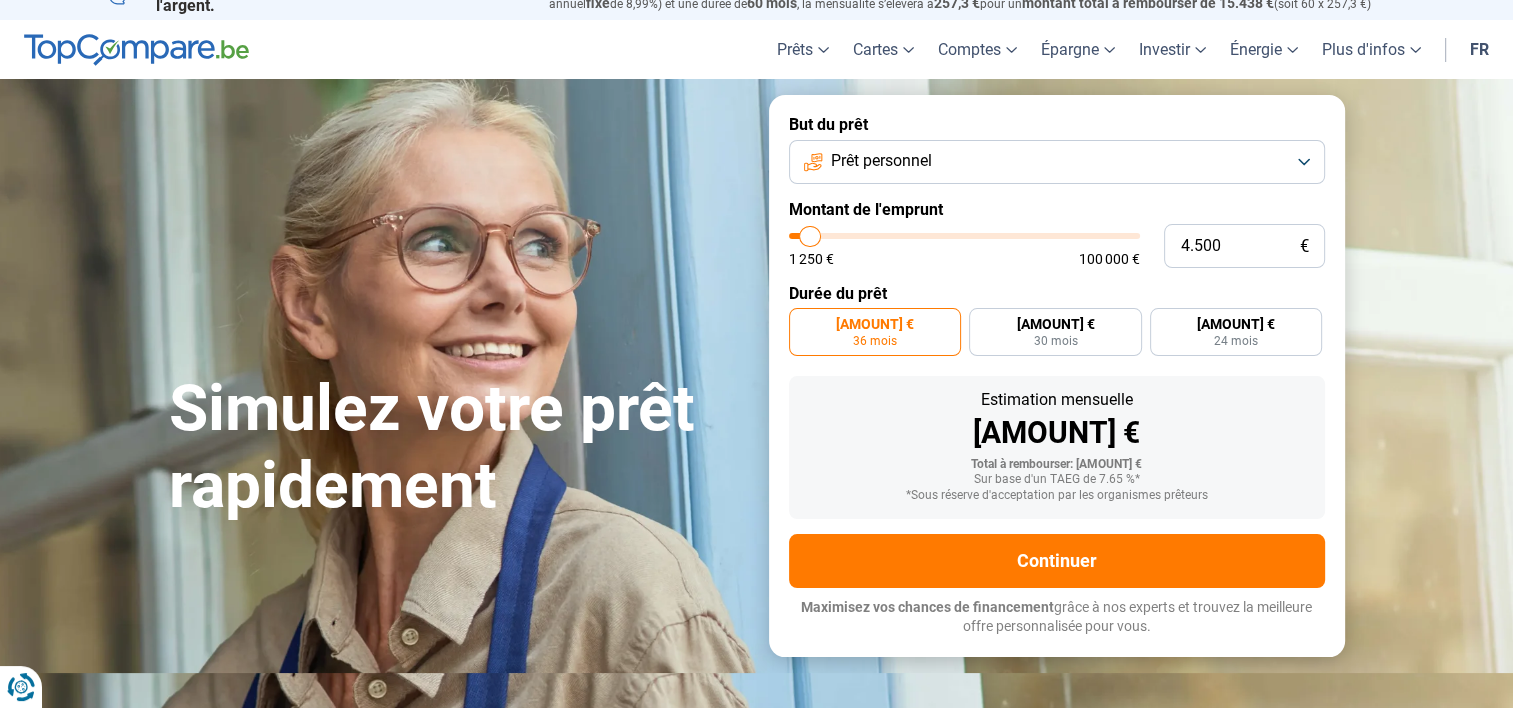 scroll, scrollTop: 0, scrollLeft: 0, axis: both 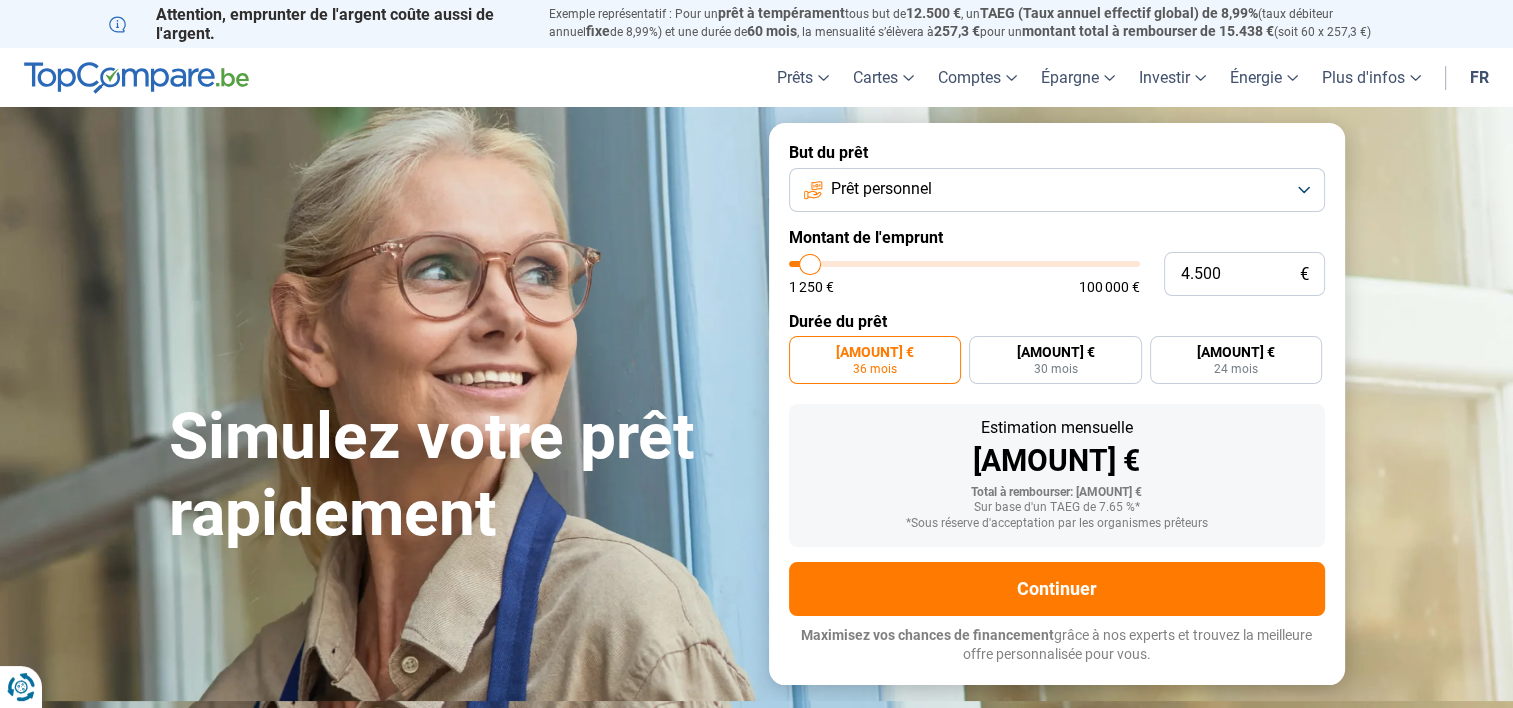 type on "7.250" 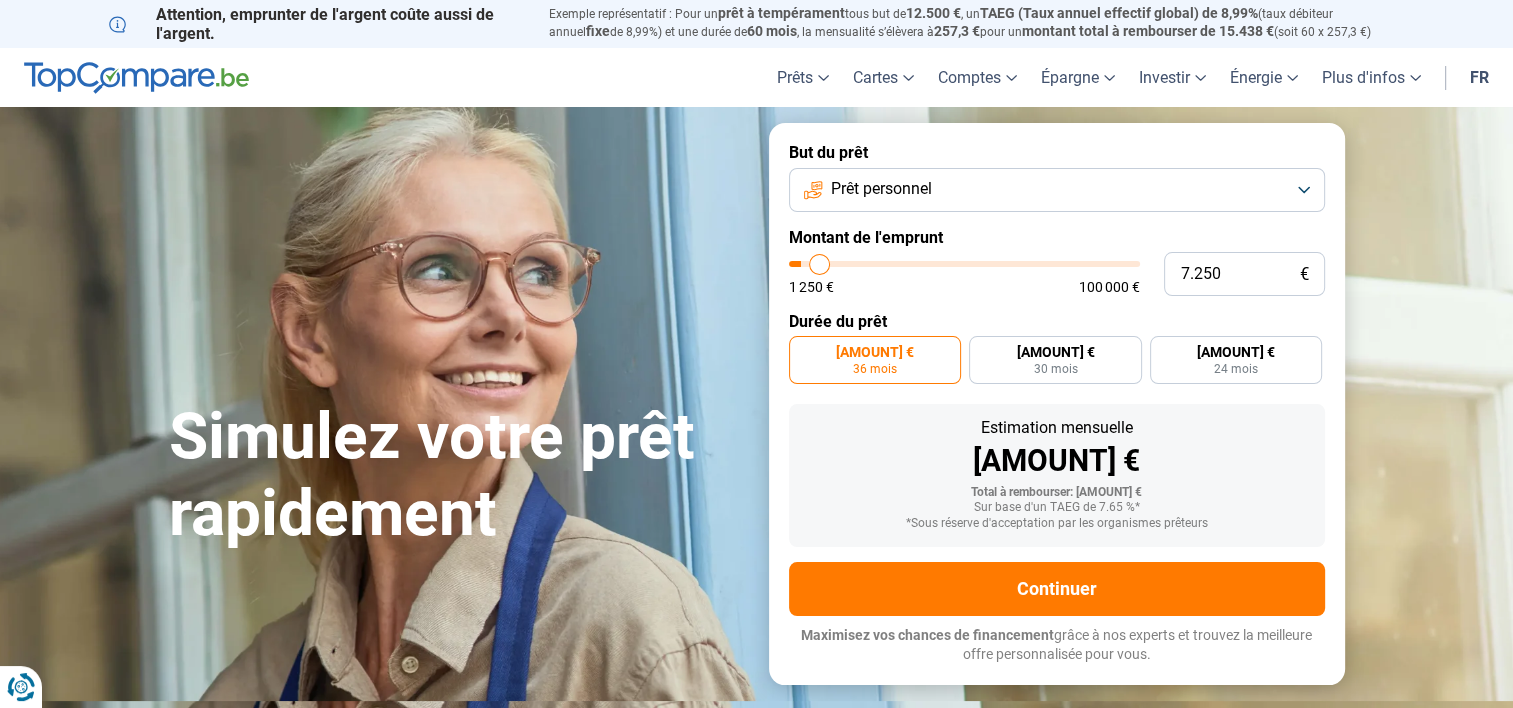 type on "7.750" 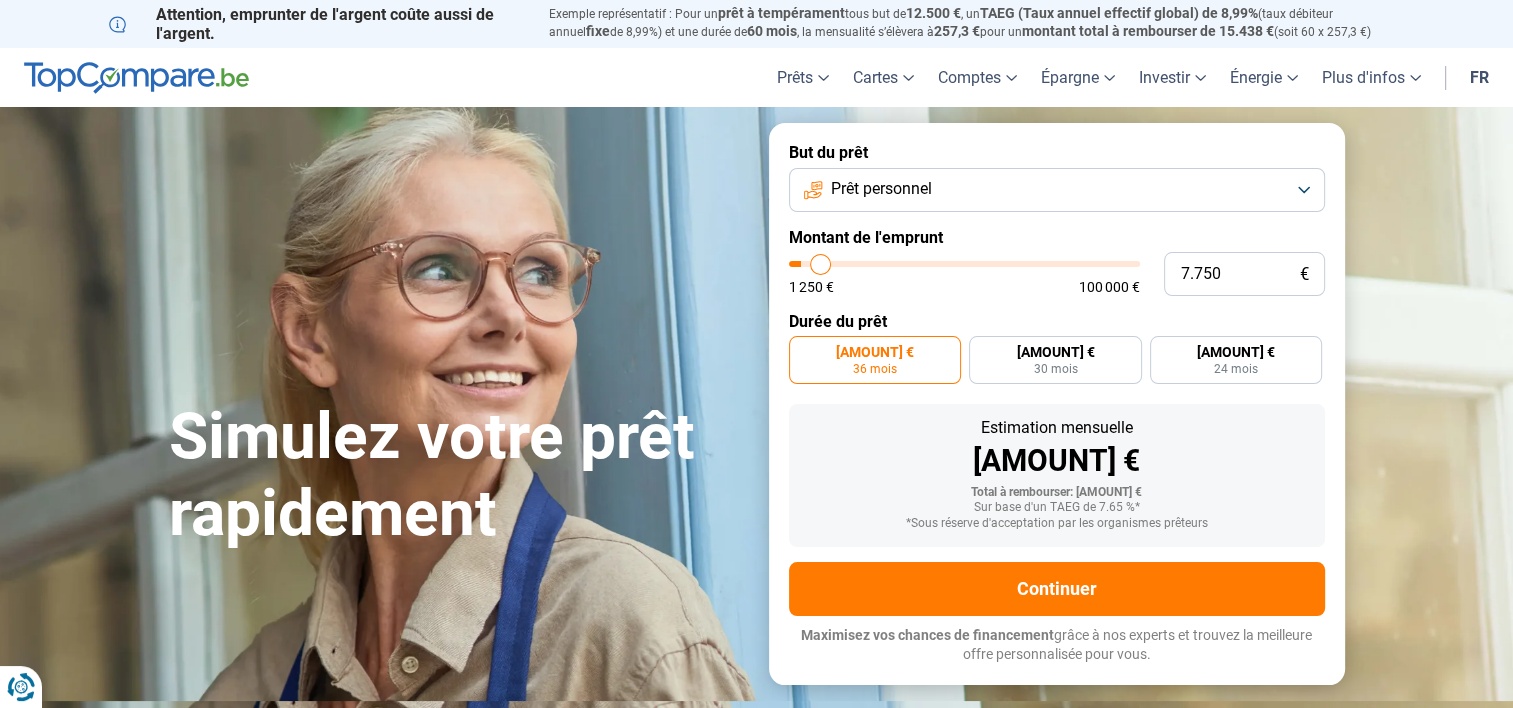 type on "8.250" 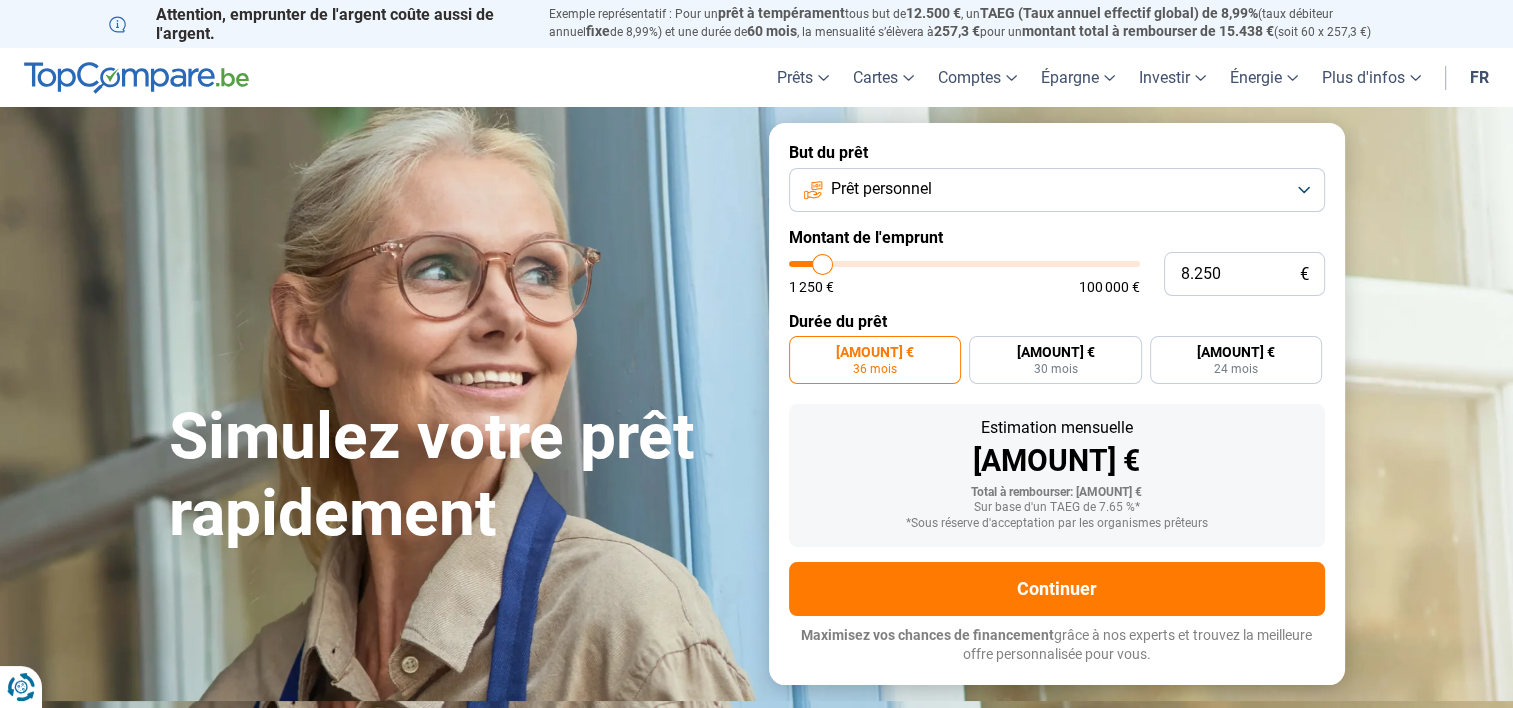 type on "8250" 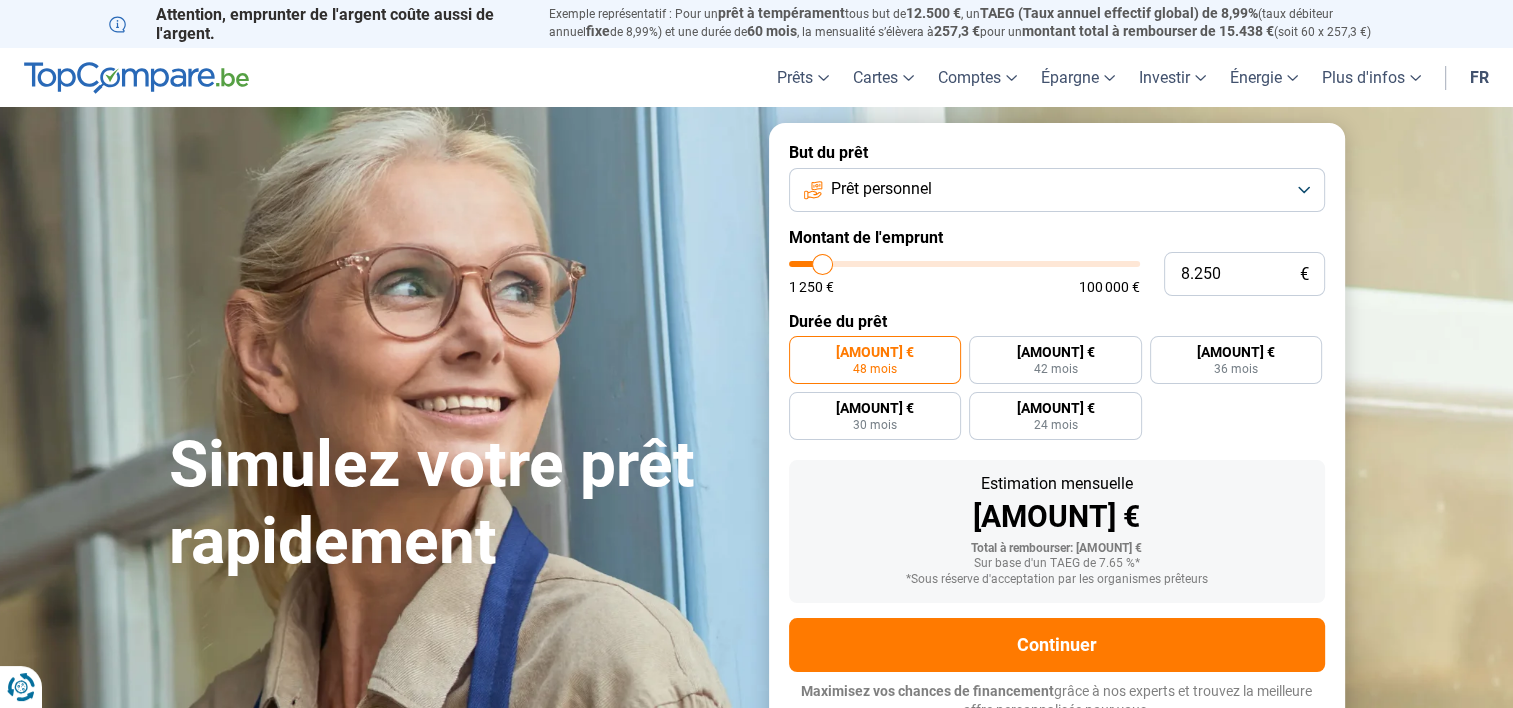 scroll, scrollTop: 14, scrollLeft: 0, axis: vertical 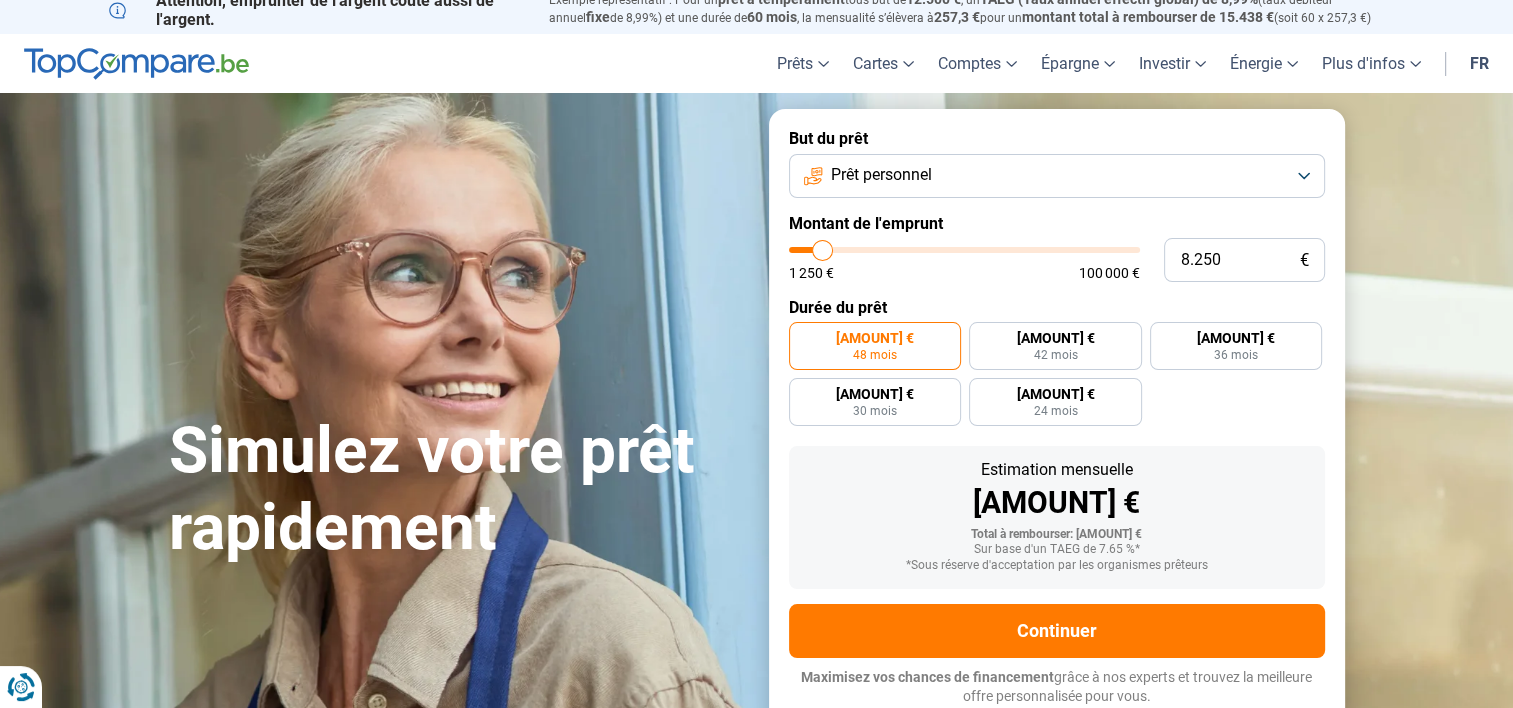 type on "9.000" 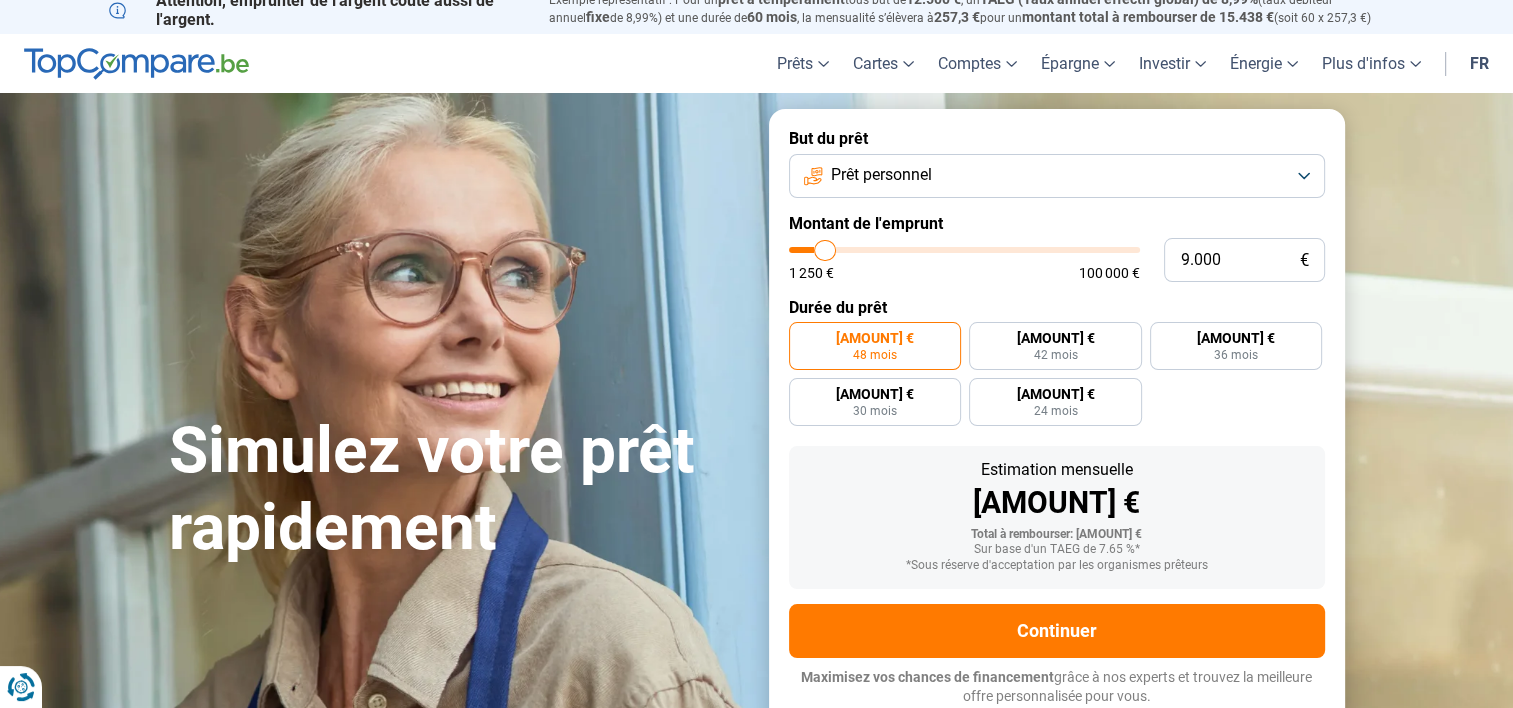 type on "10.250" 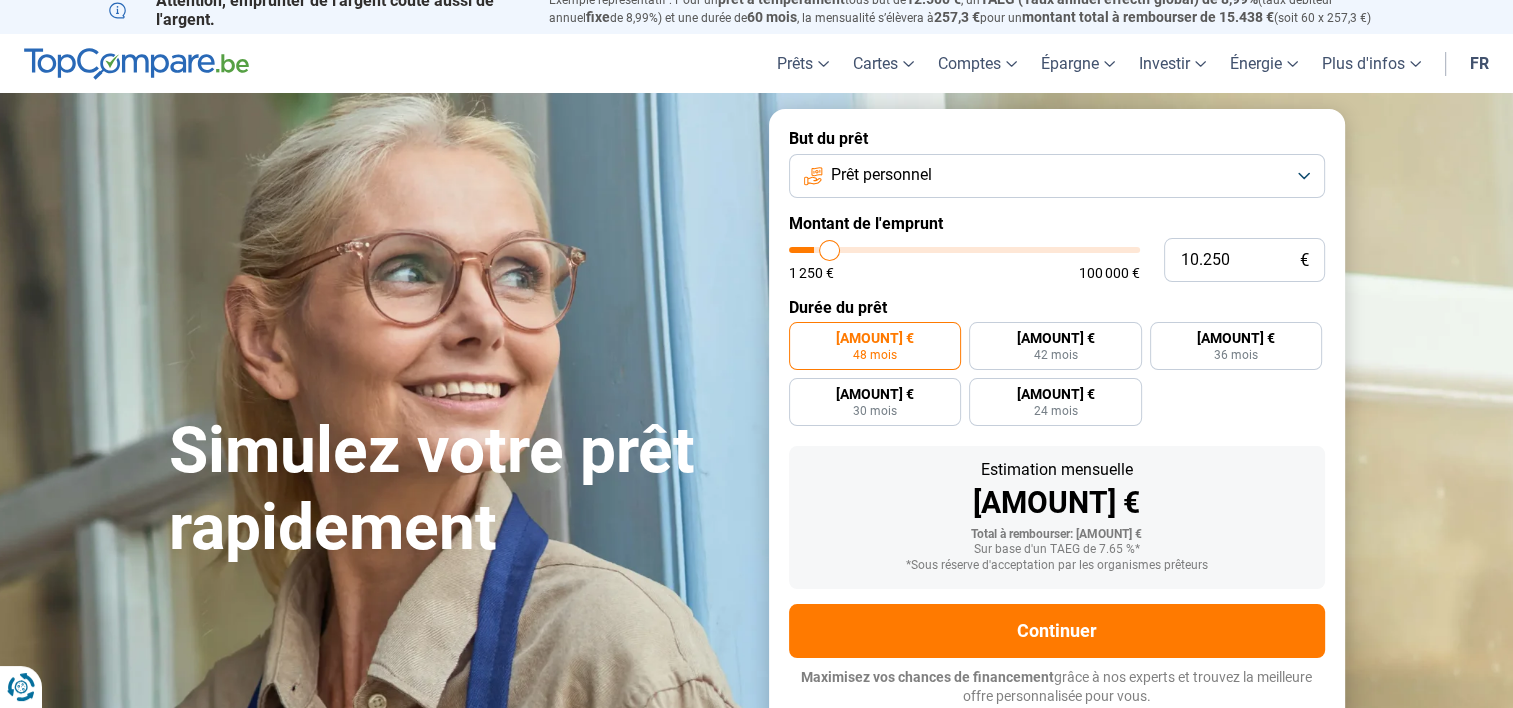 type on "10.750" 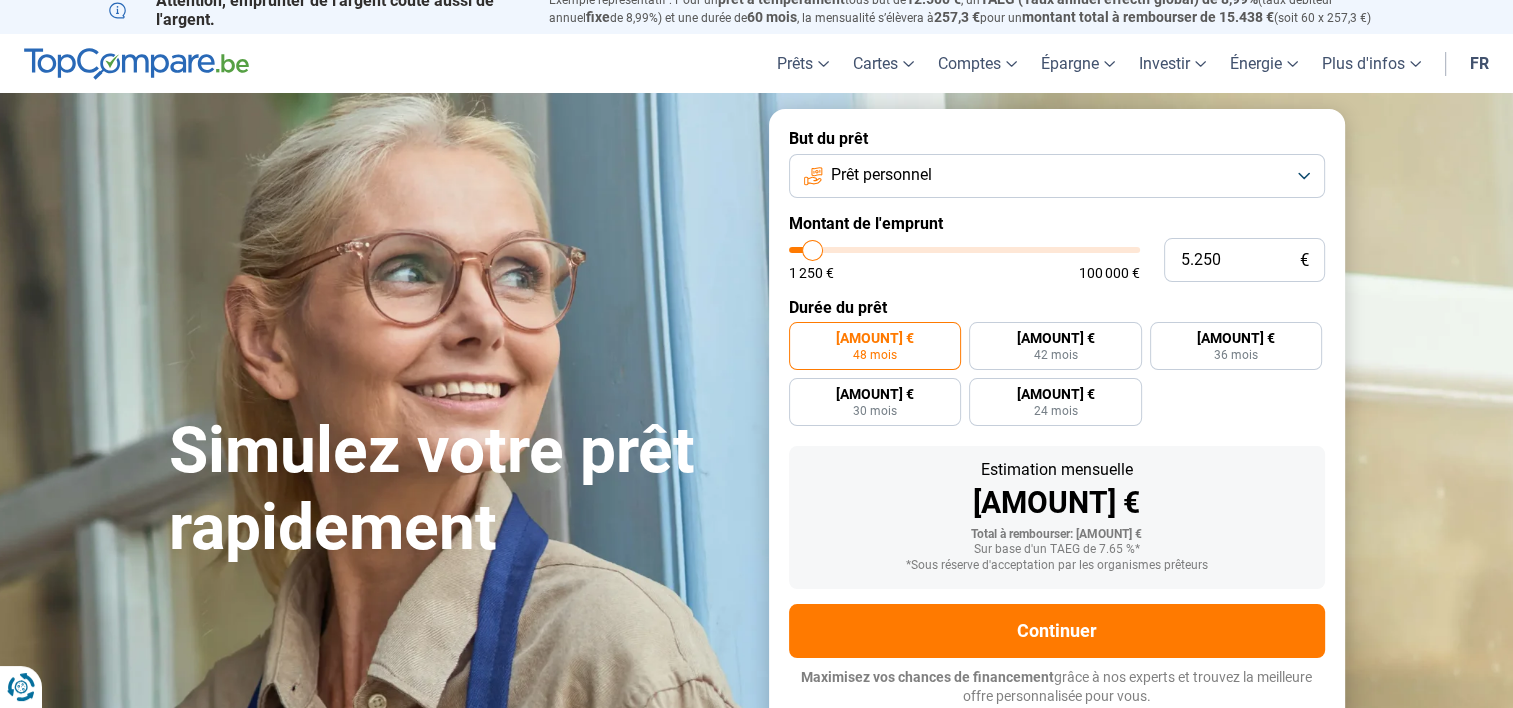 drag, startPoint x: 831, startPoint y: 250, endPoint x: 812, endPoint y: 250, distance: 19 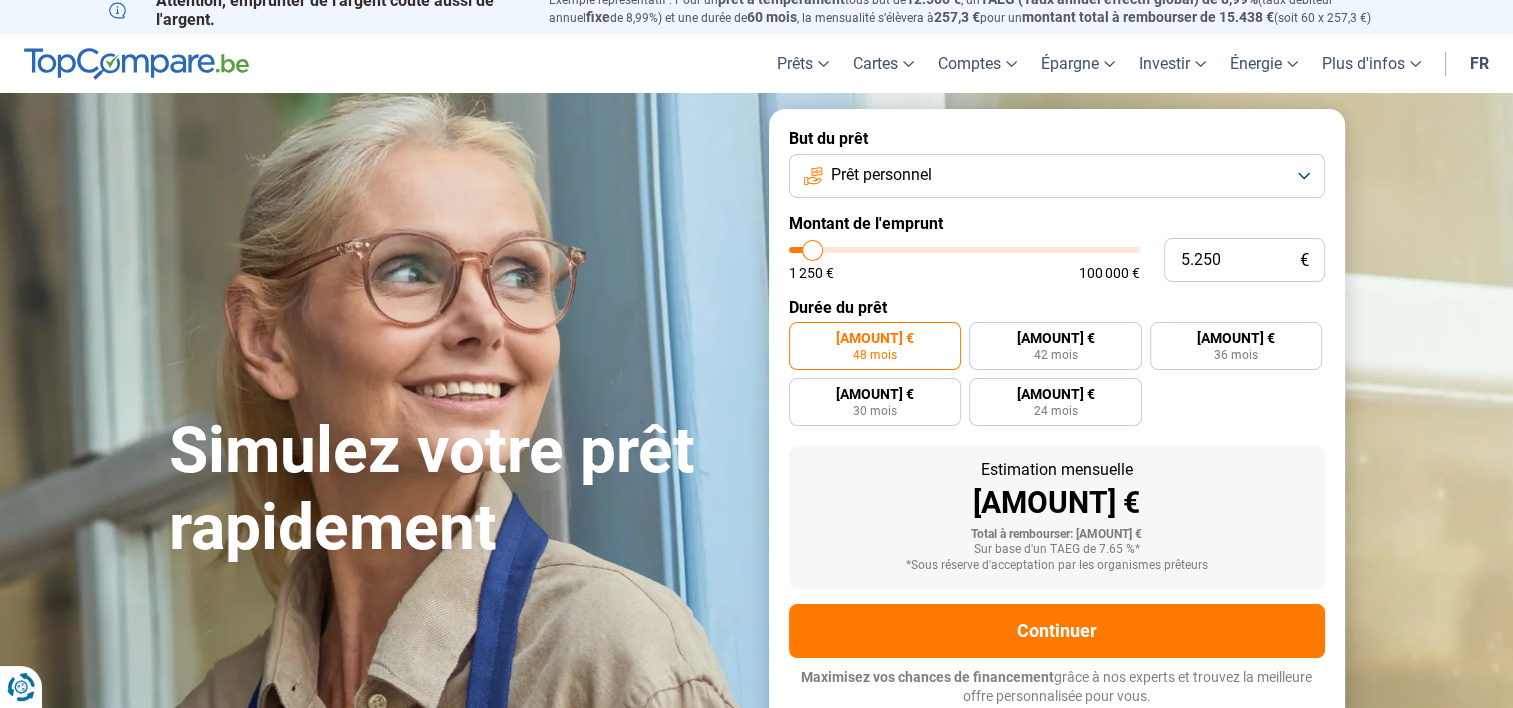 click at bounding box center [964, 250] 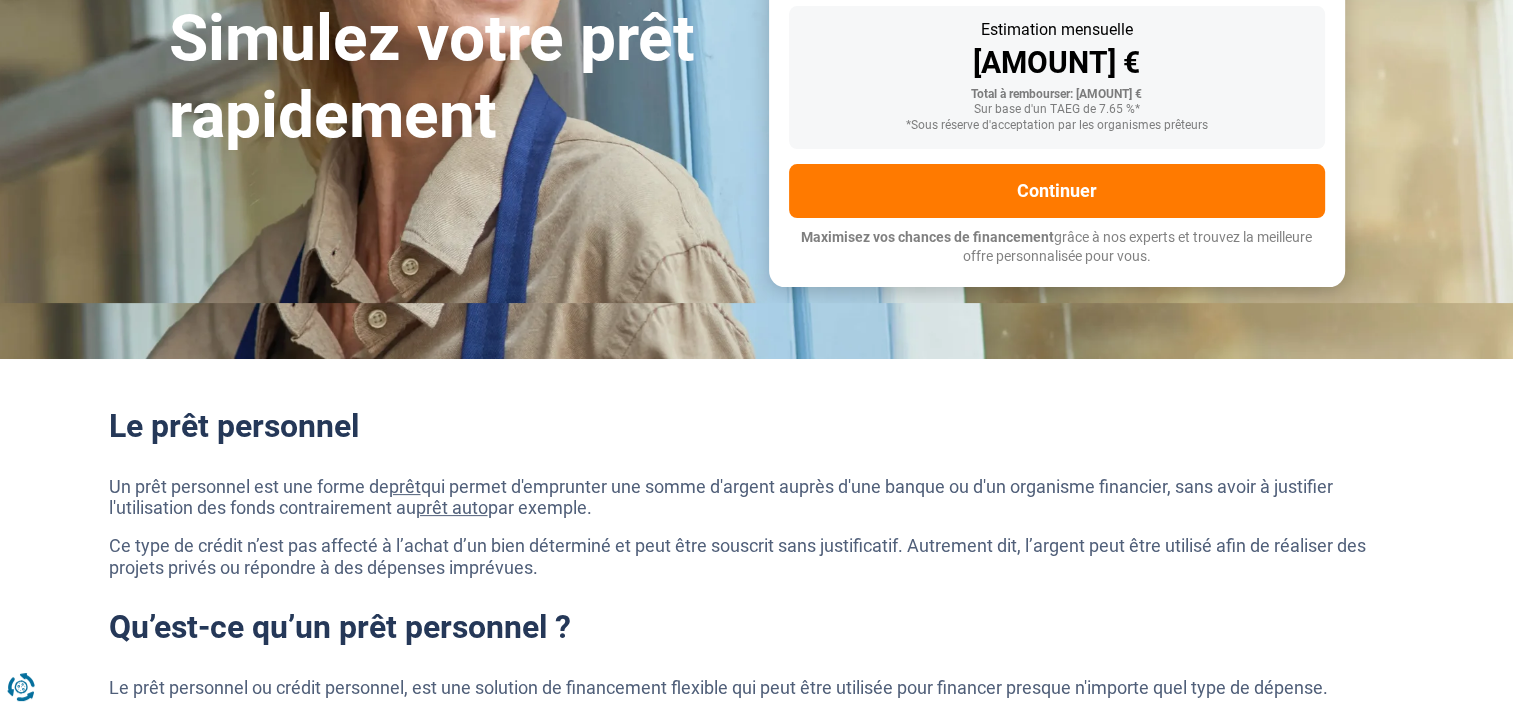 scroll, scrollTop: 400, scrollLeft: 0, axis: vertical 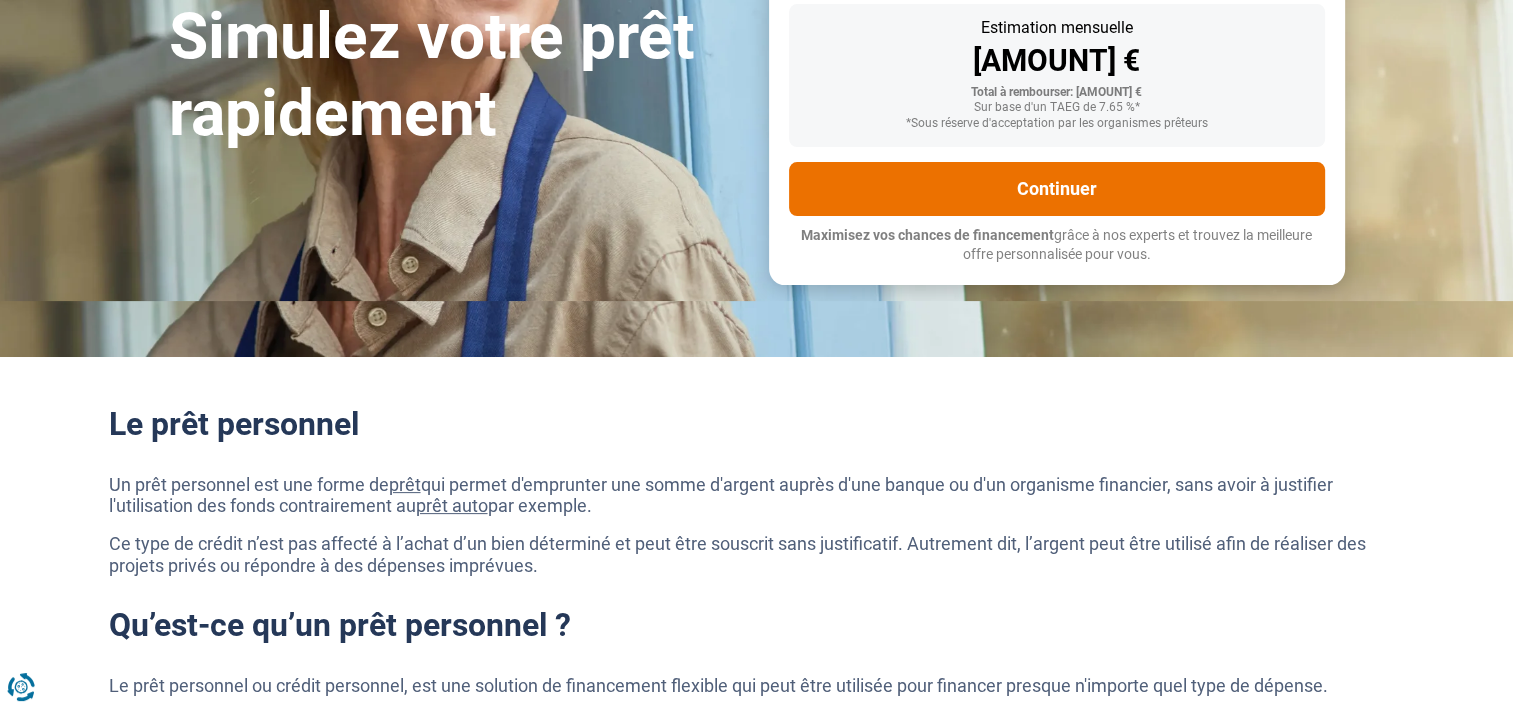 click on "Continuer" at bounding box center (1057, 189) 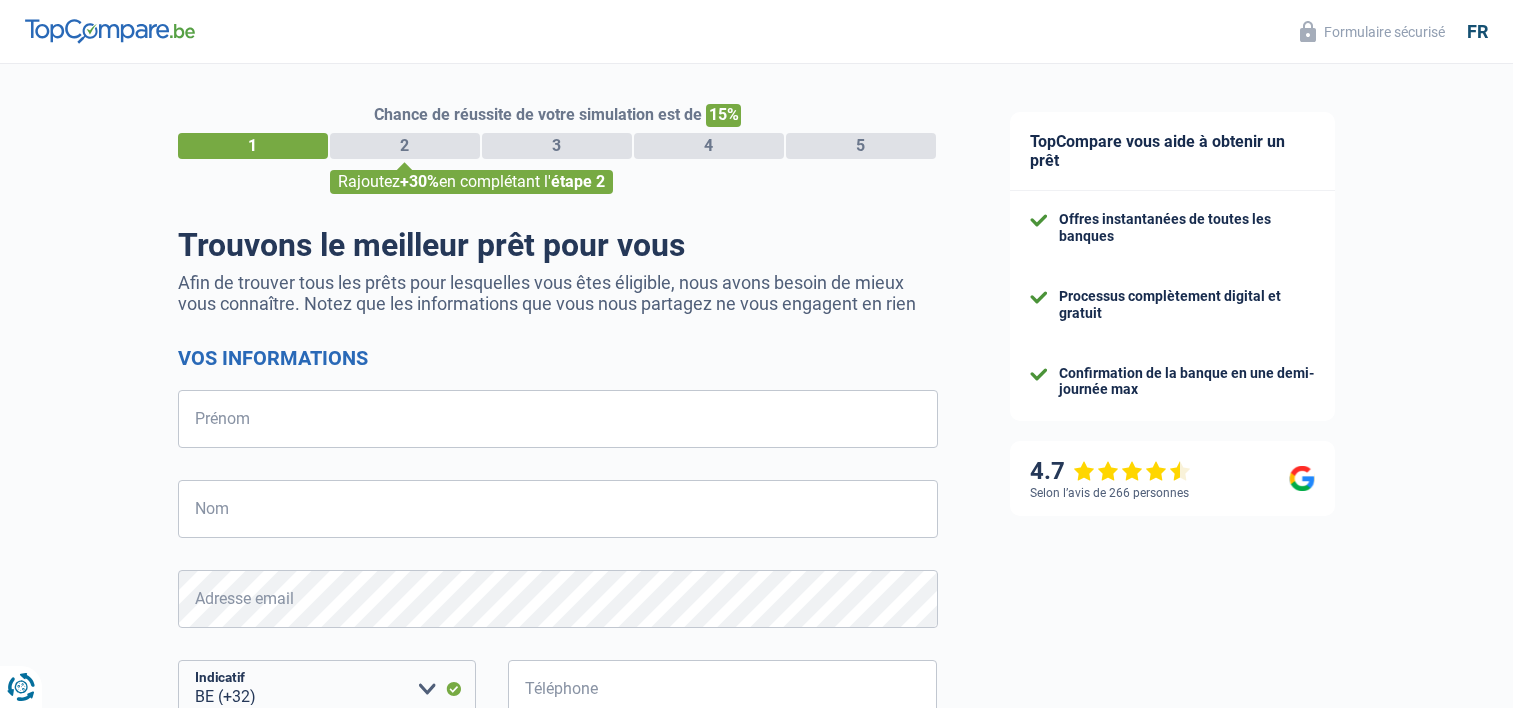 select on "32" 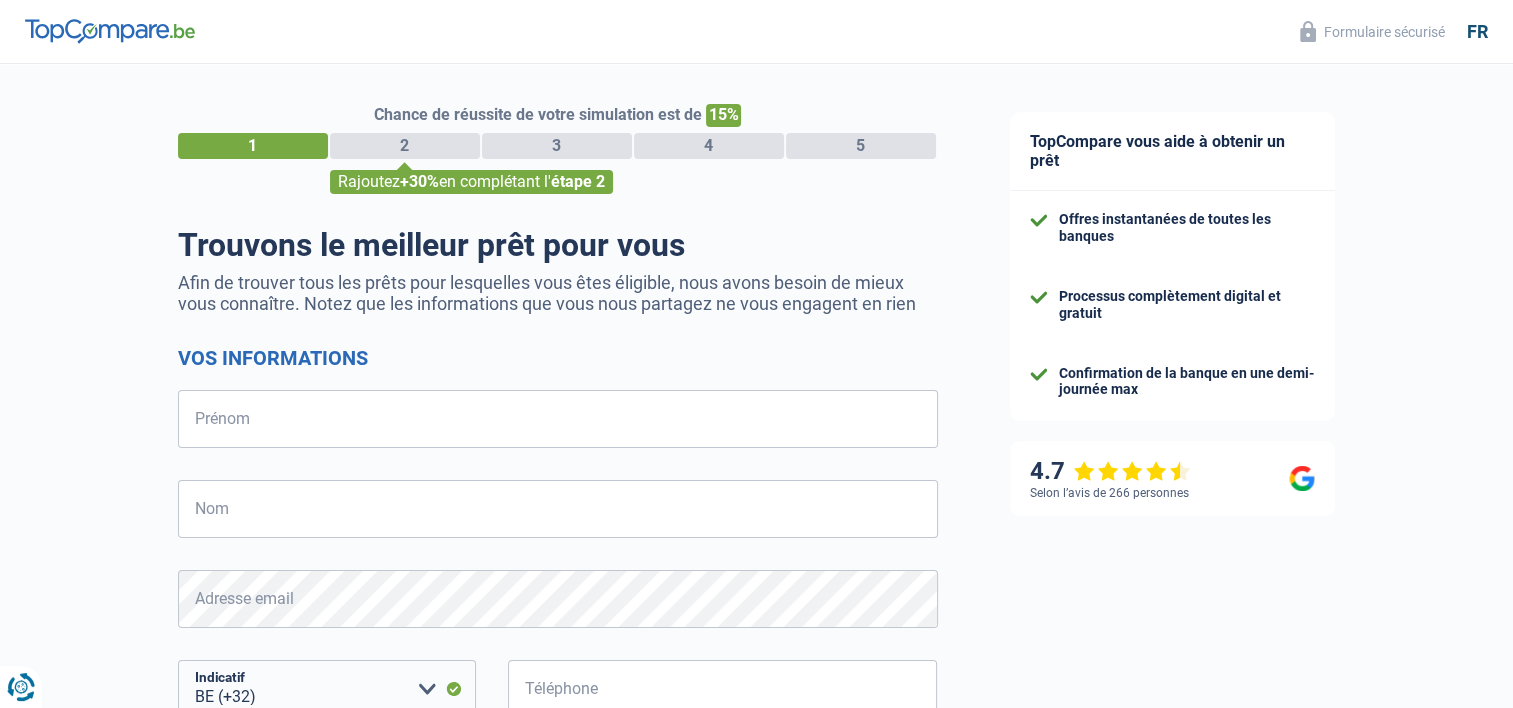 scroll, scrollTop: 0, scrollLeft: 0, axis: both 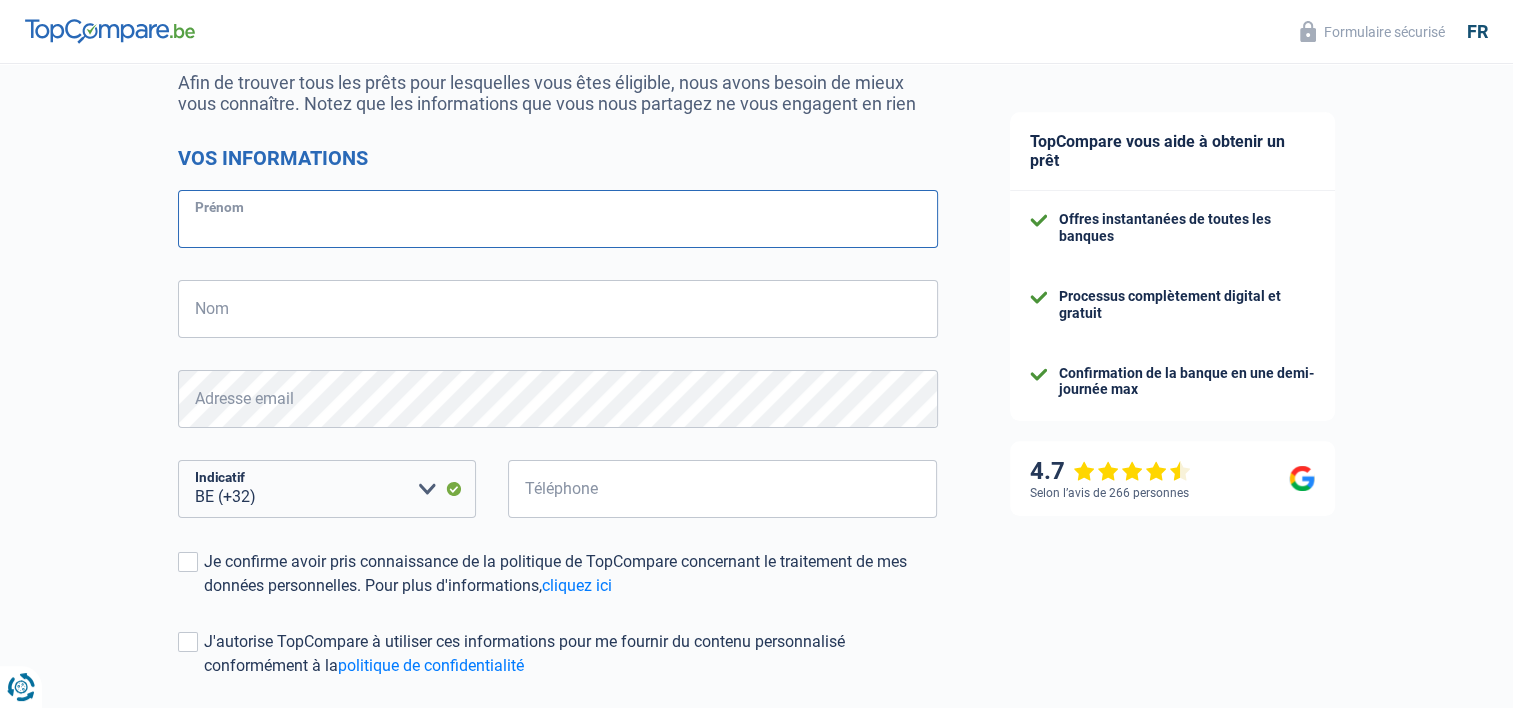 click on "Prénom" at bounding box center [558, 219] 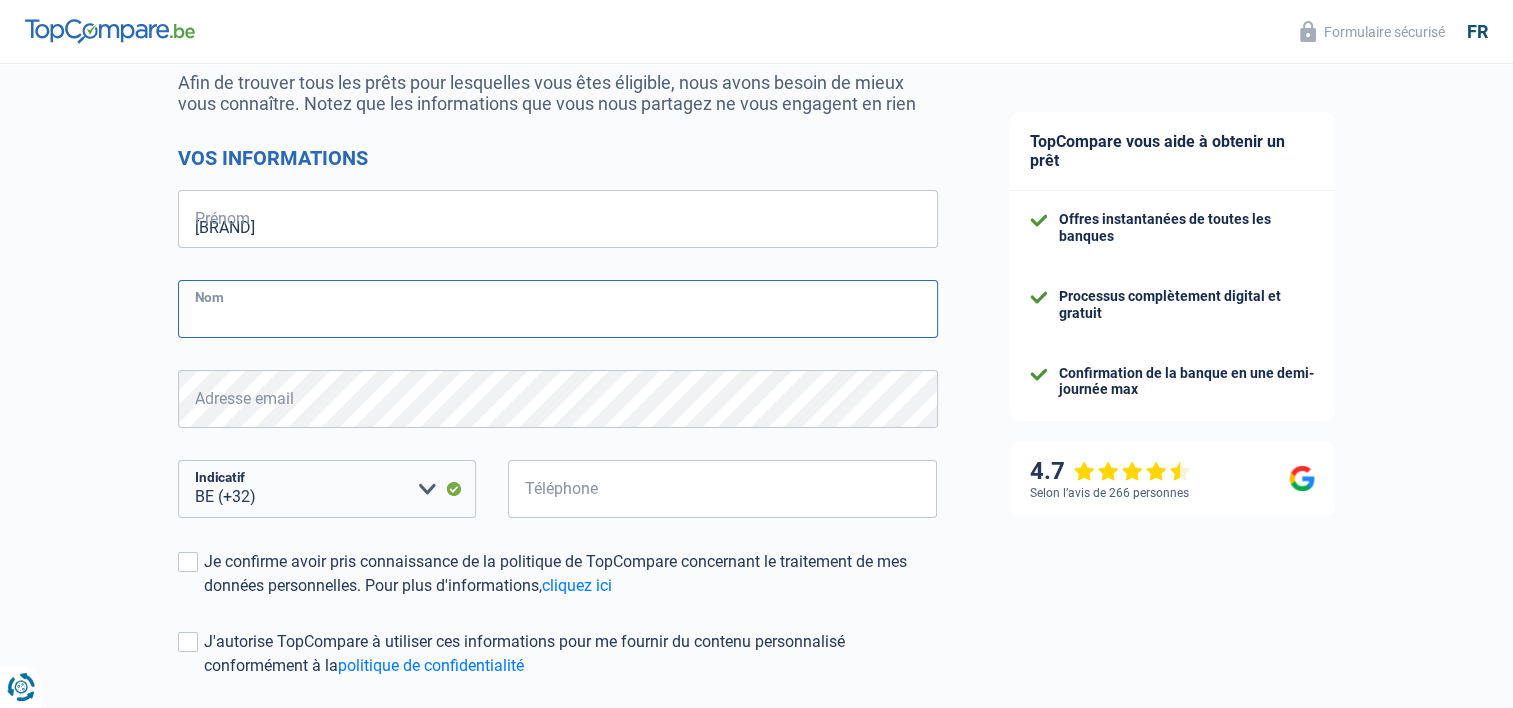 type on "tugyan" 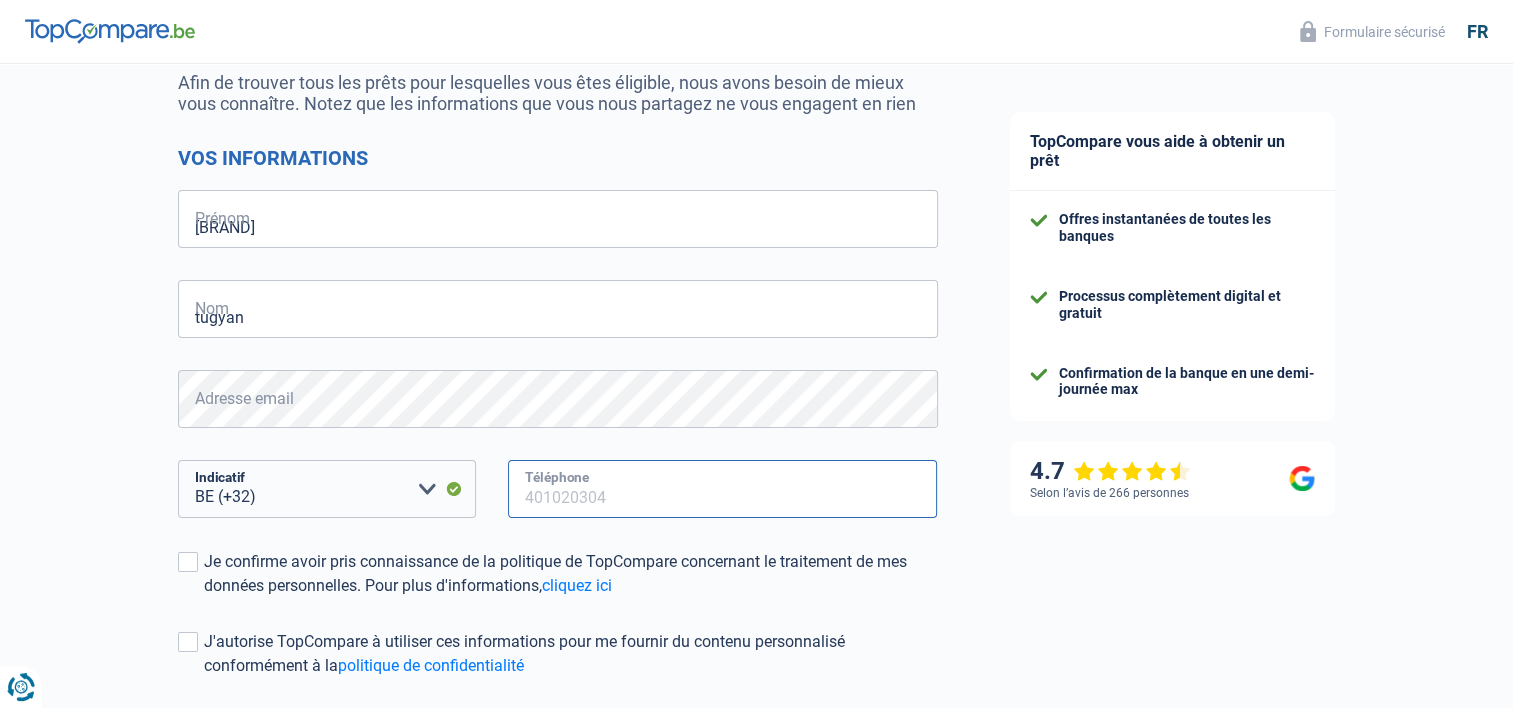 type on "[NUMBER]" 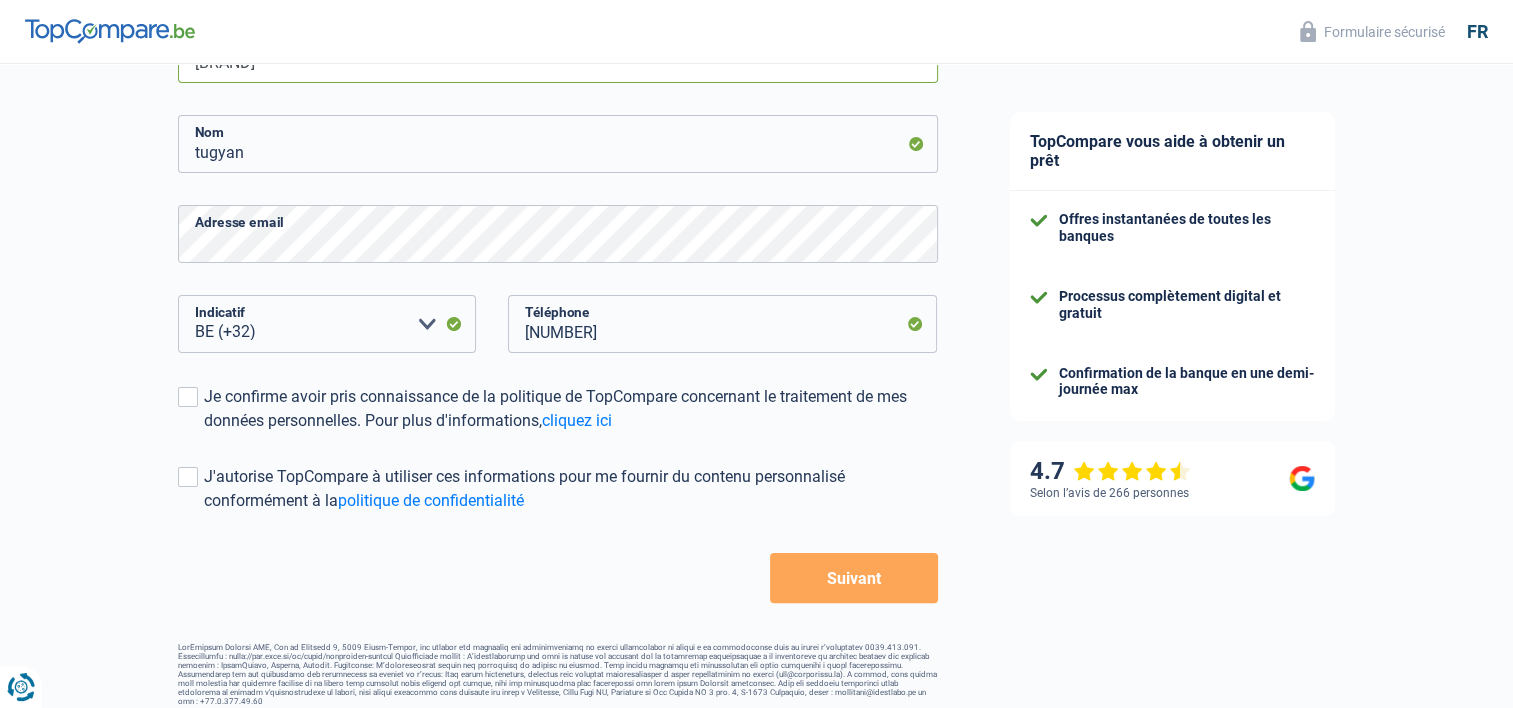 scroll, scrollTop: 380, scrollLeft: 0, axis: vertical 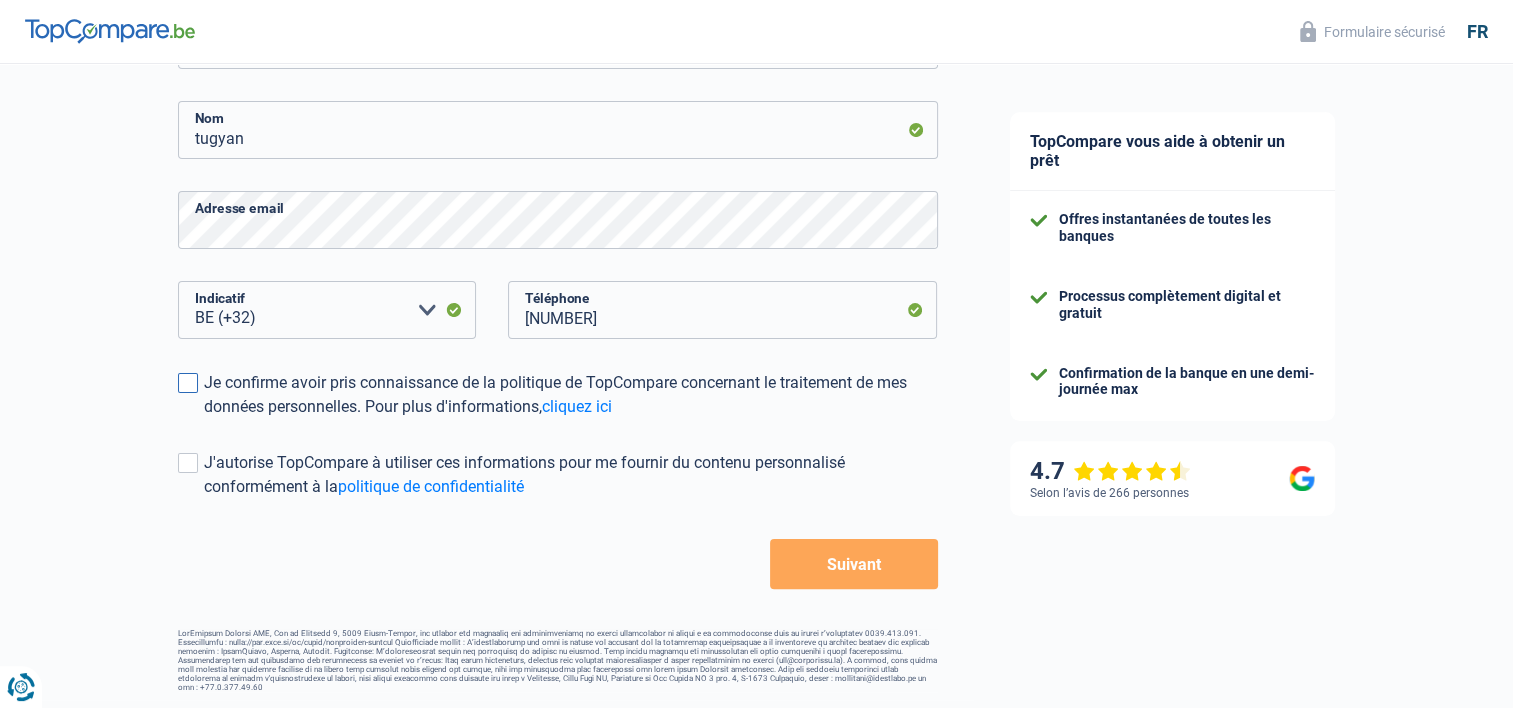 click at bounding box center (188, 383) 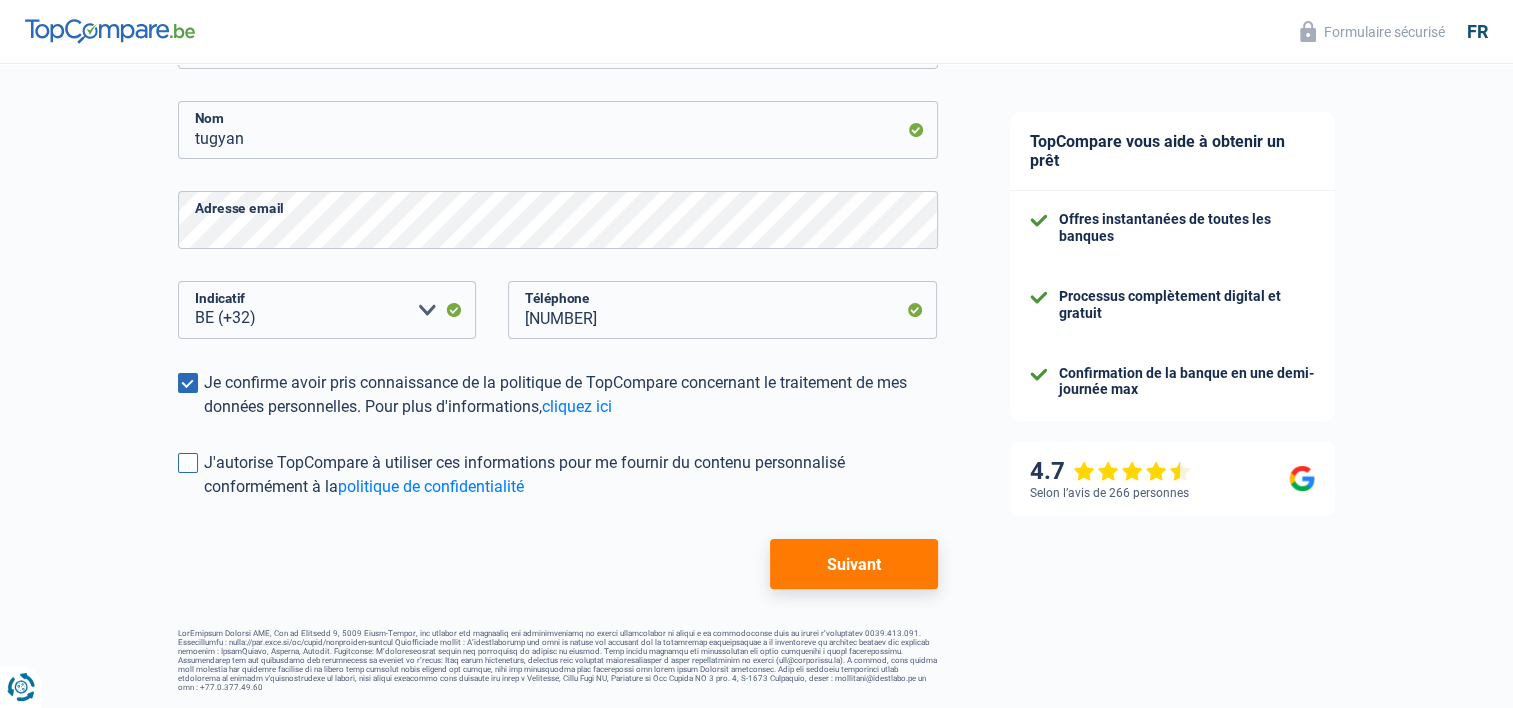 click at bounding box center [188, 463] 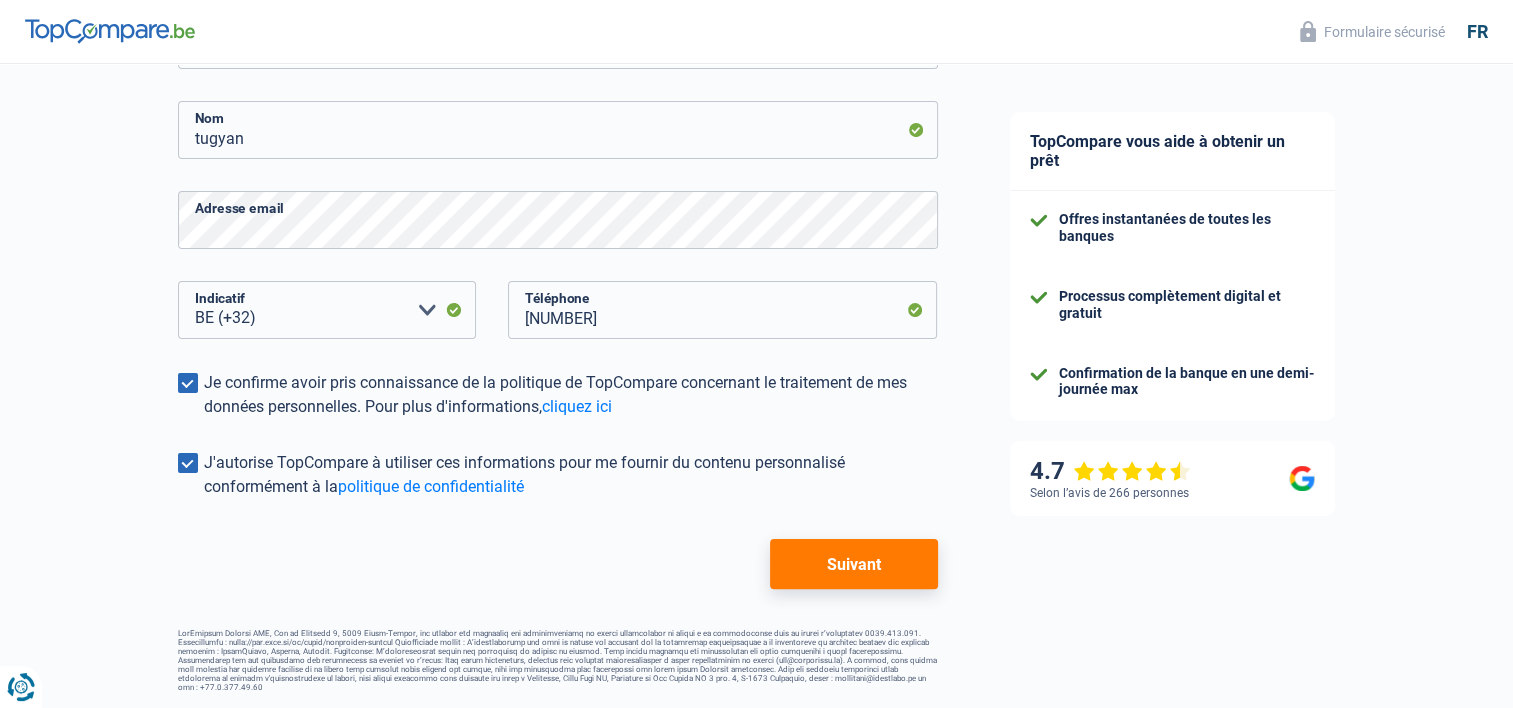 click on "Suivant" at bounding box center [853, 564] 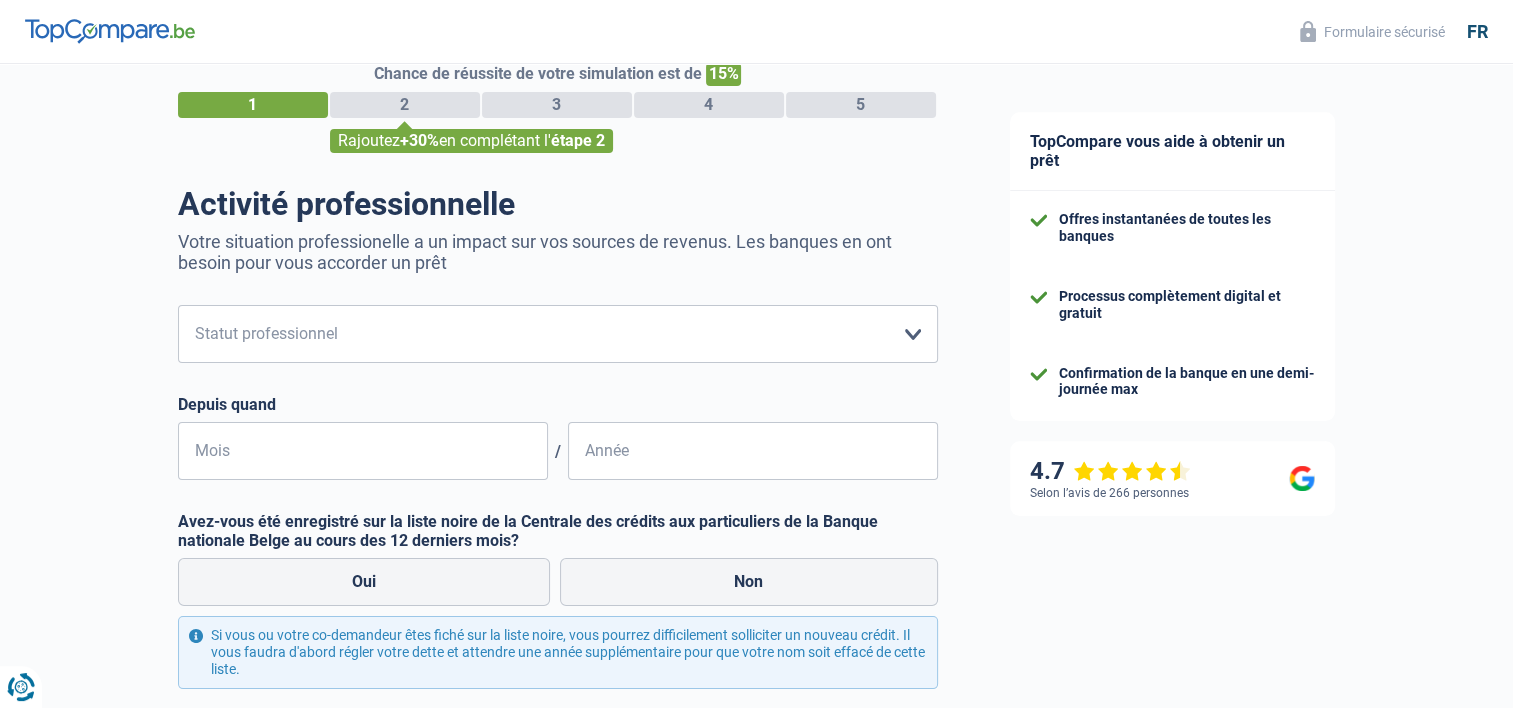 scroll, scrollTop: 0, scrollLeft: 0, axis: both 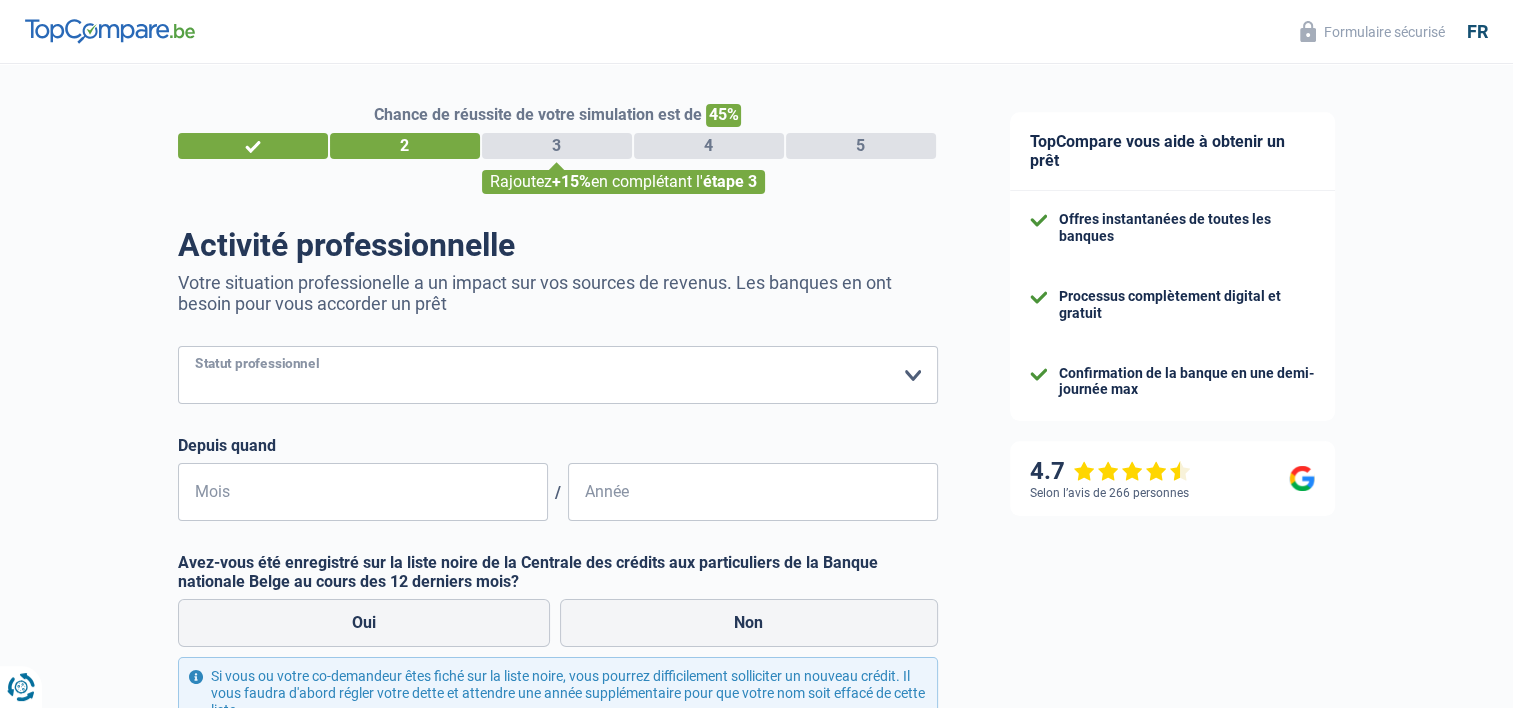click on "Ouvrier Employé privé Employé public Invalide Indépendant Pensionné Chômeur Mutuelle Femme au foyer Sans profession Allocataire sécurité/Intégration social (SPF Sécurité Sociale, CPAS) Etudiant Profession libérale Commerçant Rentier Pré-pensionné
Veuillez sélectionner une option" at bounding box center (558, 375) 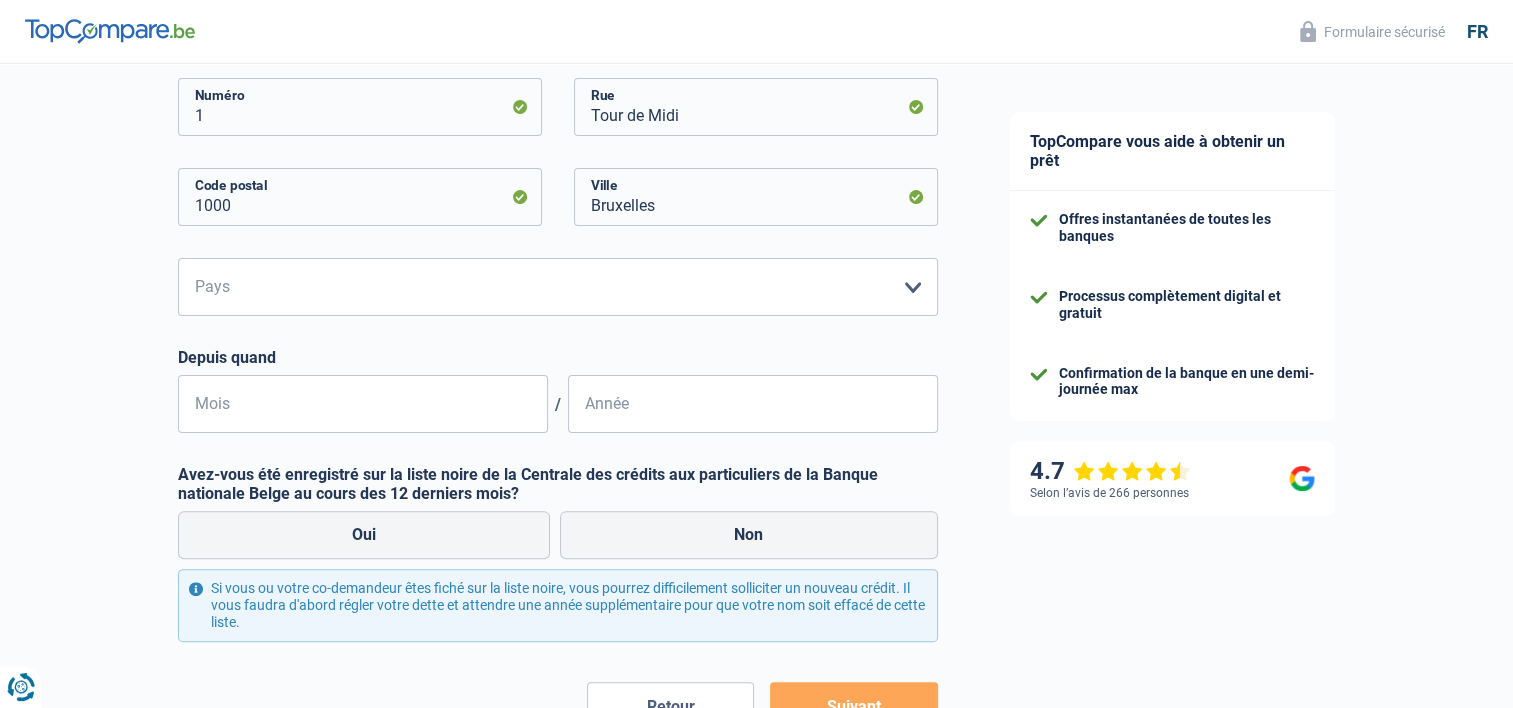 scroll, scrollTop: 500, scrollLeft: 0, axis: vertical 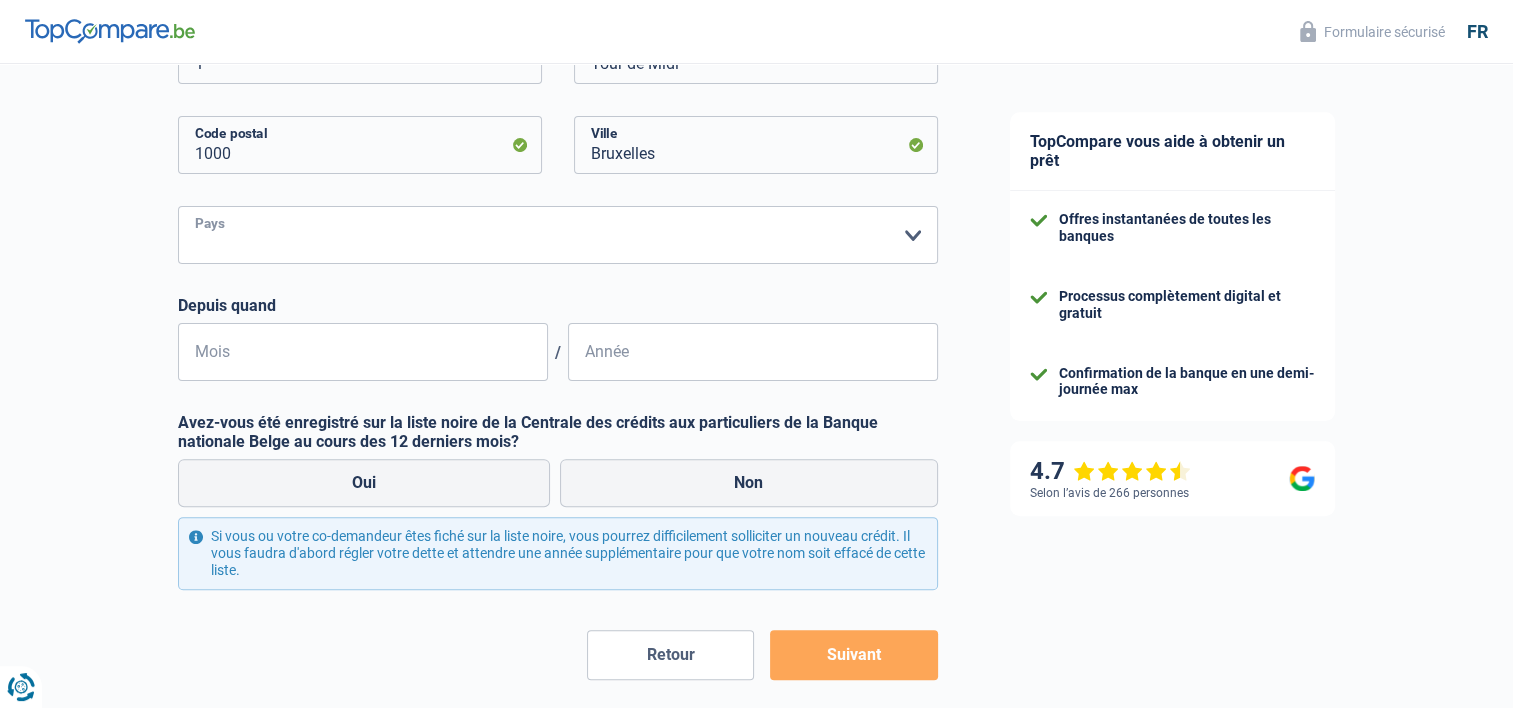 click on "Belgique Luxembourg
Veuillez sélectionner une option" at bounding box center (558, 235) 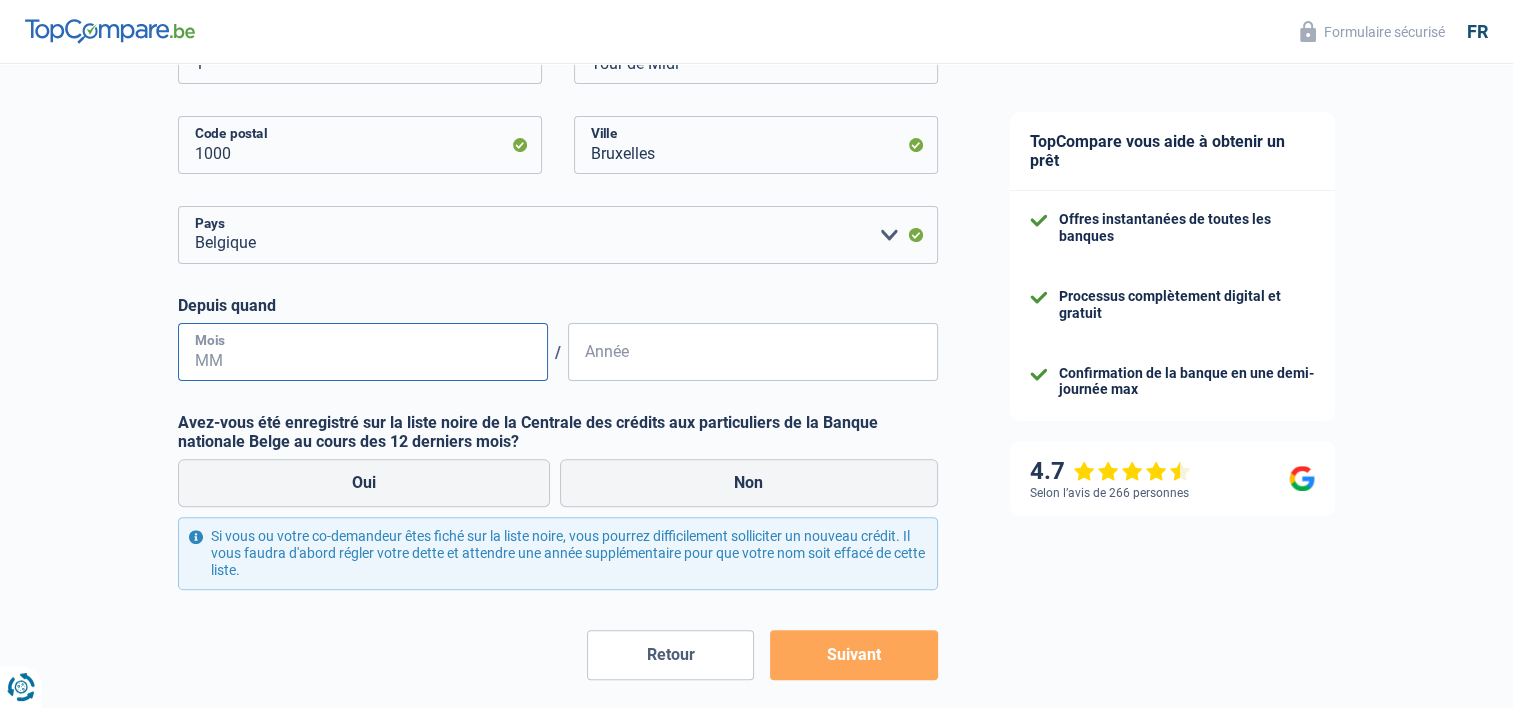 click on "Mois" at bounding box center (363, 352) 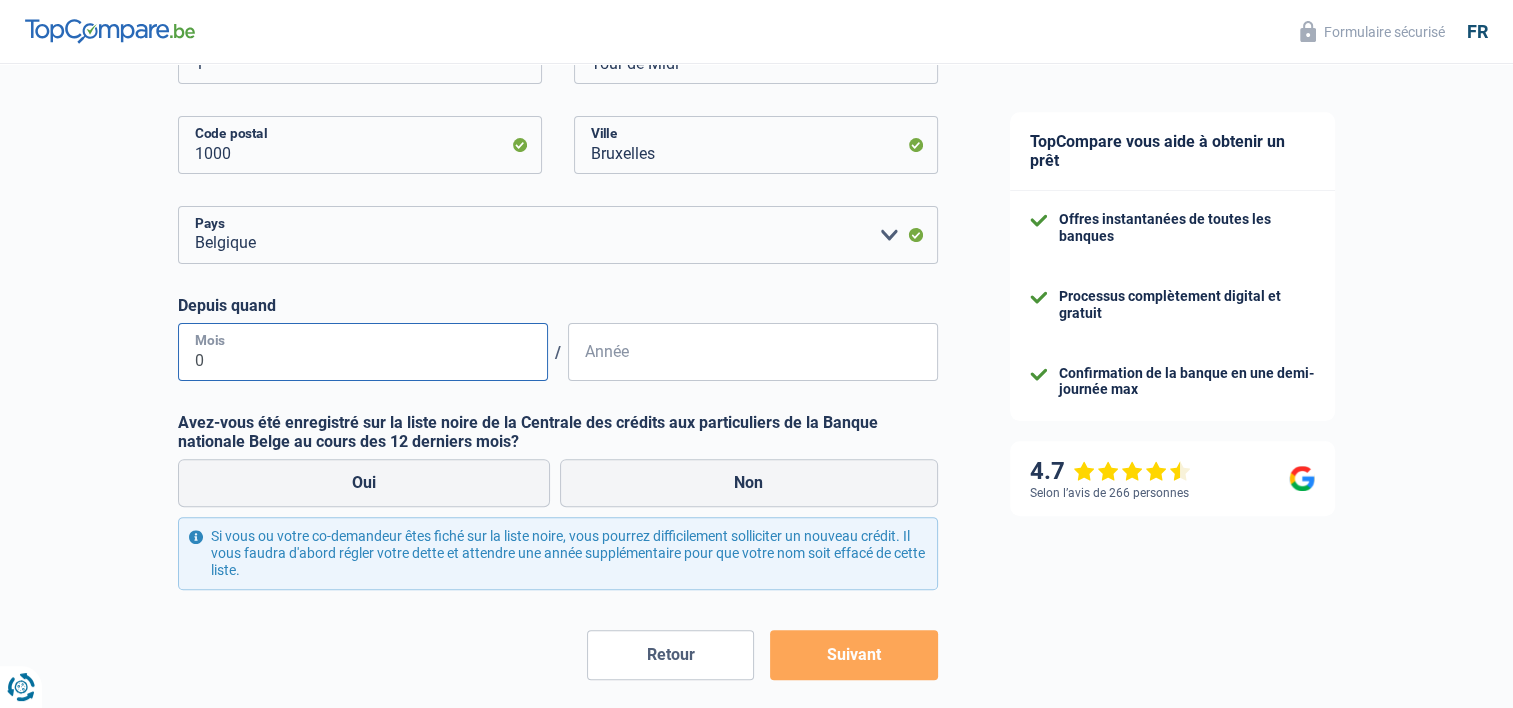 type on "03" 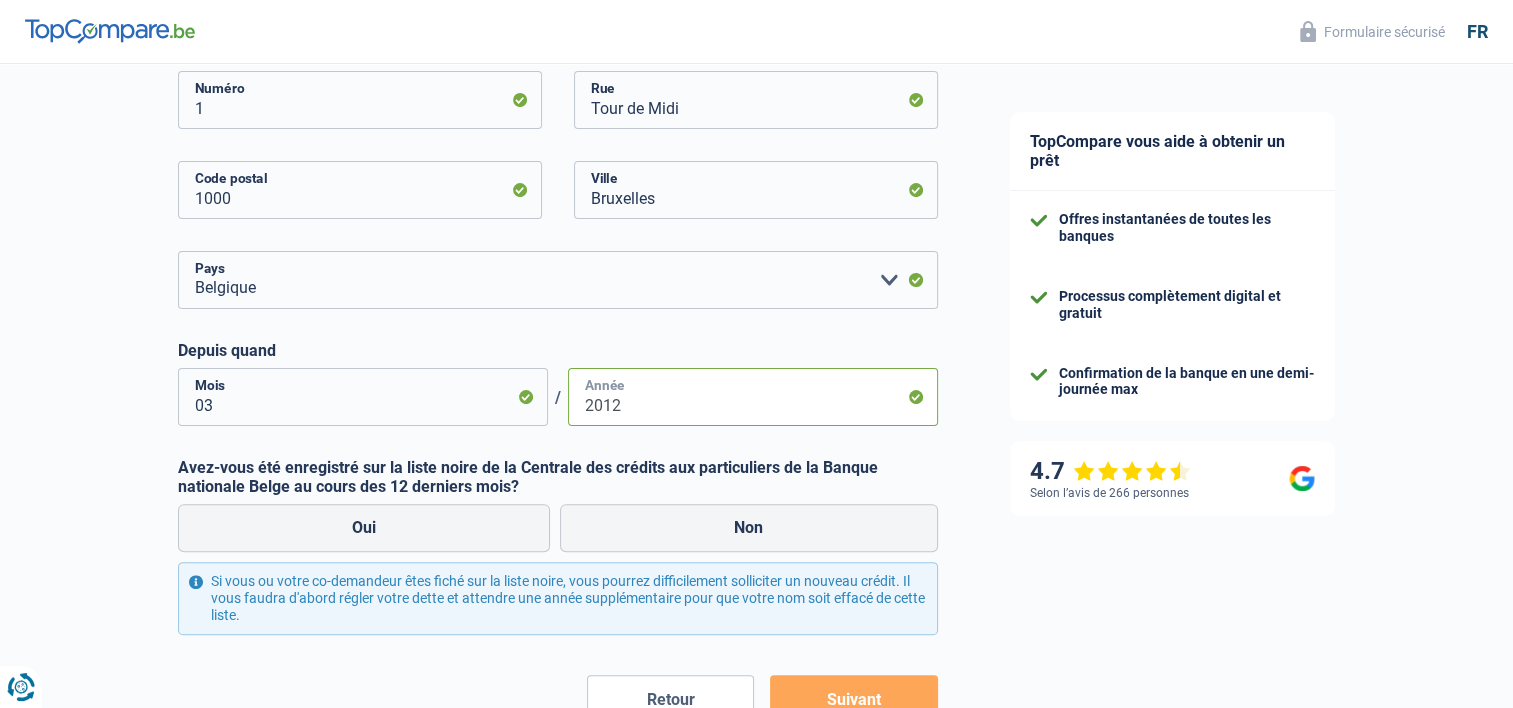 scroll, scrollTop: 591, scrollLeft: 0, axis: vertical 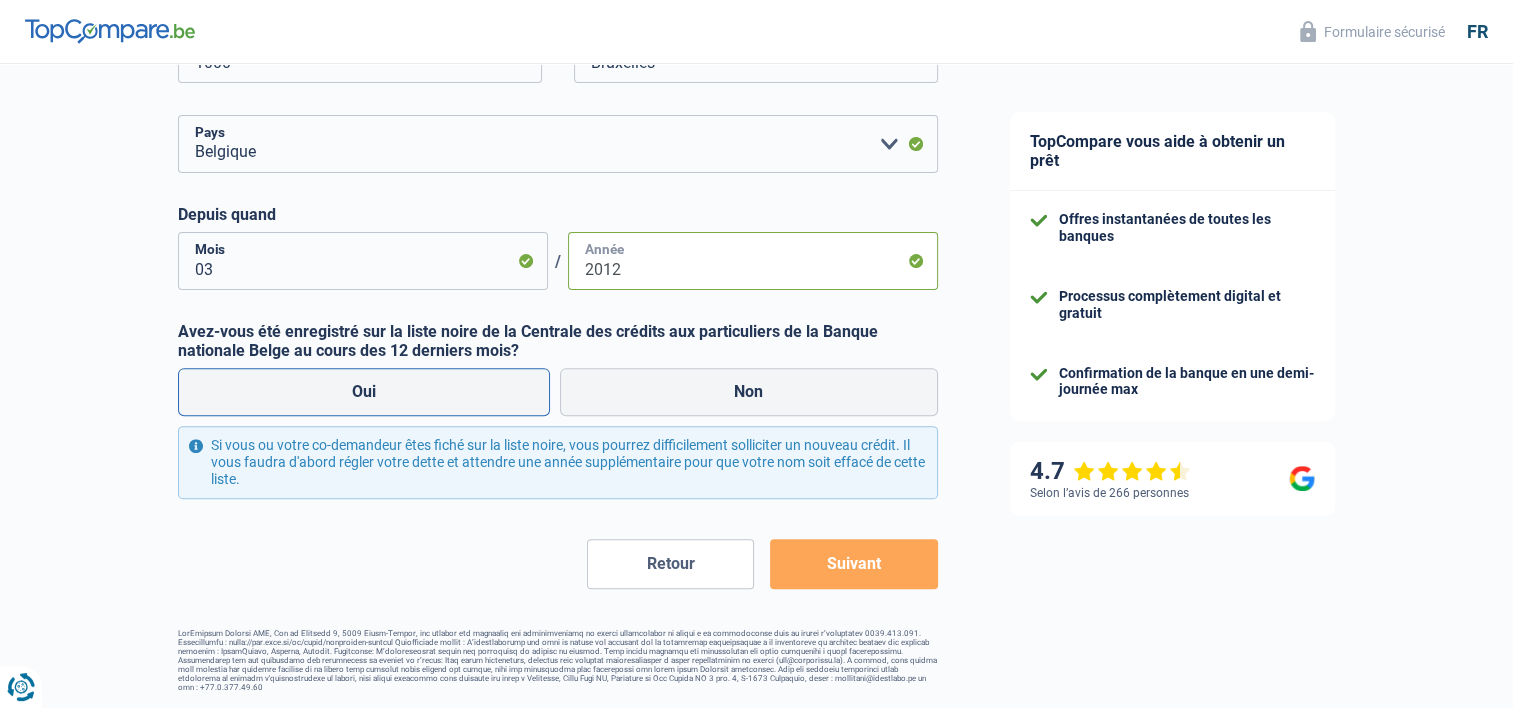 type on "2012" 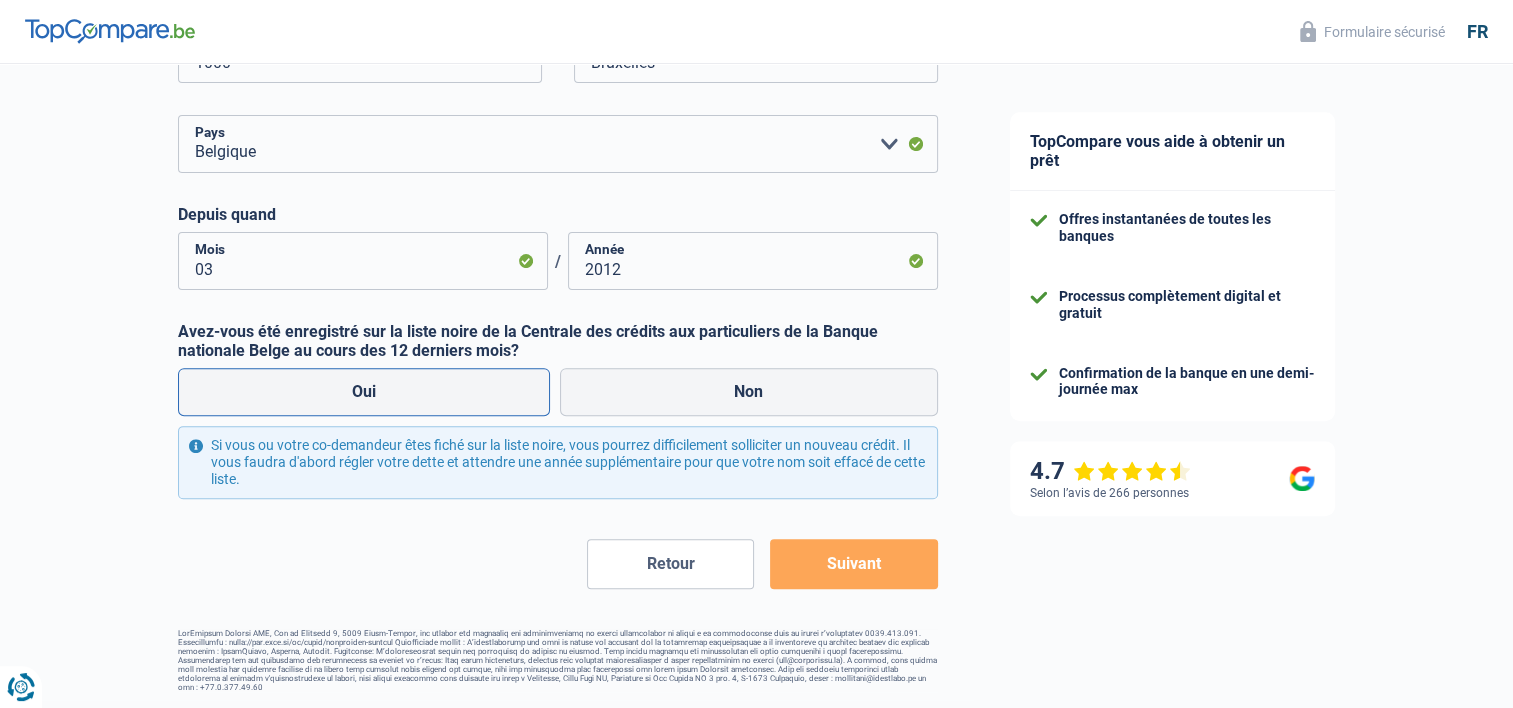 click on "Oui" at bounding box center [364, 392] 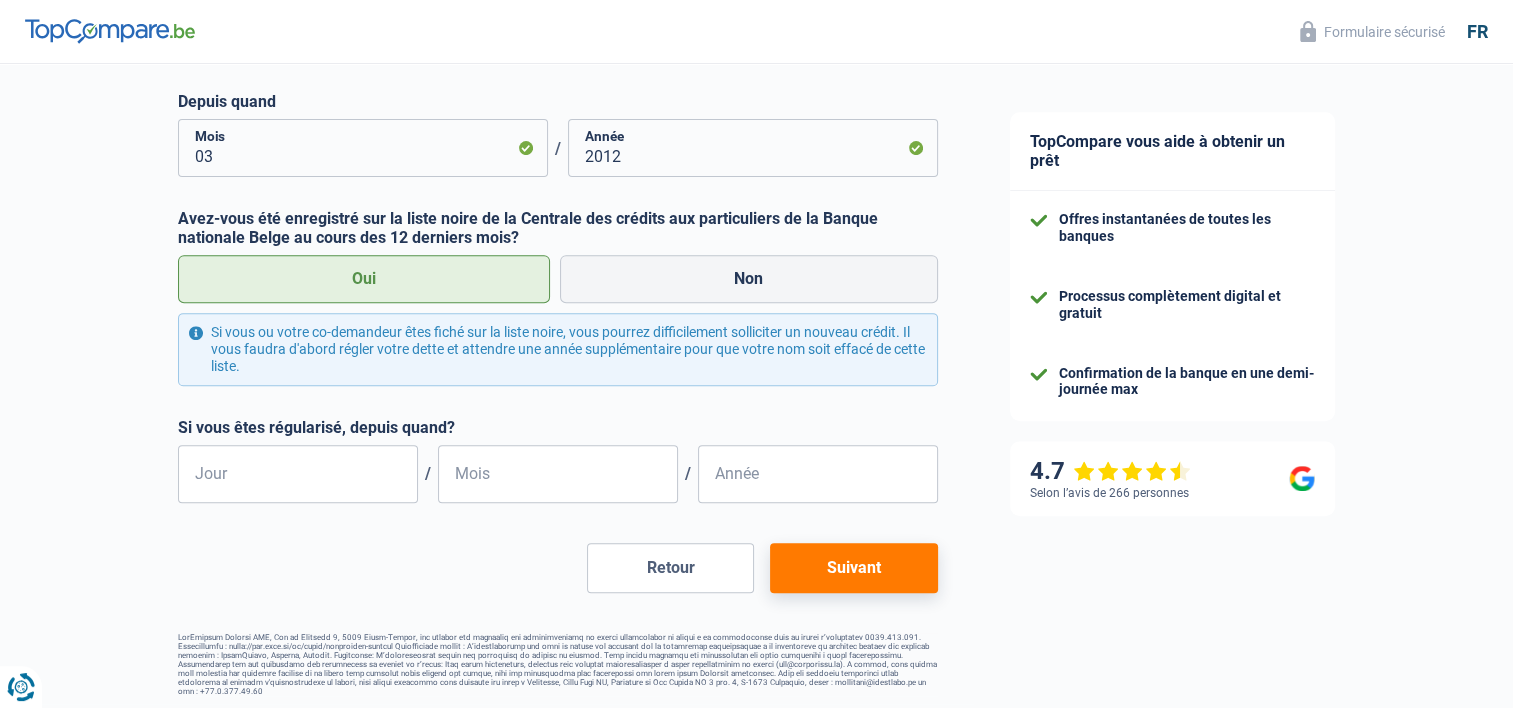scroll, scrollTop: 708, scrollLeft: 0, axis: vertical 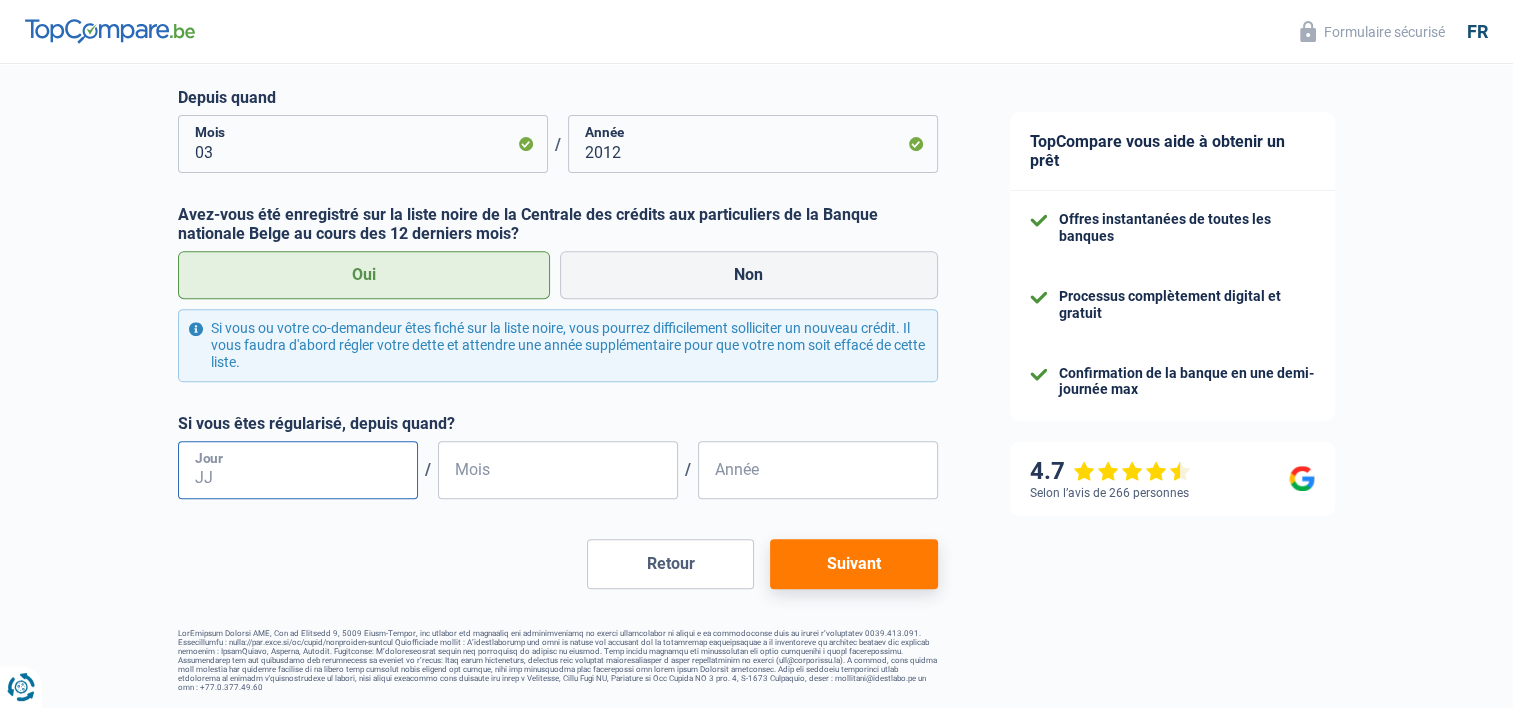 click on "Jour" at bounding box center [298, 470] 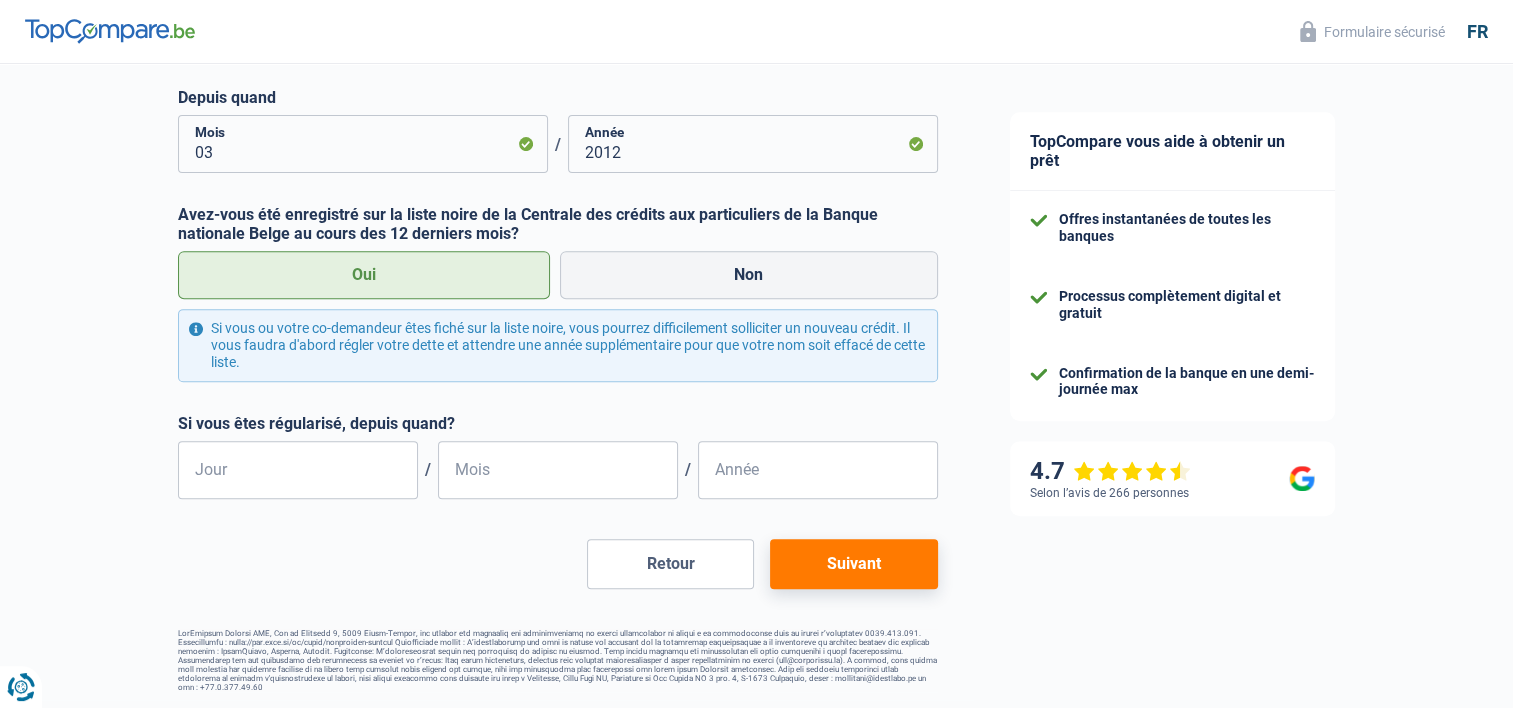 click on "Suivant" at bounding box center (853, 564) 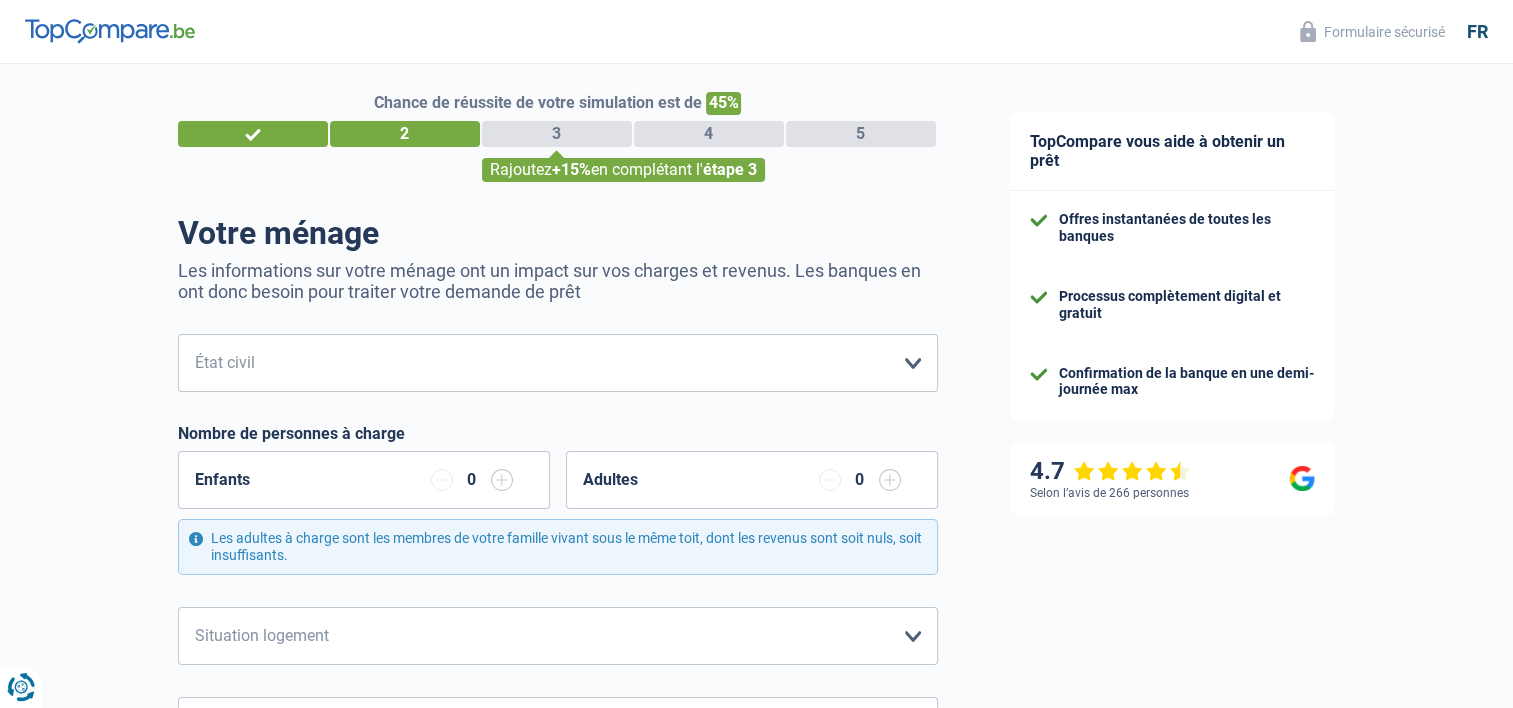scroll, scrollTop: 0, scrollLeft: 0, axis: both 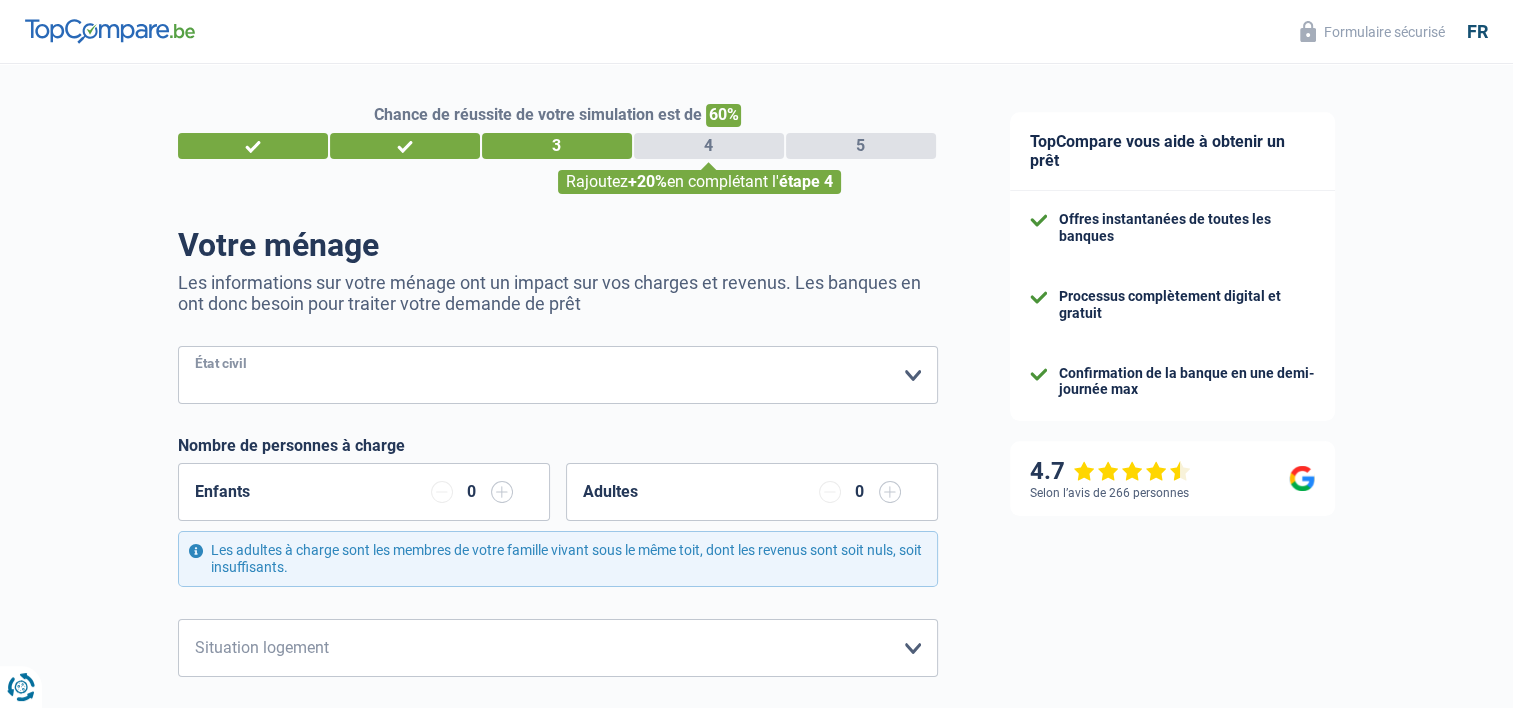 click on "Célibataire Marié(e) Cohabitant(e) légal(e) Divorcé(e) Veuf(ve) Séparé (de fait)
Veuillez sélectionner une option" at bounding box center (558, 375) 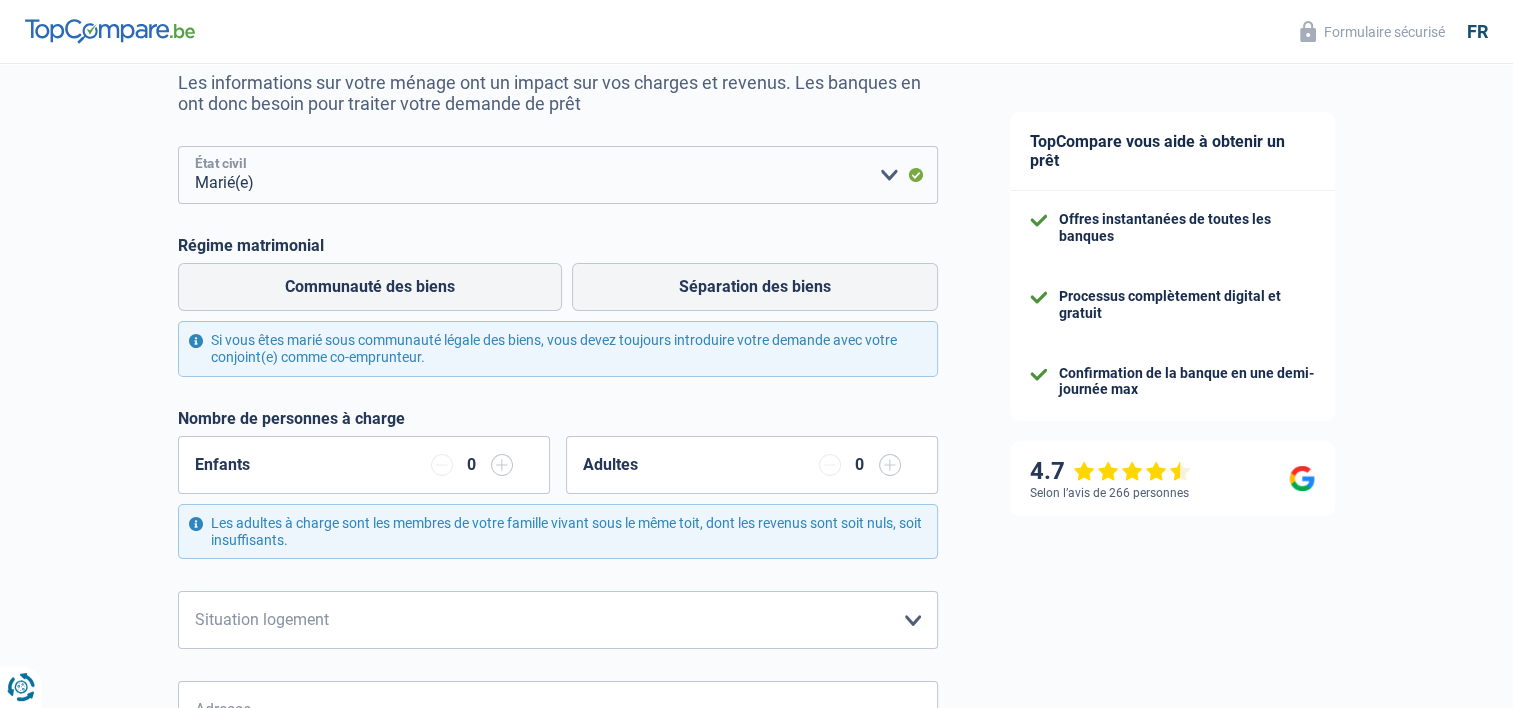 scroll, scrollTop: 200, scrollLeft: 0, axis: vertical 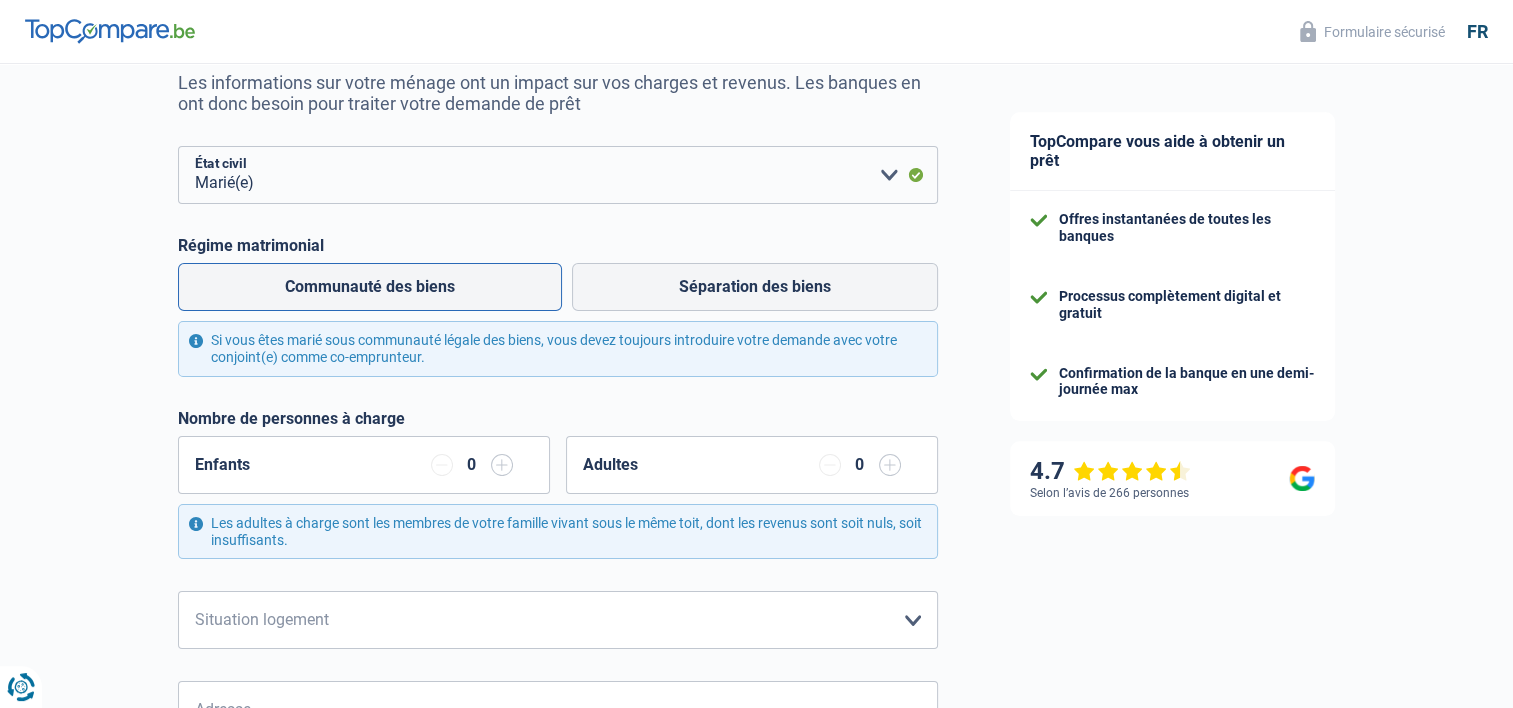 click on "Communauté des biens" at bounding box center (370, 287) 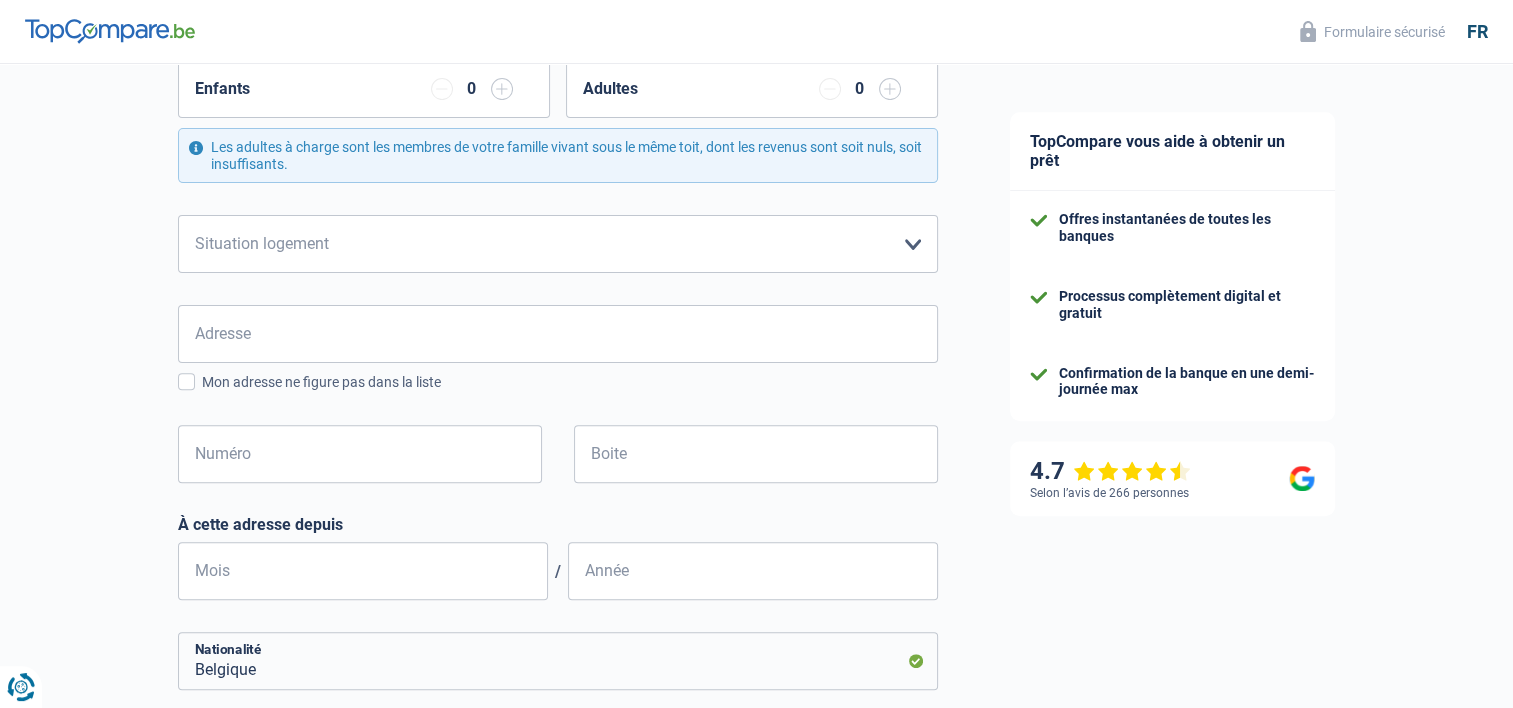 scroll, scrollTop: 600, scrollLeft: 0, axis: vertical 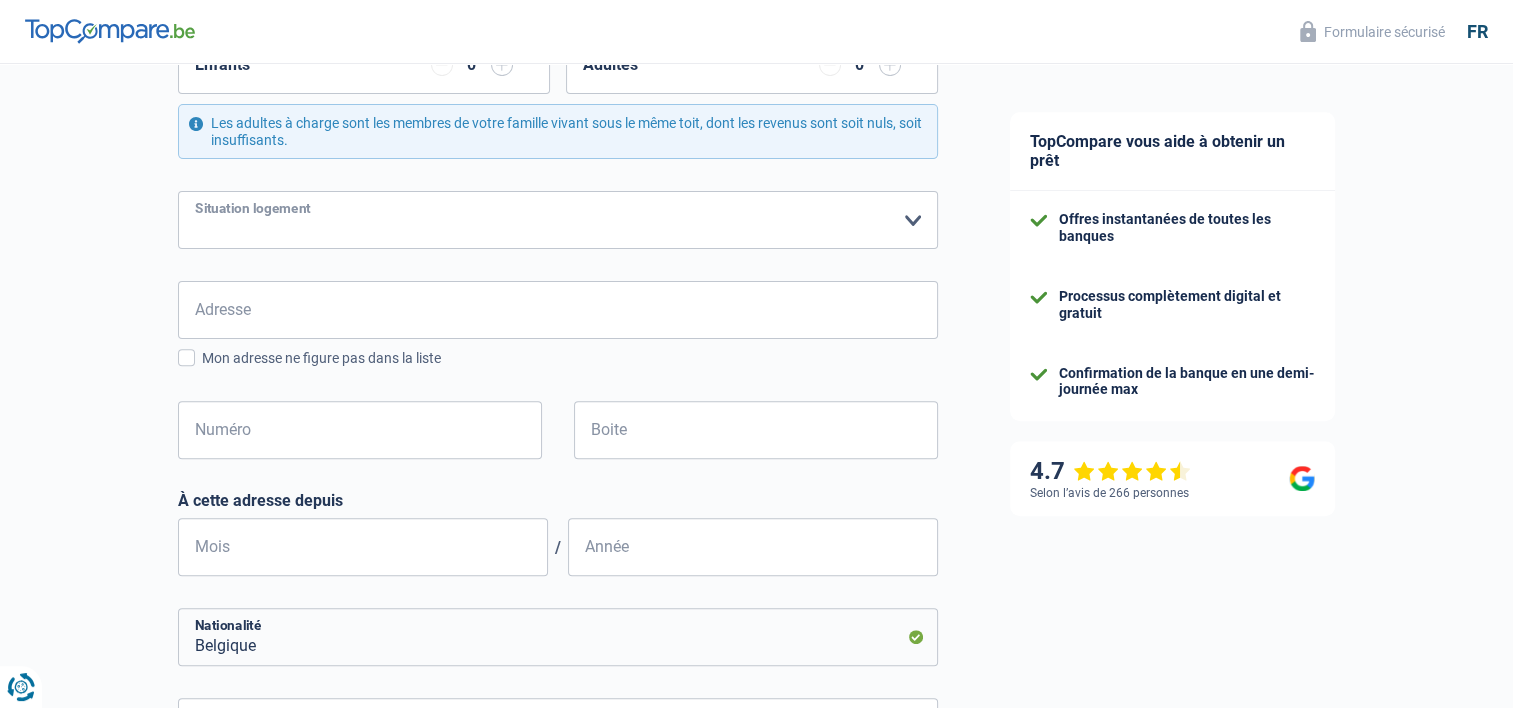 click on "Locataire Propriétaire avec prêt hypothécaire Propriétaire sans prêt hypothécaire Logé(e) par la famille Concierge
Veuillez sélectionner une option" at bounding box center (558, 220) 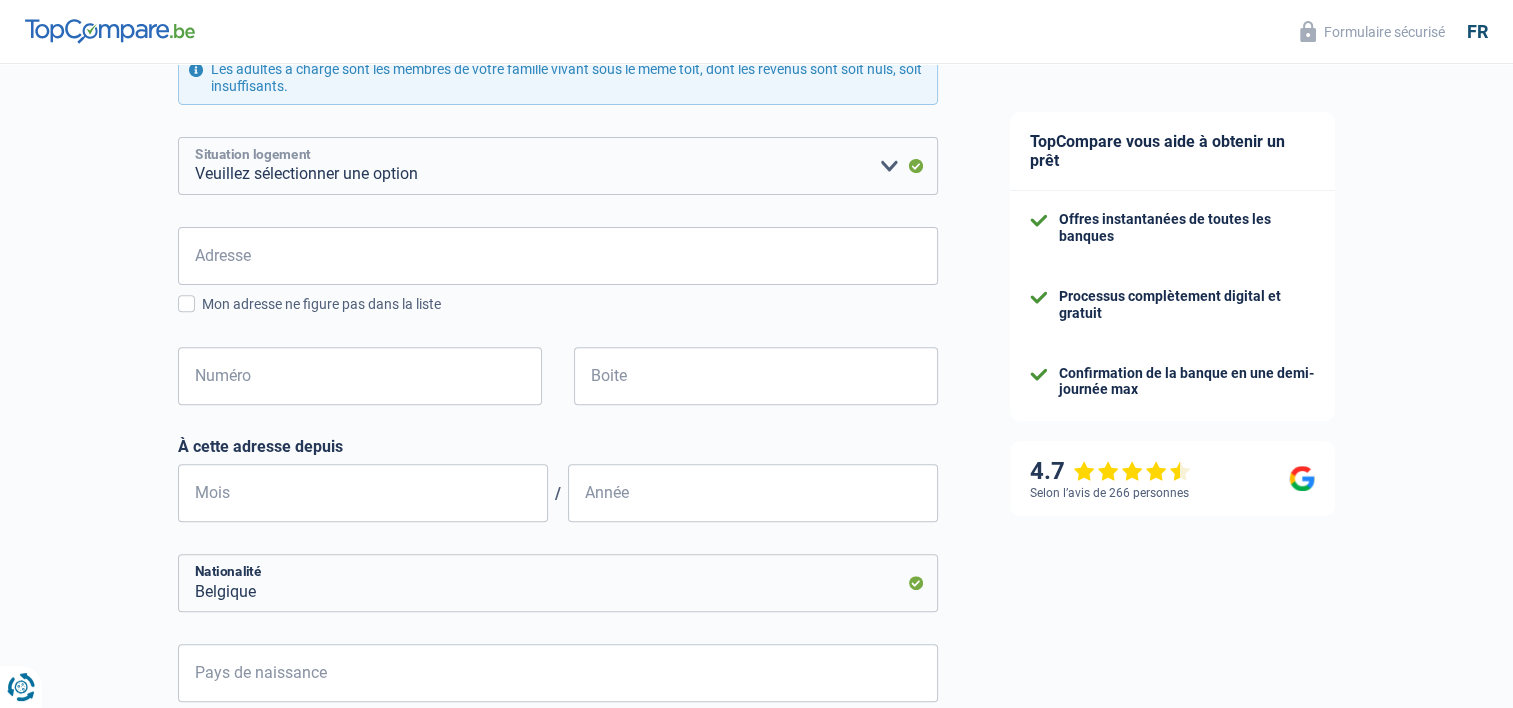 scroll, scrollTop: 700, scrollLeft: 0, axis: vertical 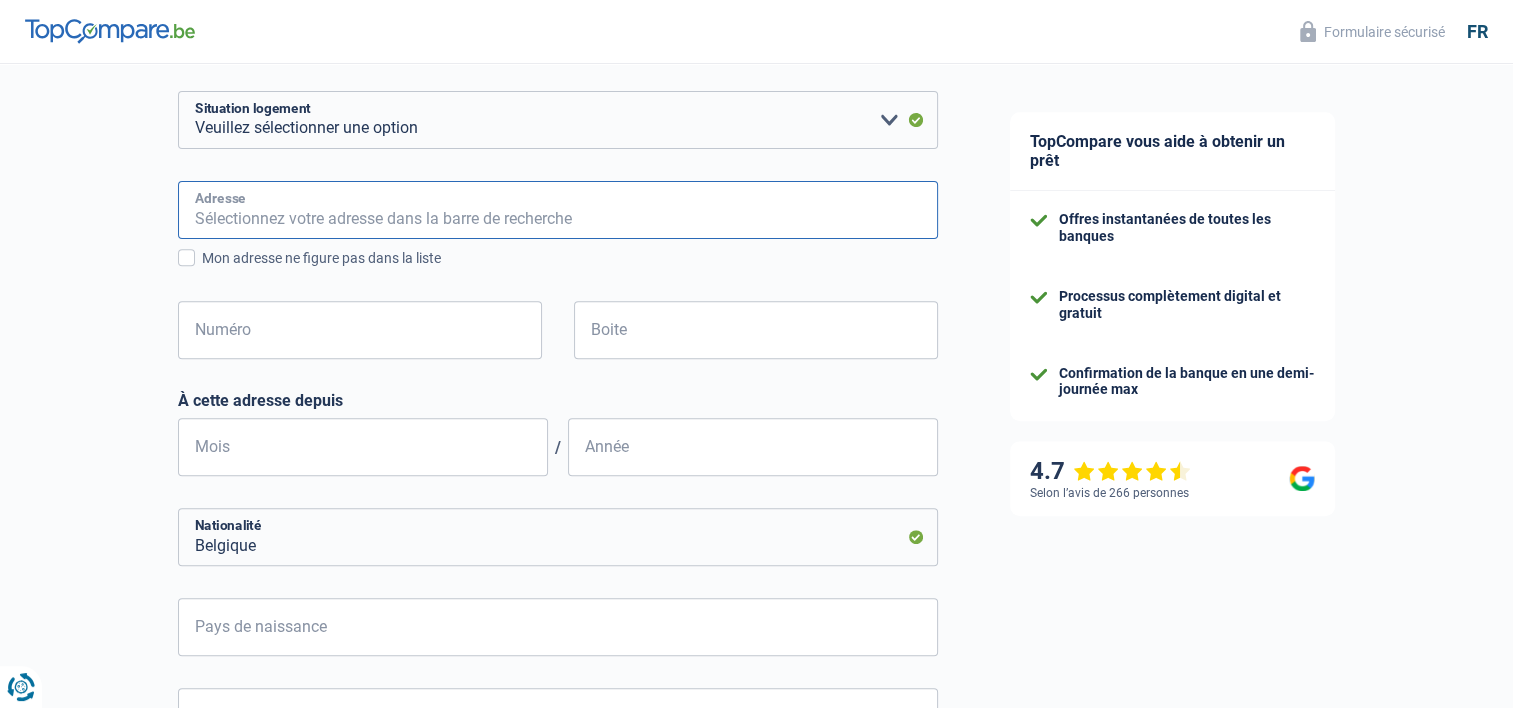 drag, startPoint x: 241, startPoint y: 213, endPoint x: 252, endPoint y: 210, distance: 11.401754 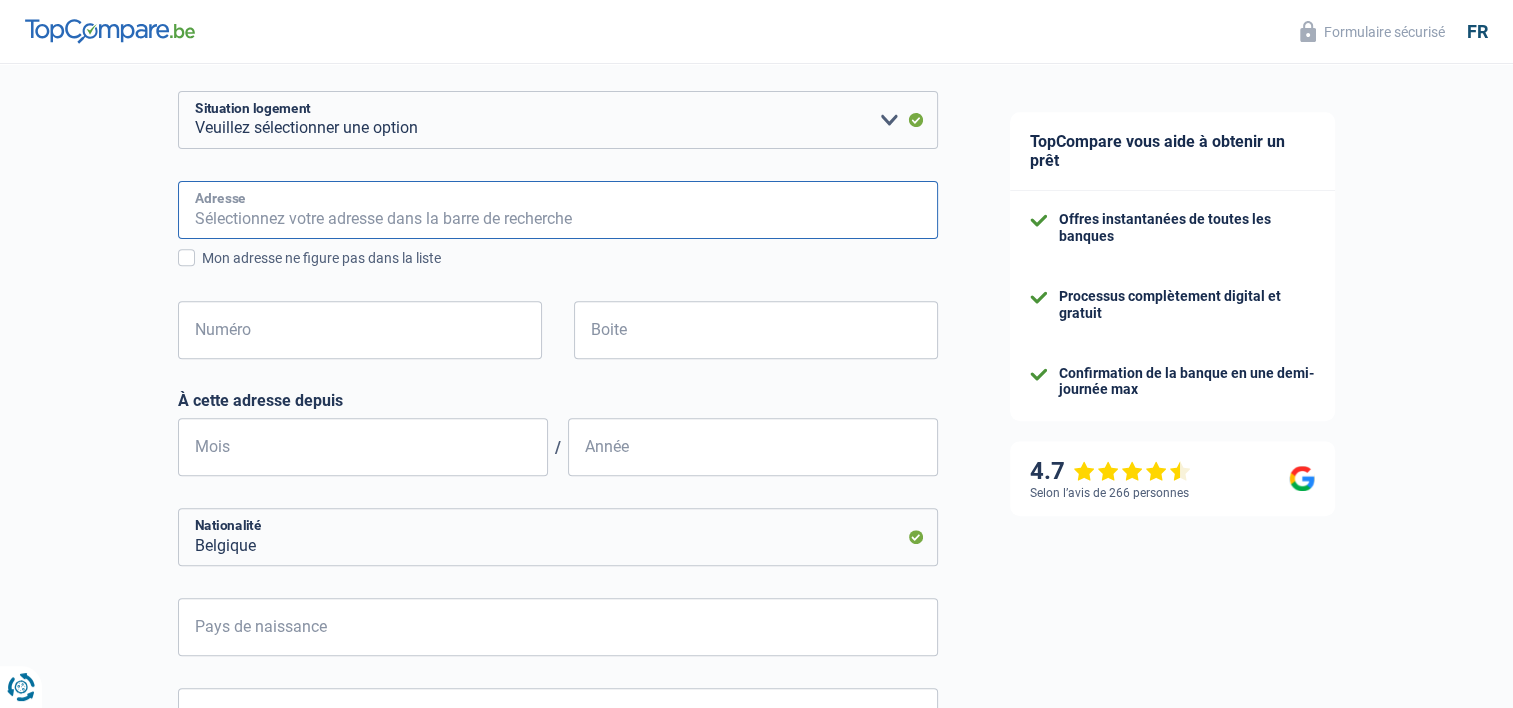 click on "Adresse" at bounding box center [558, 210] 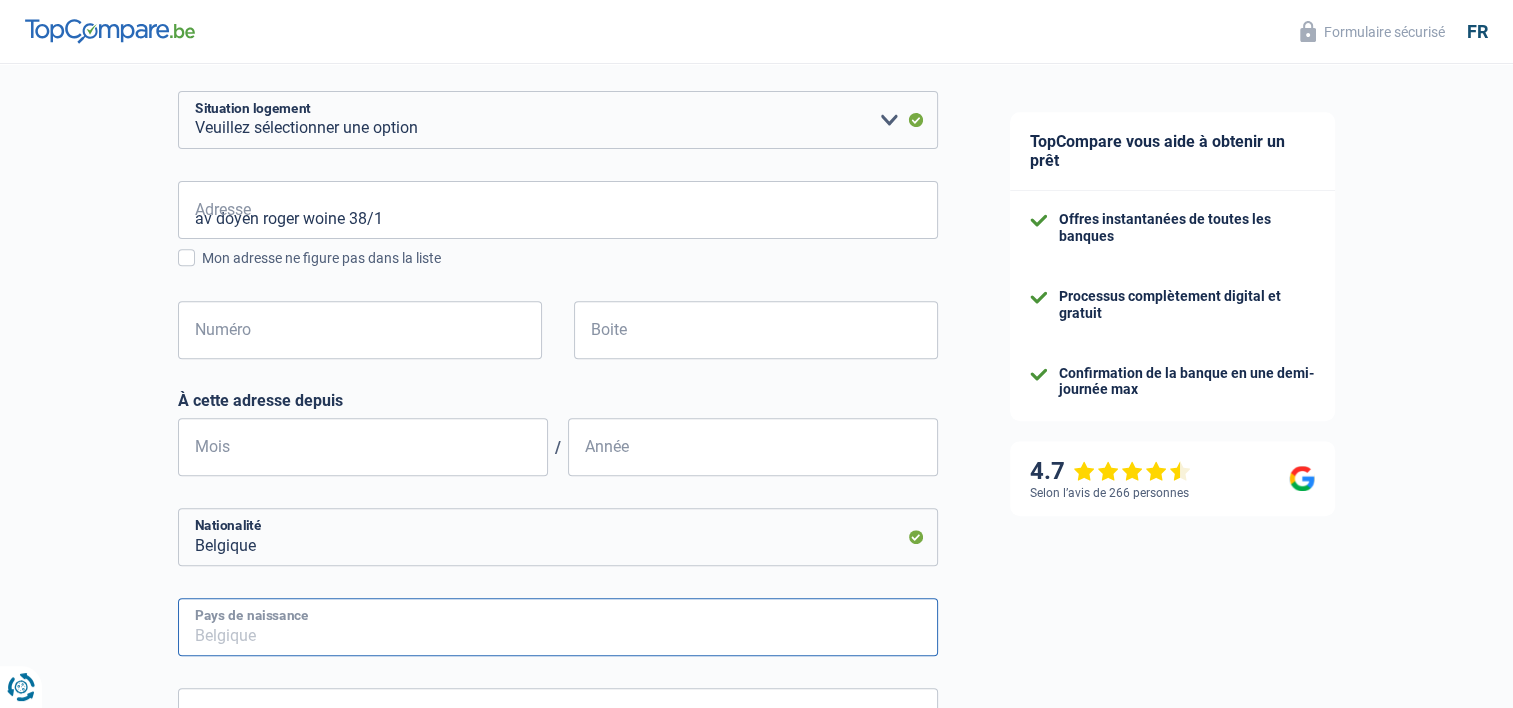 type on "Belgique" 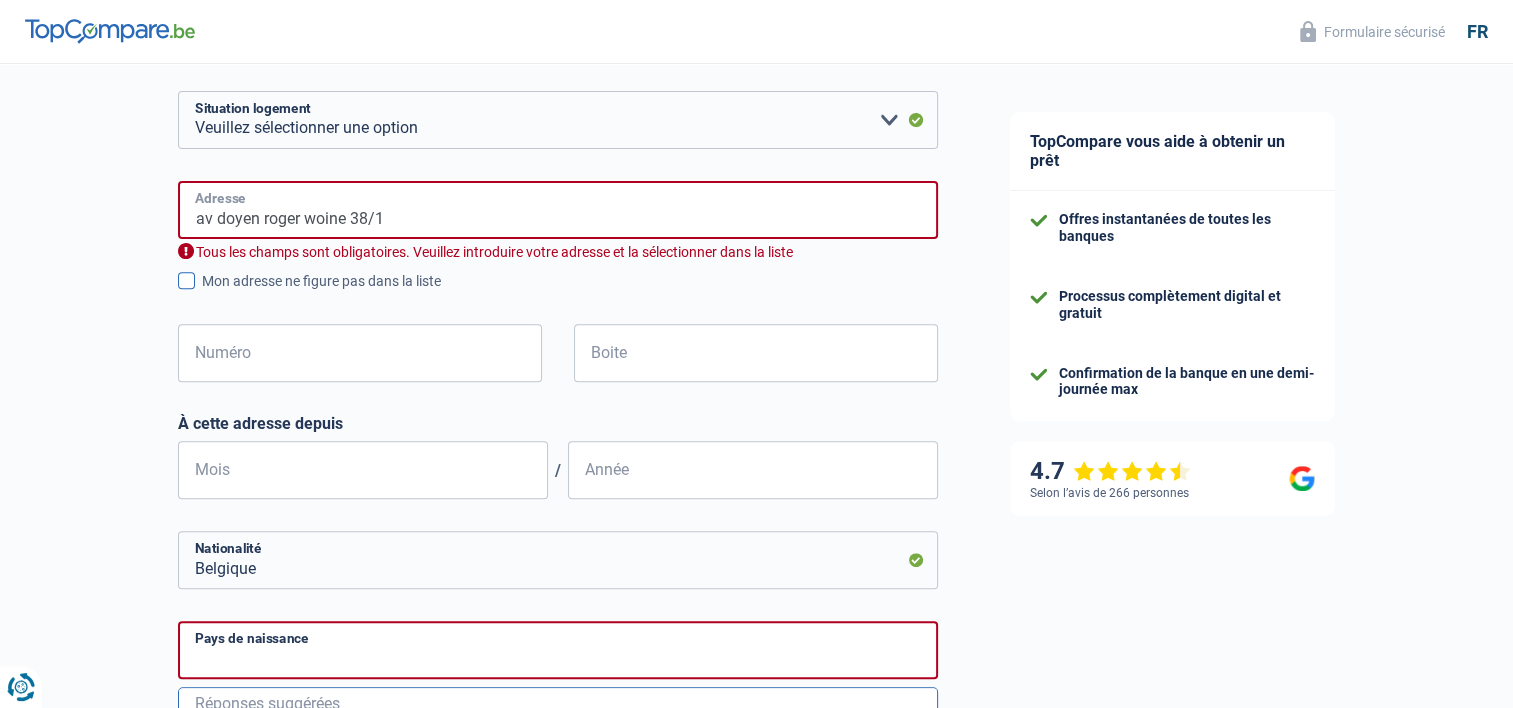 type on "Belgique" 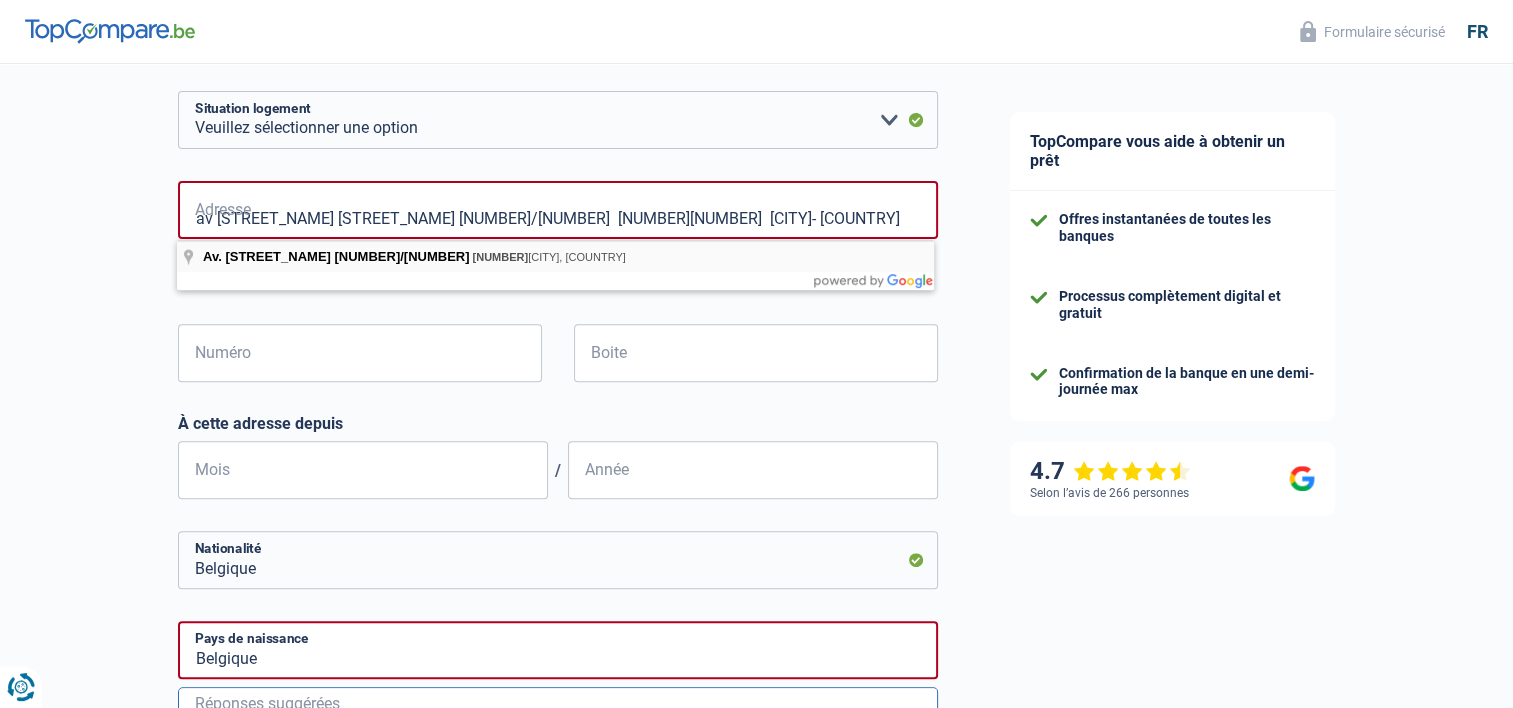 type on "Avenue [STREET_NAME] [STREET_NAME] [NUMBER], [NUMBER] [CITY], [COUNTRY]" 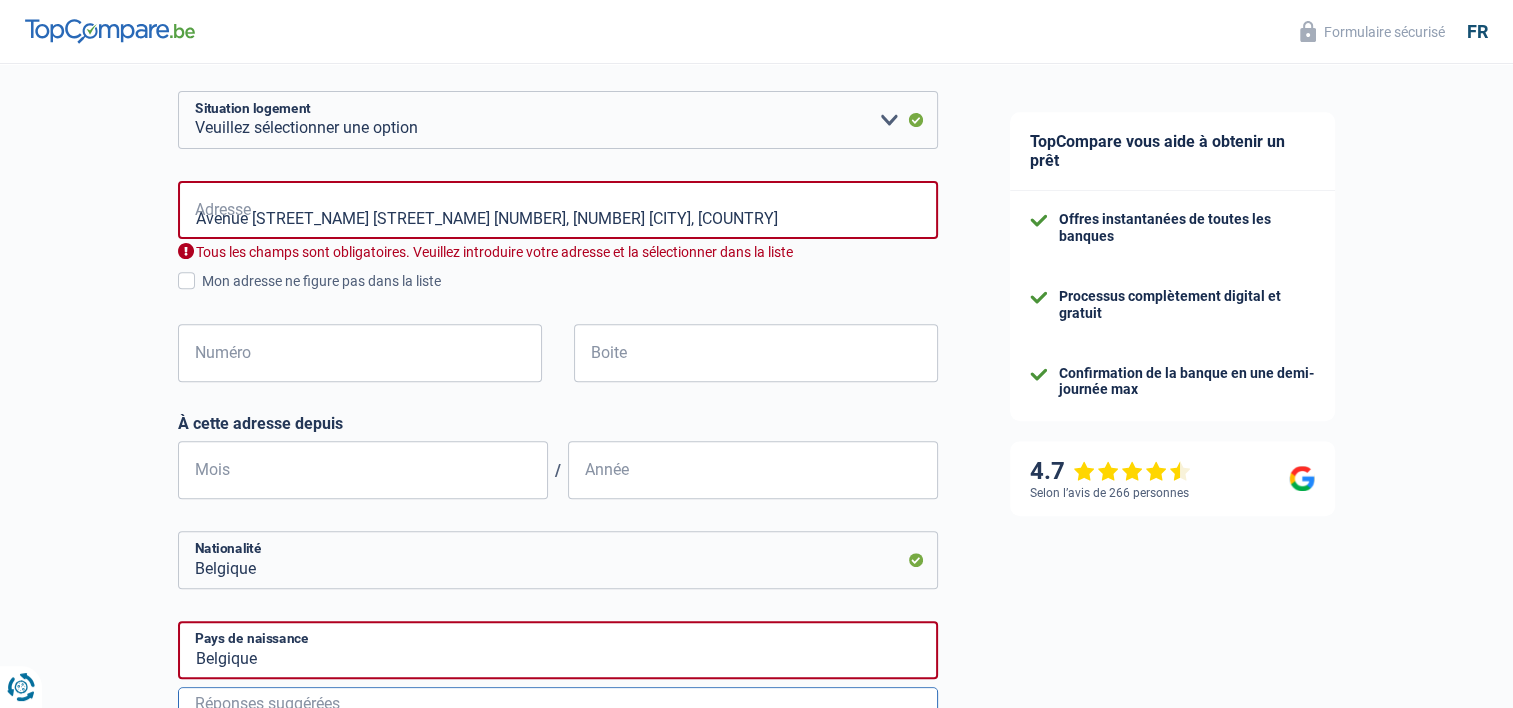 type on "38" 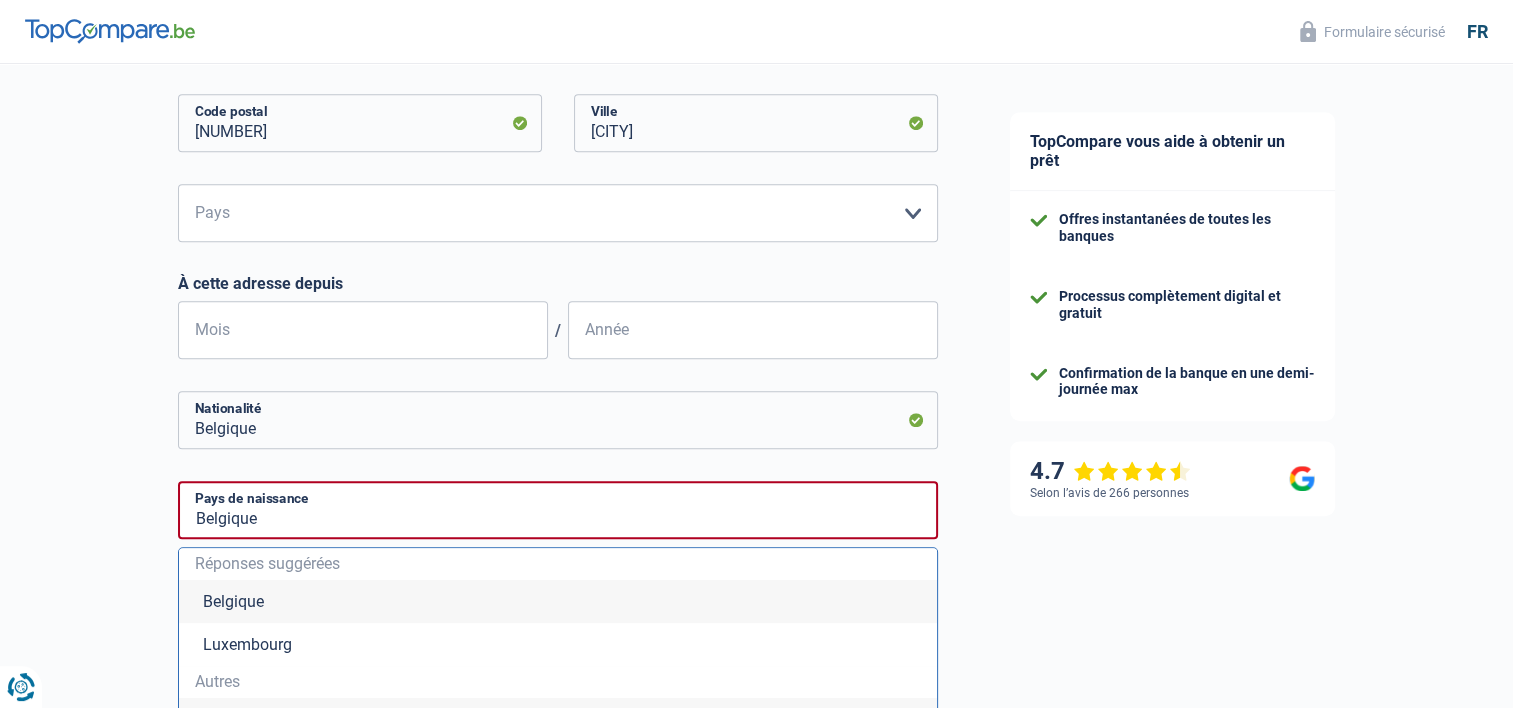 scroll, scrollTop: 1000, scrollLeft: 0, axis: vertical 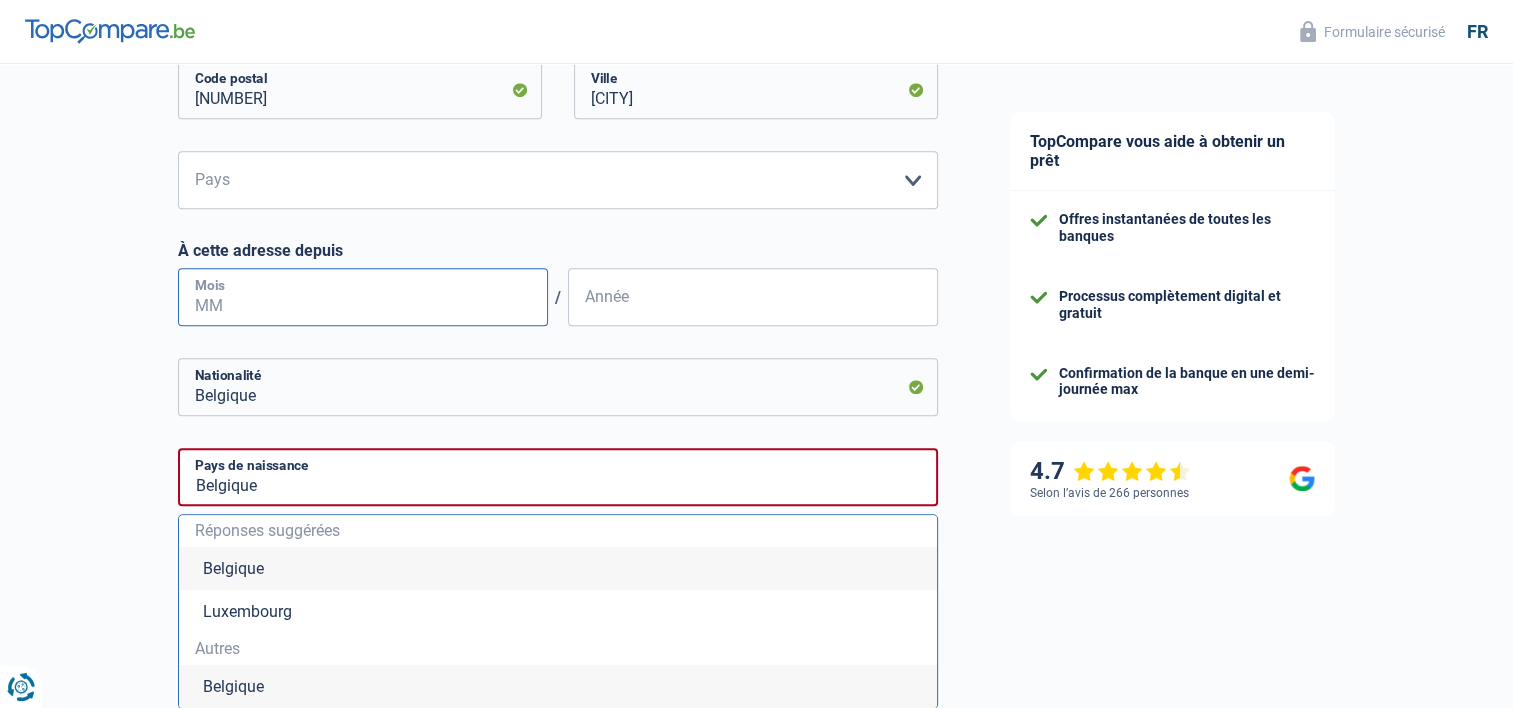 click on "Mois" at bounding box center (363, 297) 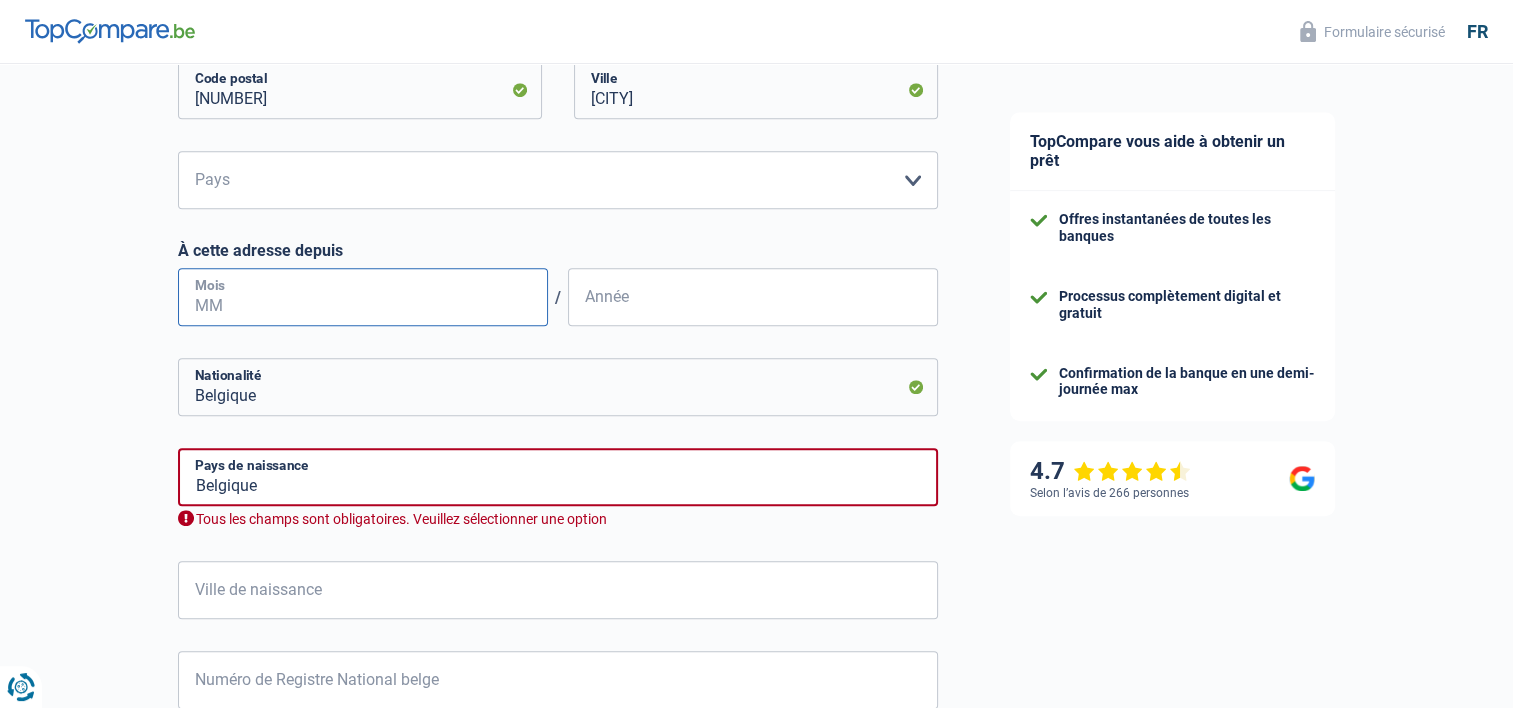 type on "3" 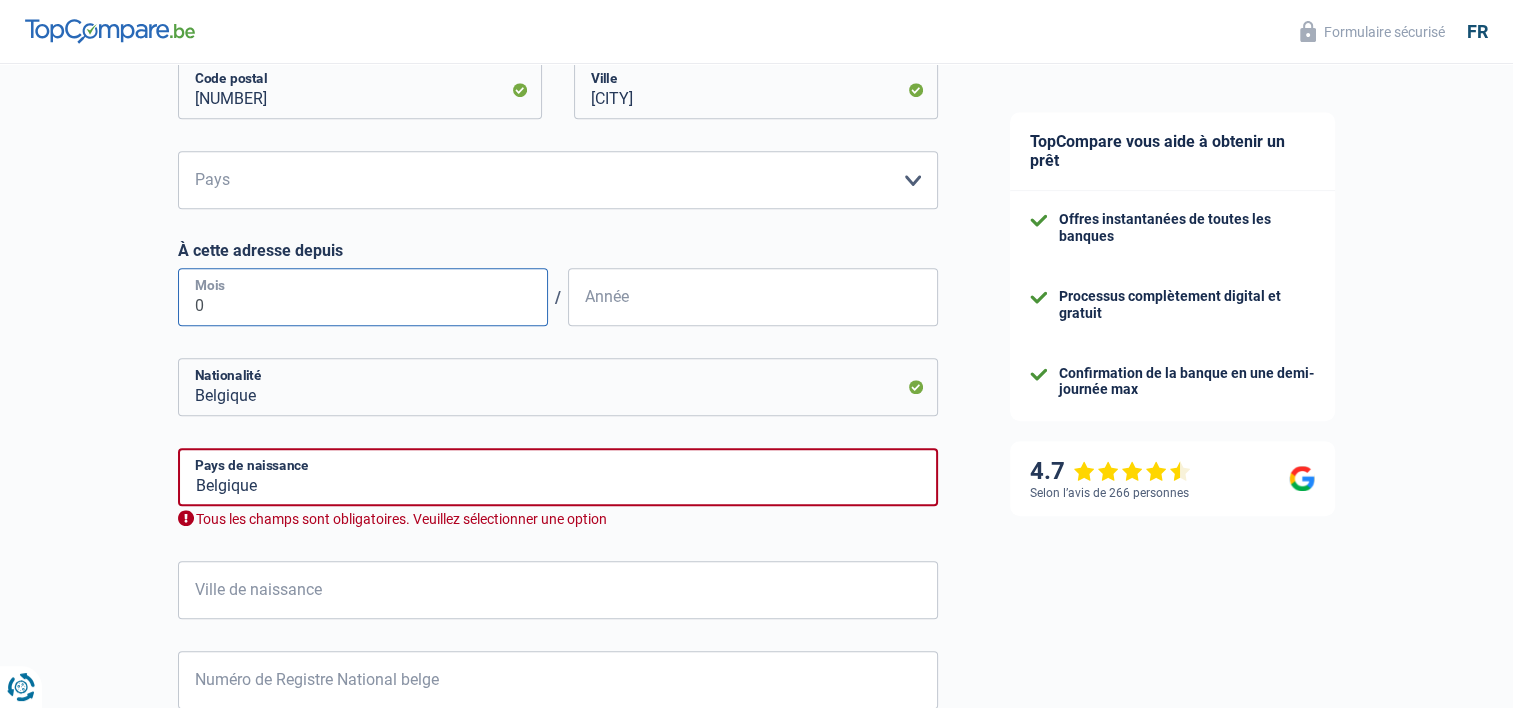 type on "06" 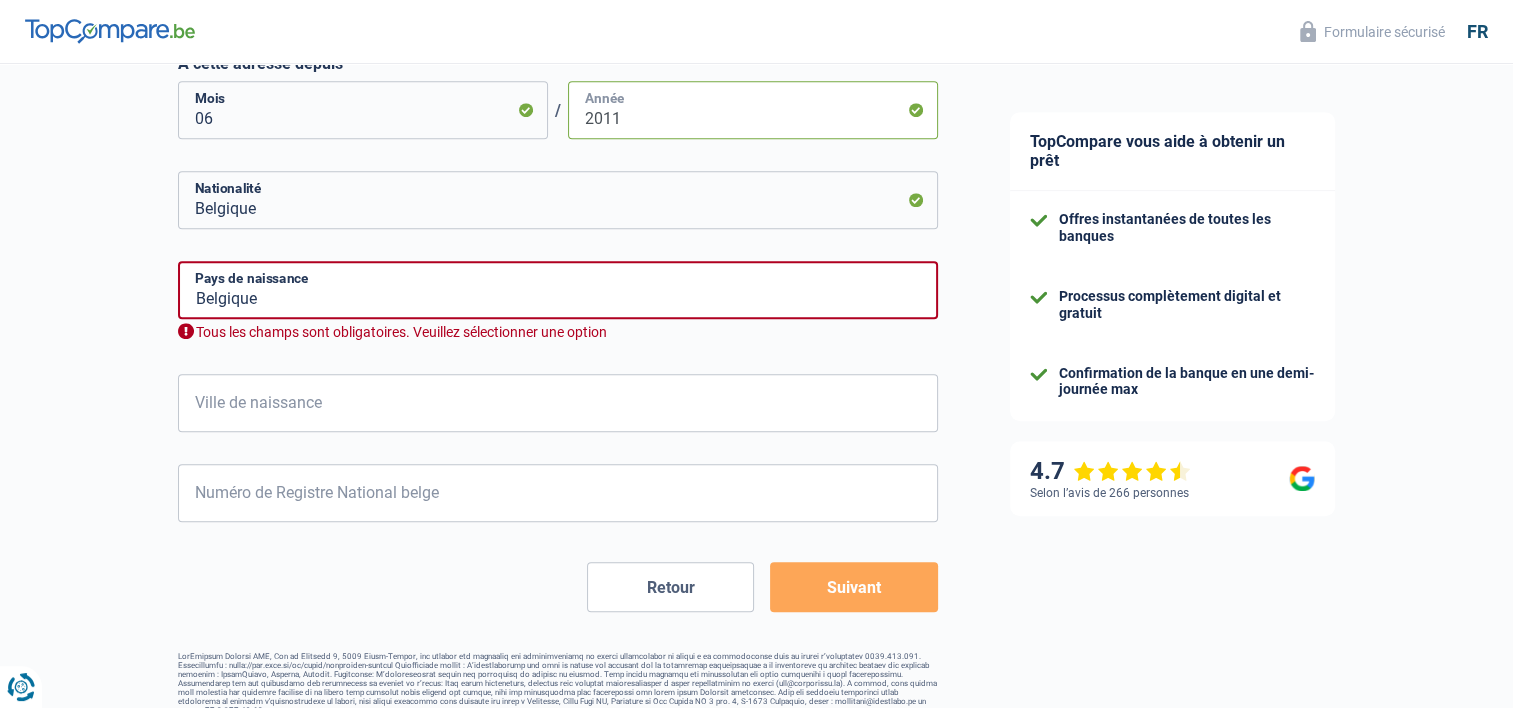 scroll, scrollTop: 1200, scrollLeft: 0, axis: vertical 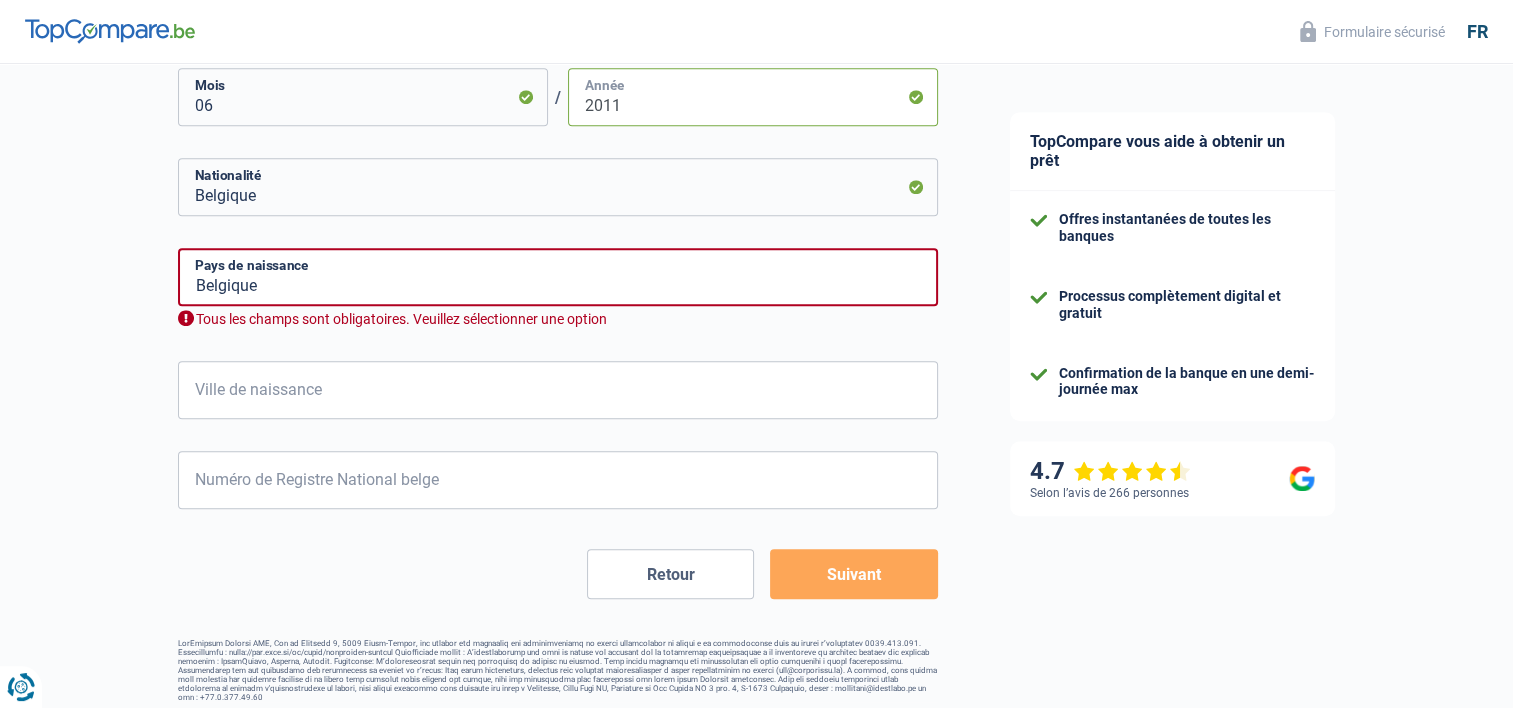 type on "2011" 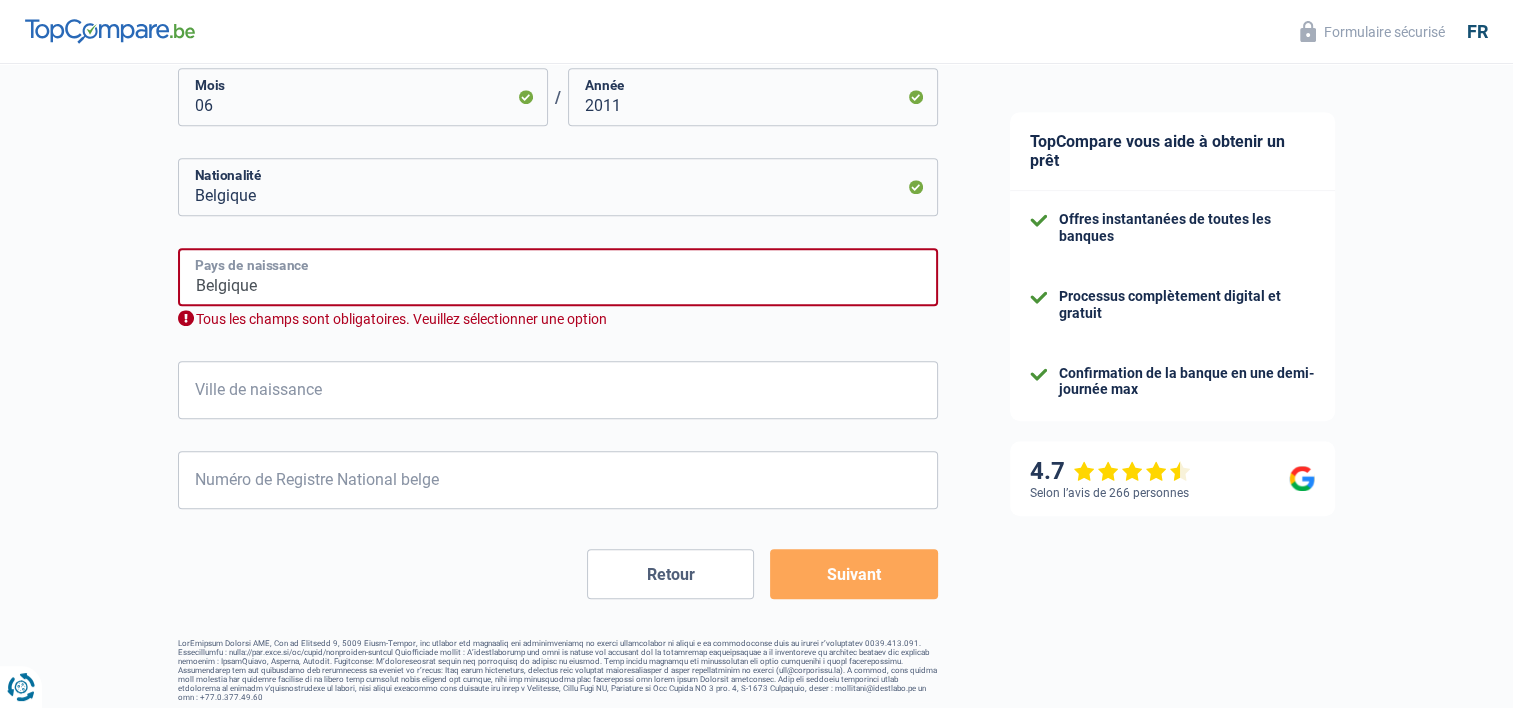 click on "Belgique" at bounding box center [558, 277] 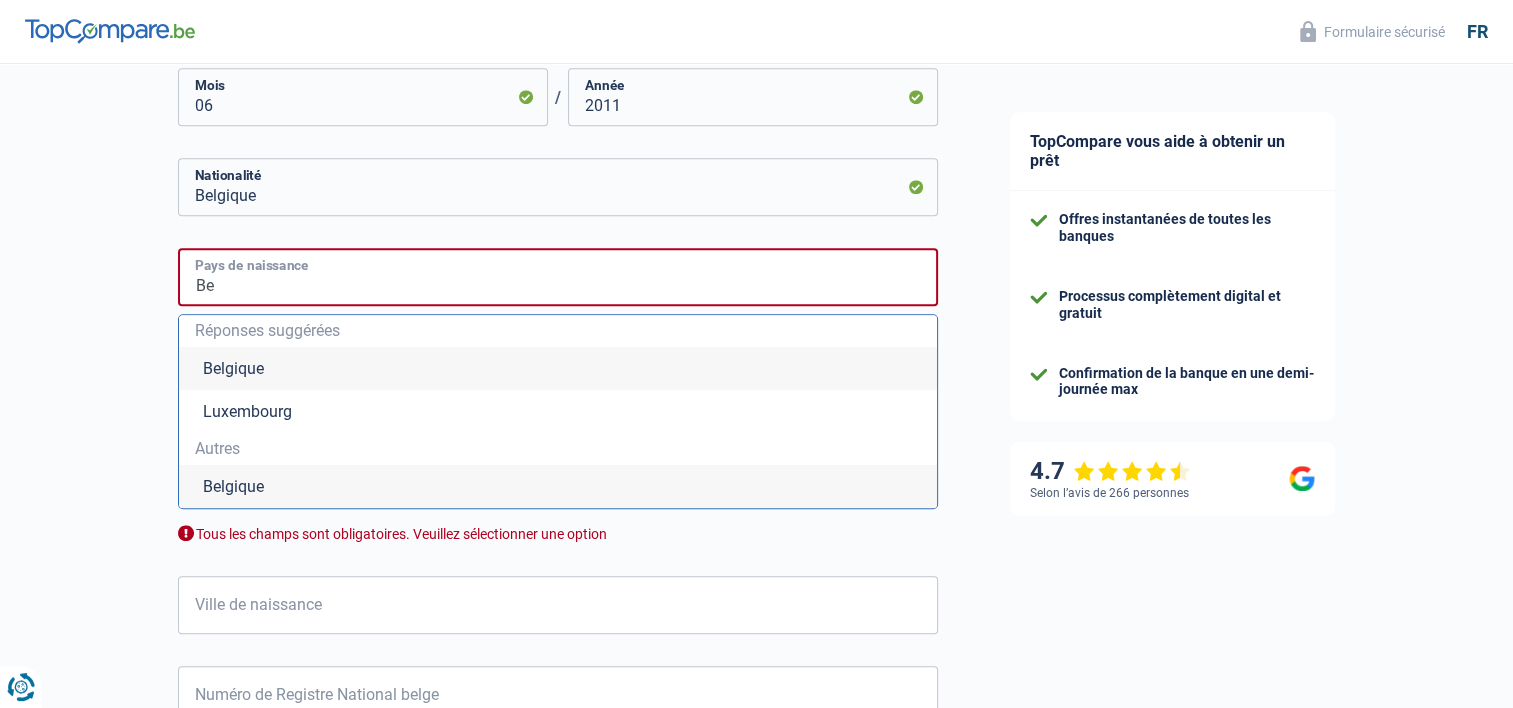 type on "[BRAND]" 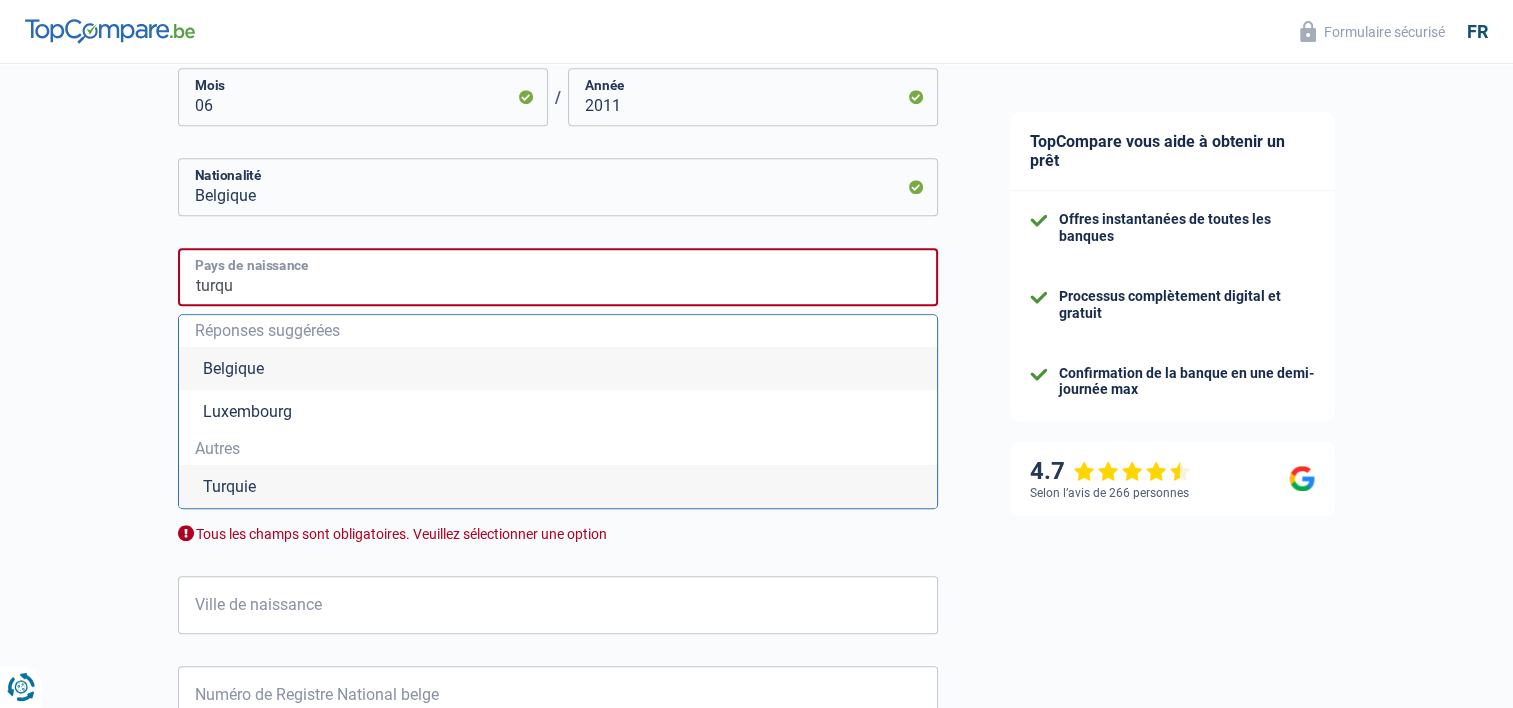 type on "Turquie" 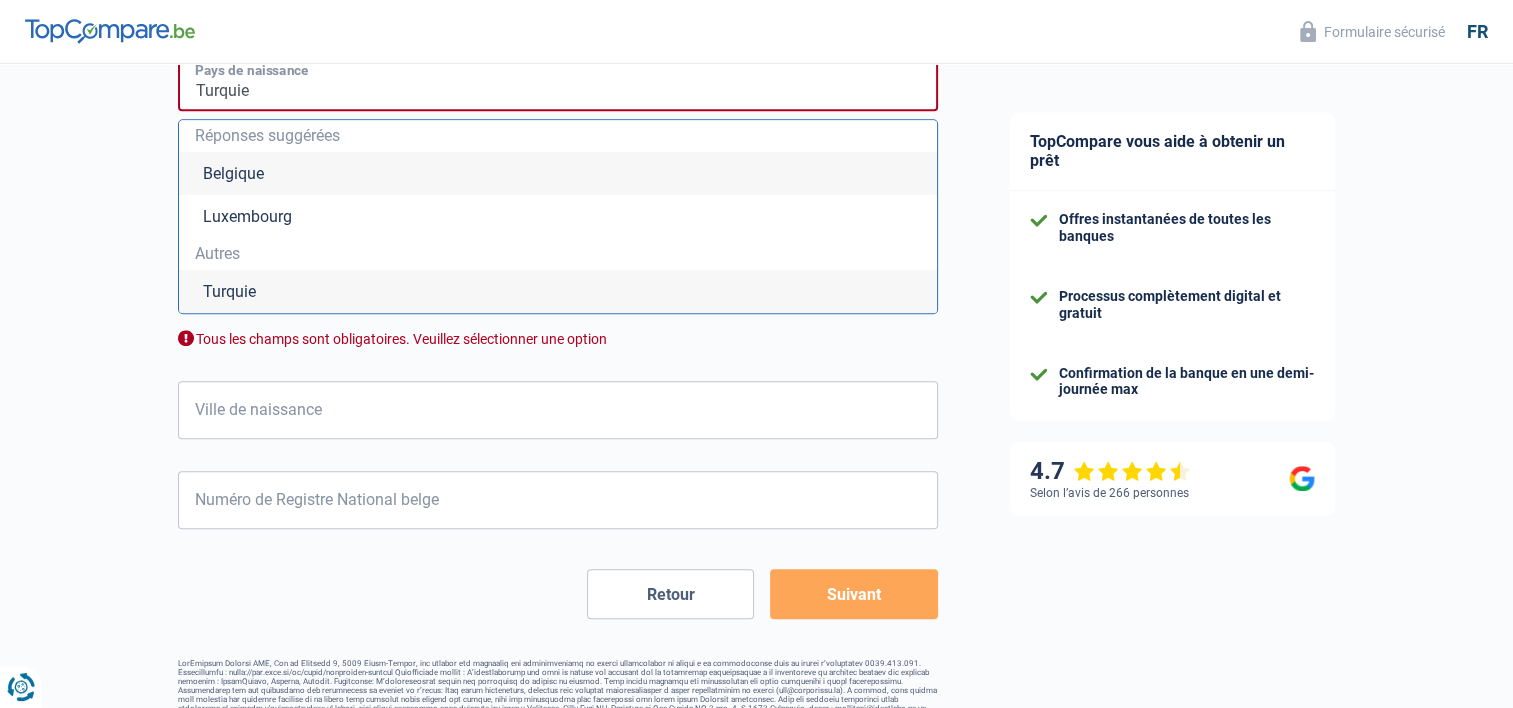 scroll, scrollTop: 1425, scrollLeft: 0, axis: vertical 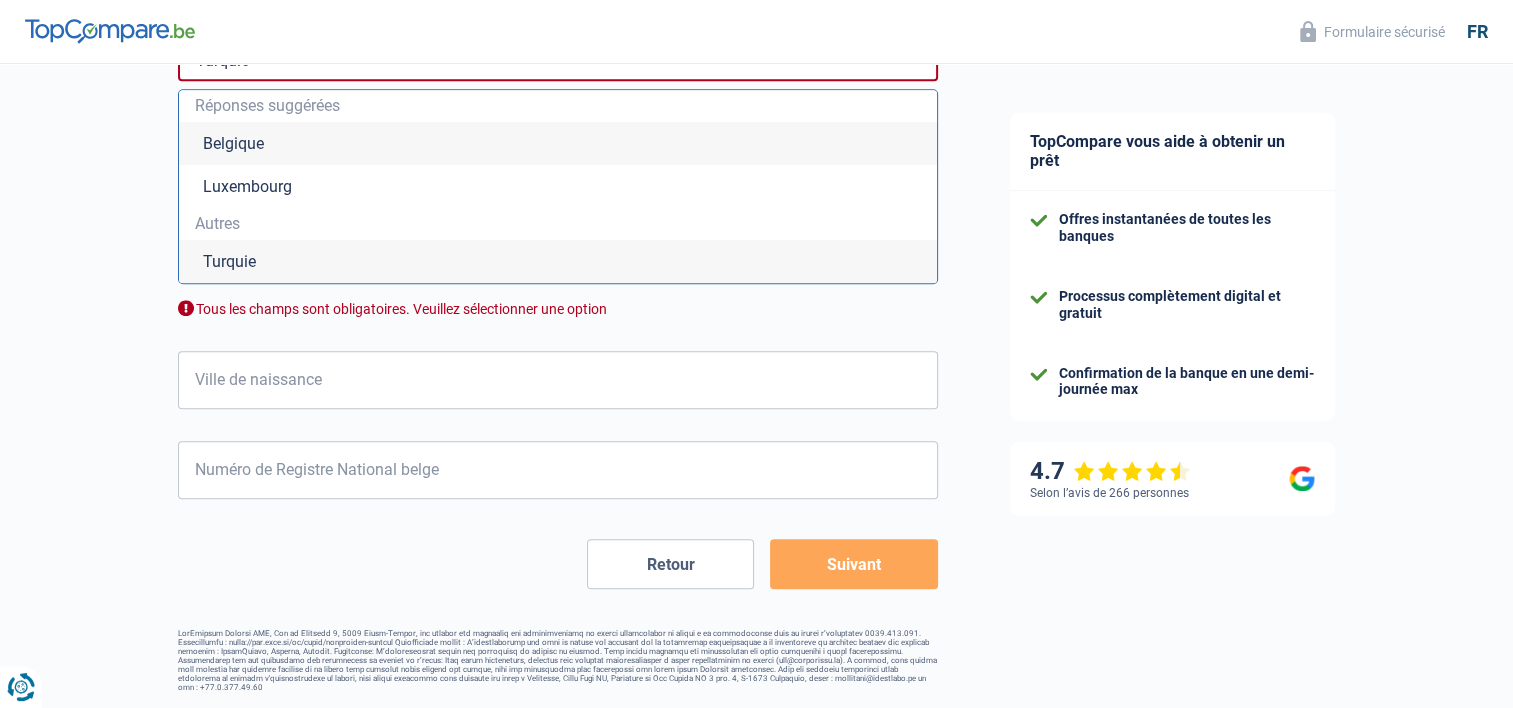 click on "Turquie" at bounding box center (558, 261) 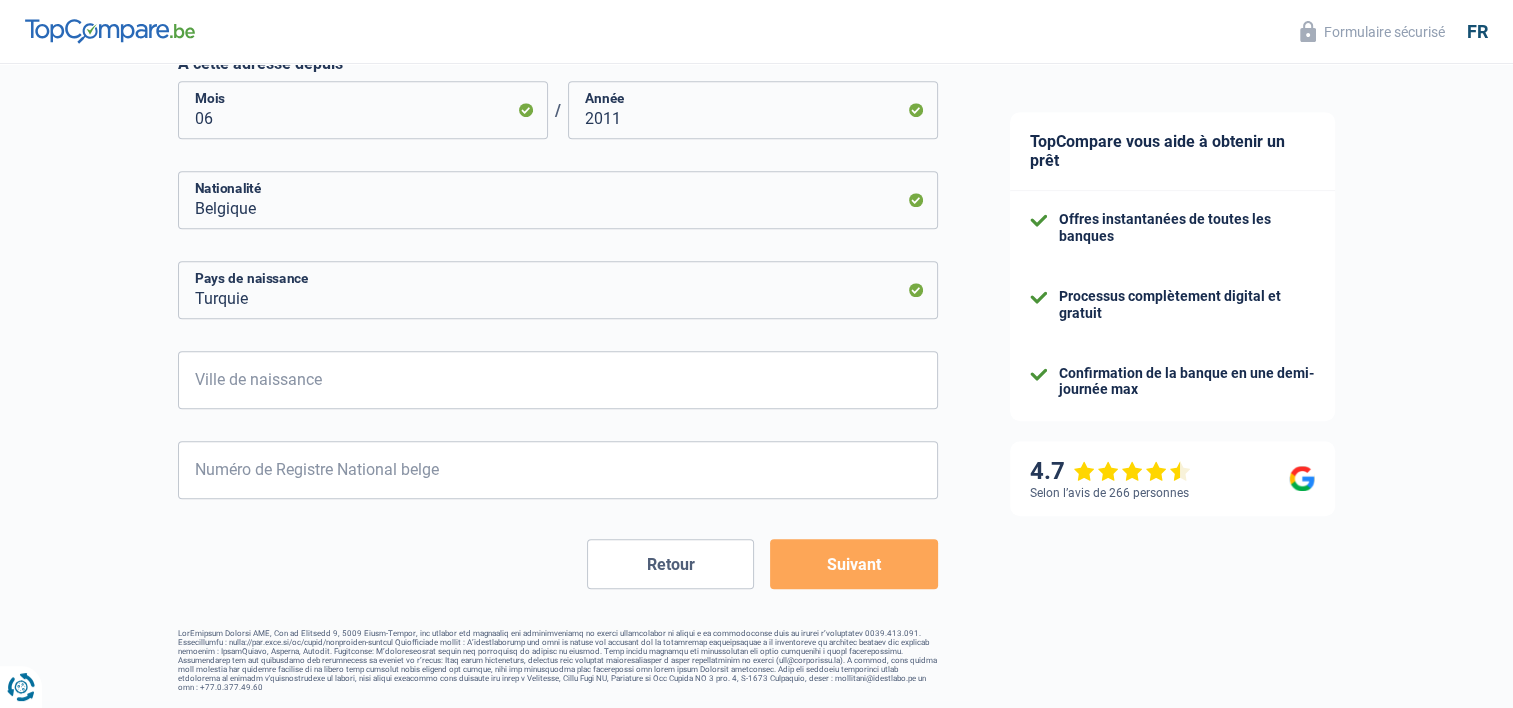 scroll, scrollTop: 1187, scrollLeft: 0, axis: vertical 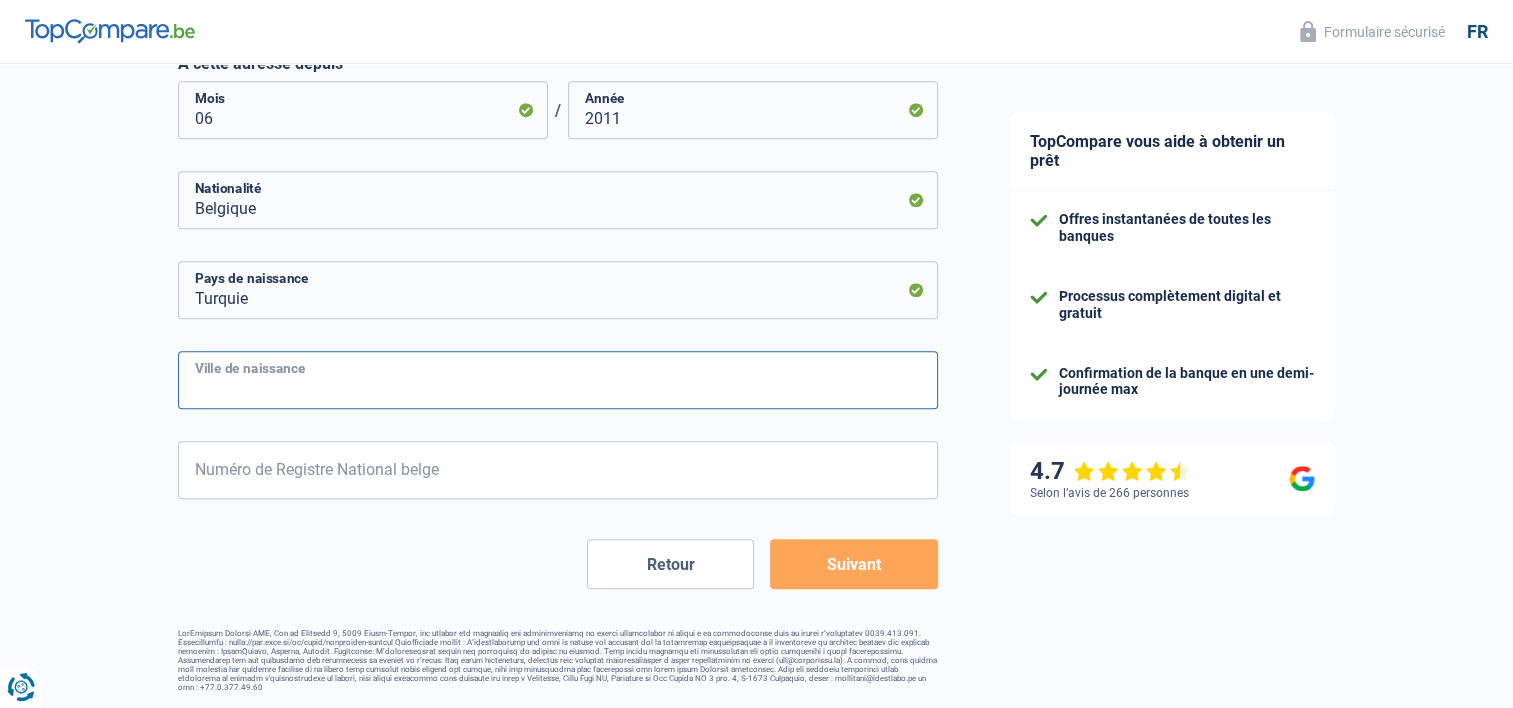 click on "Ville de naissance" at bounding box center [558, 380] 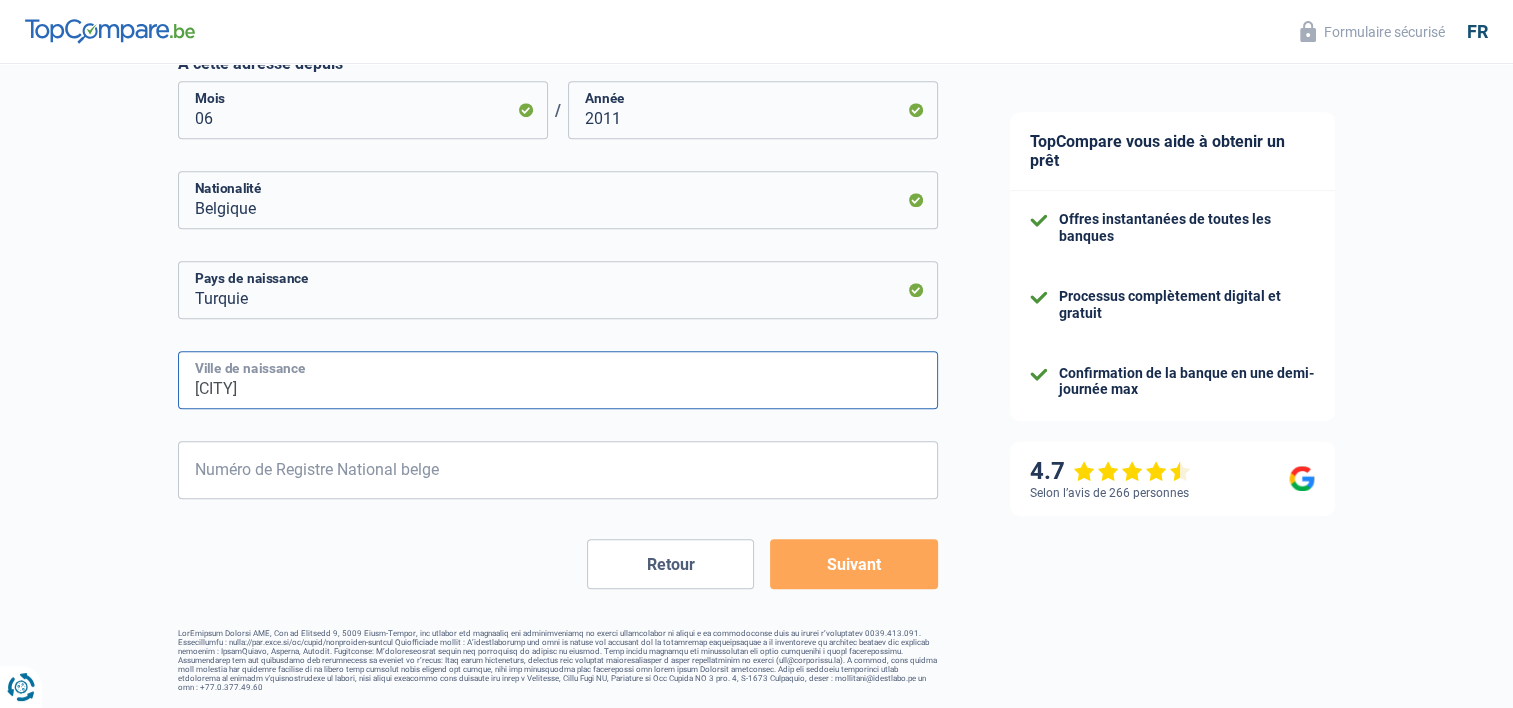 click on "[CITY]" at bounding box center (558, 380) 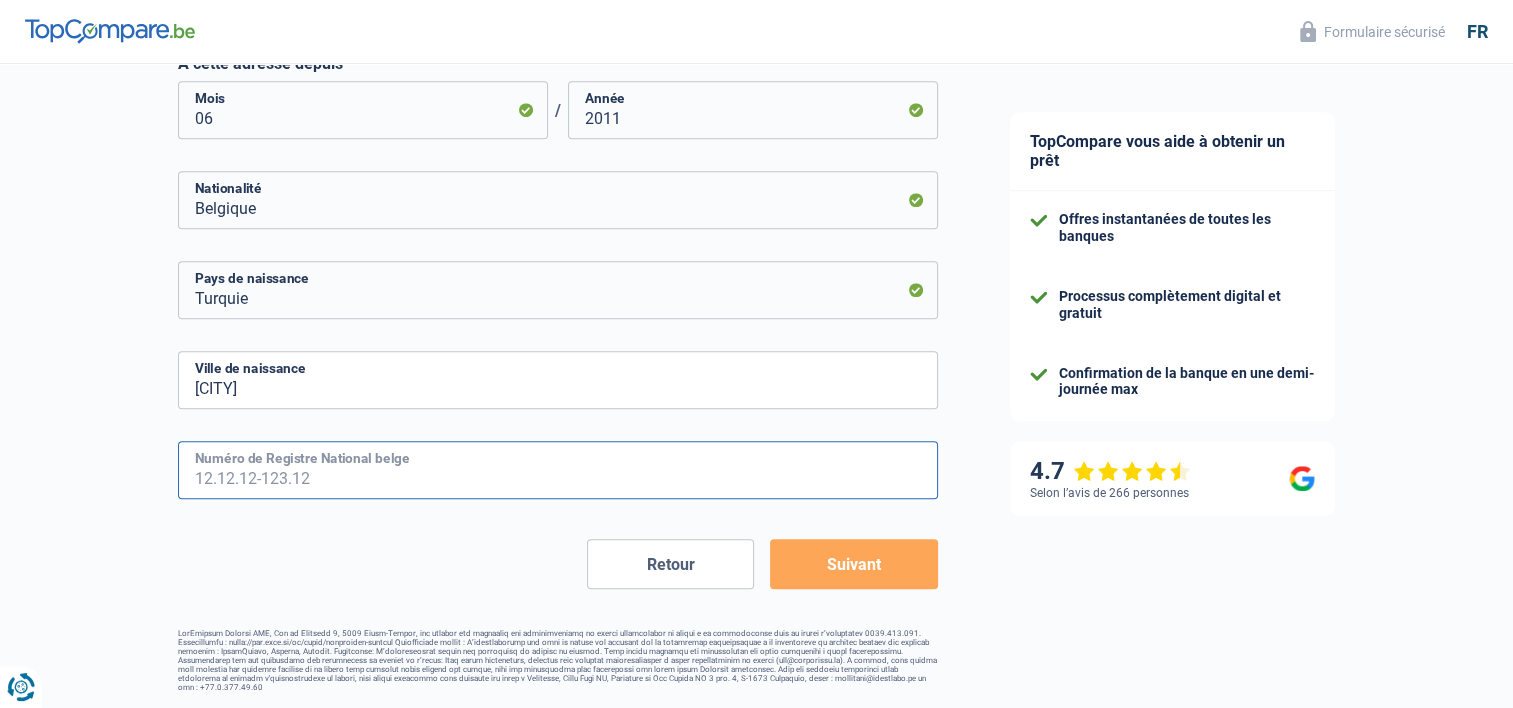 click on "Numéro de Registre National belge" at bounding box center (558, 470) 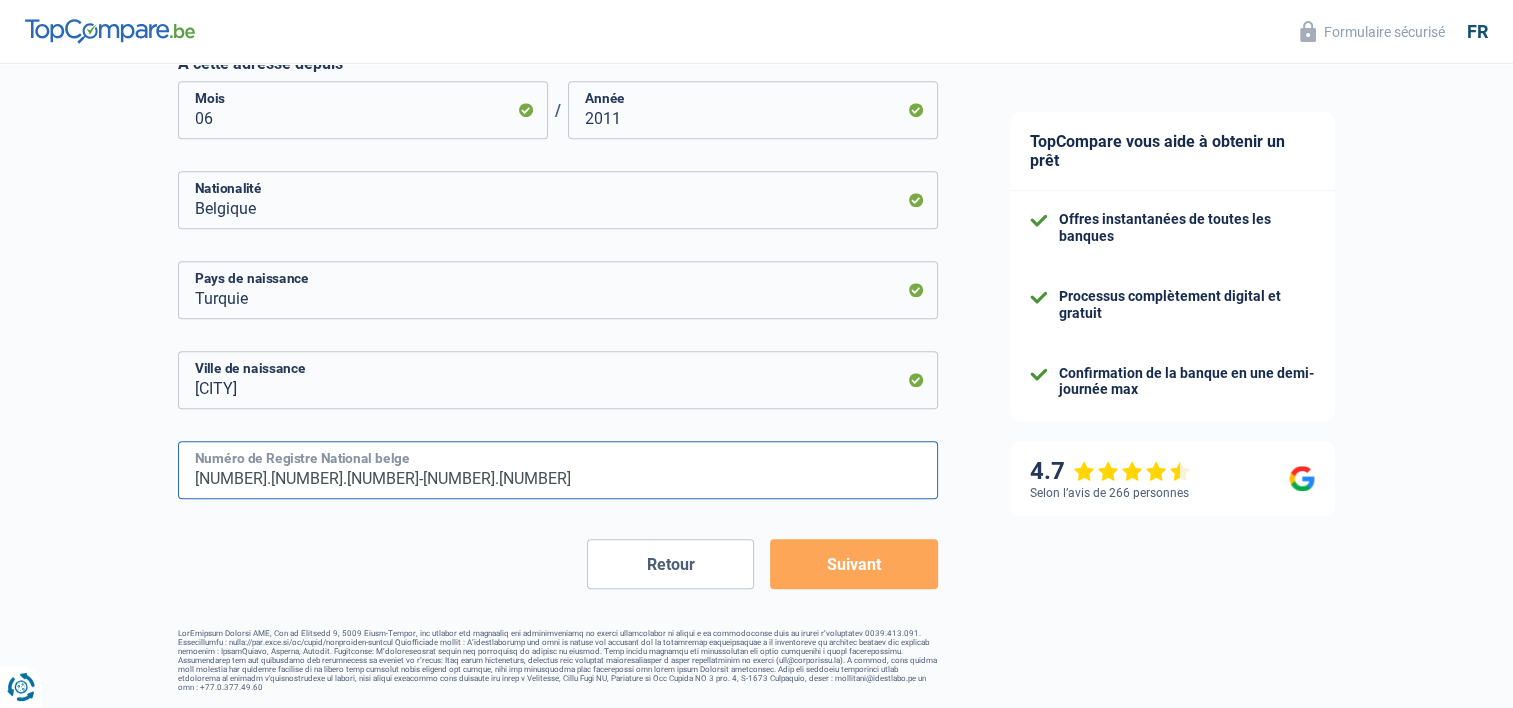type on "[NUMBER].[NUMBER].[NUMBER]-[NUMBER].[NUMBER]" 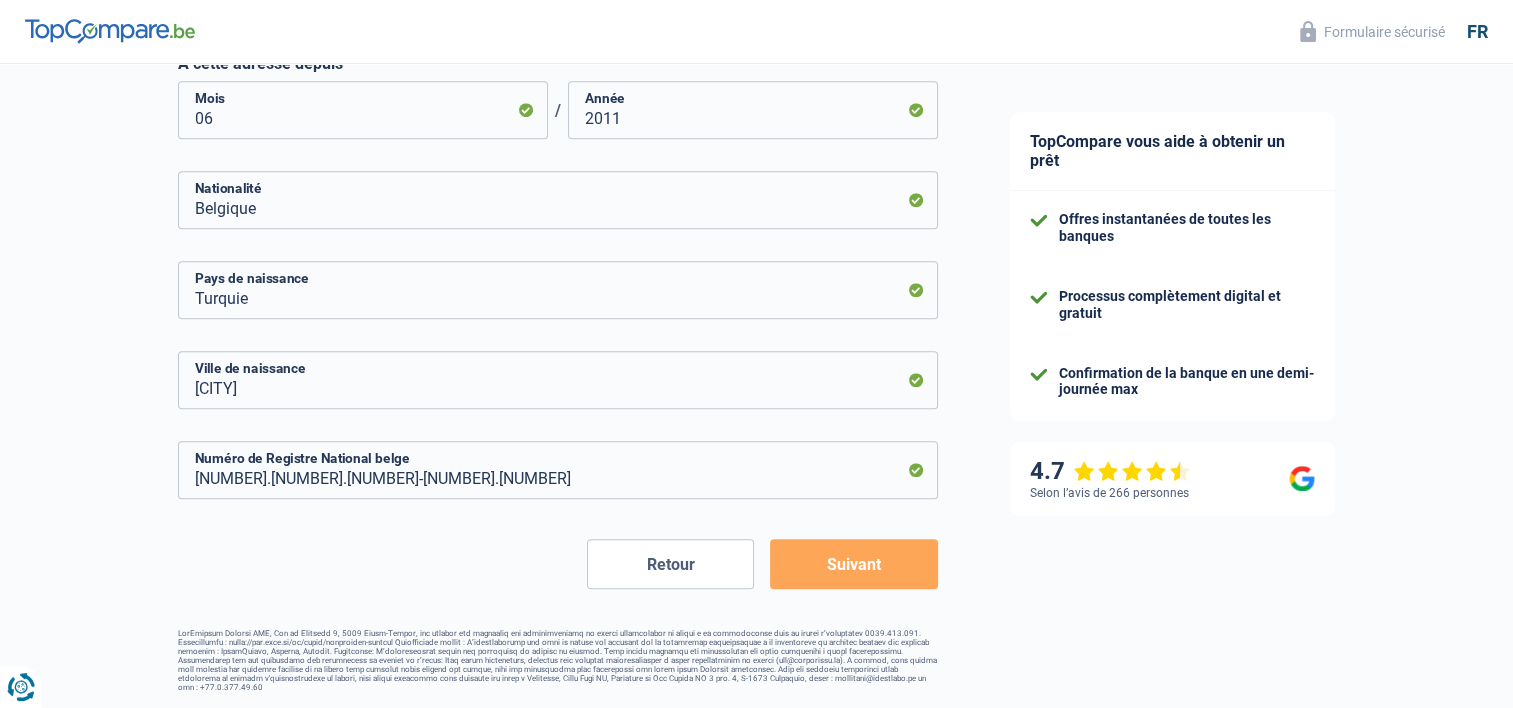 click on "Suivant" at bounding box center [853, 564] 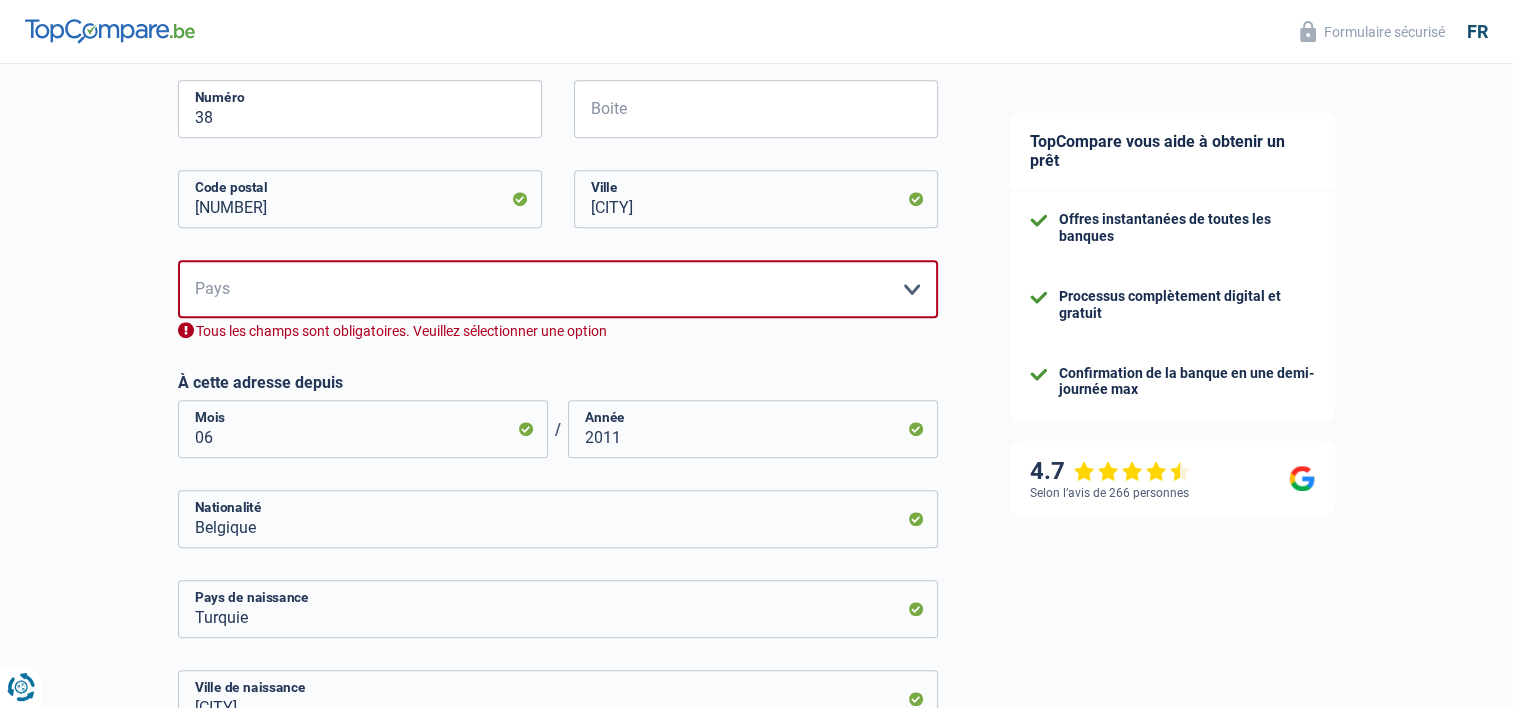 scroll, scrollTop: 784, scrollLeft: 0, axis: vertical 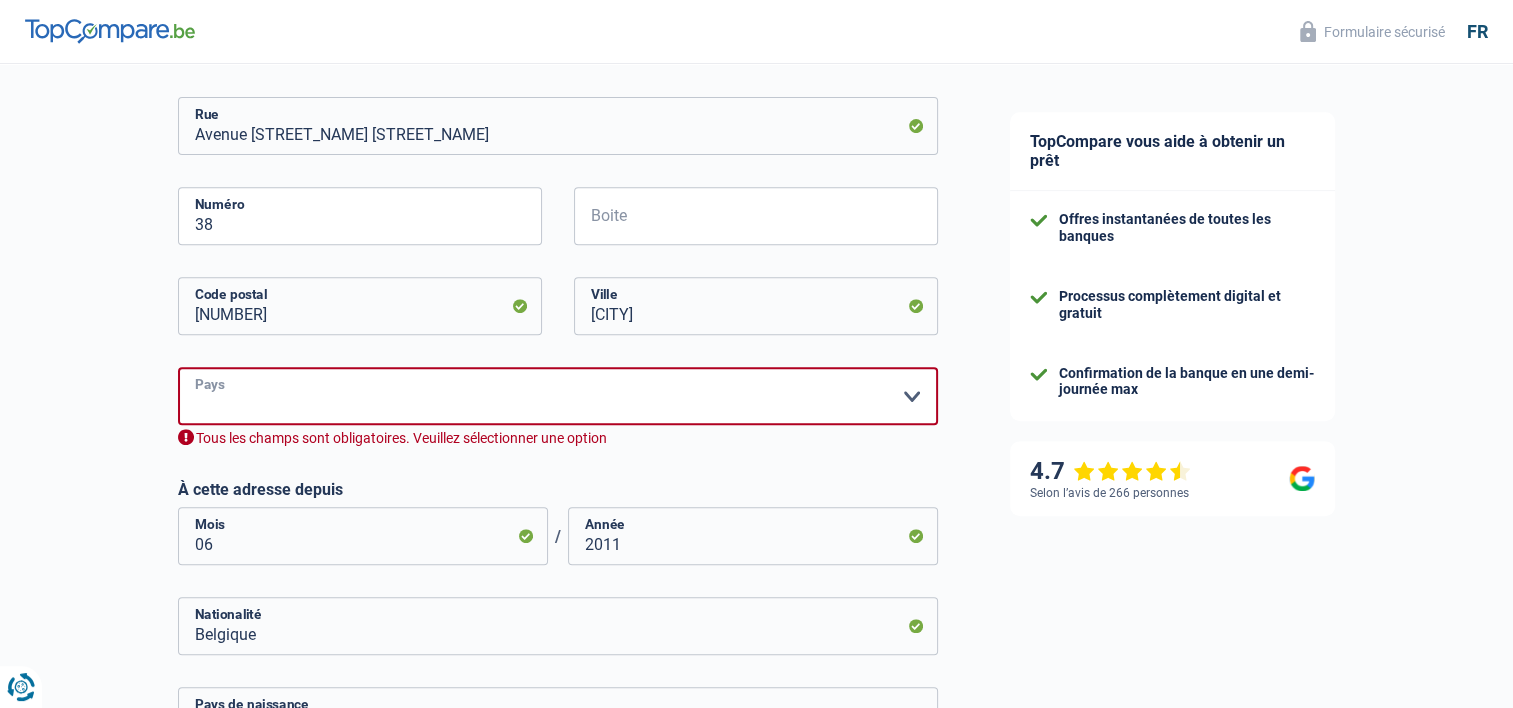 click on "Belgique Luxembourg
Veuillez sélectionner une option" at bounding box center [558, 396] 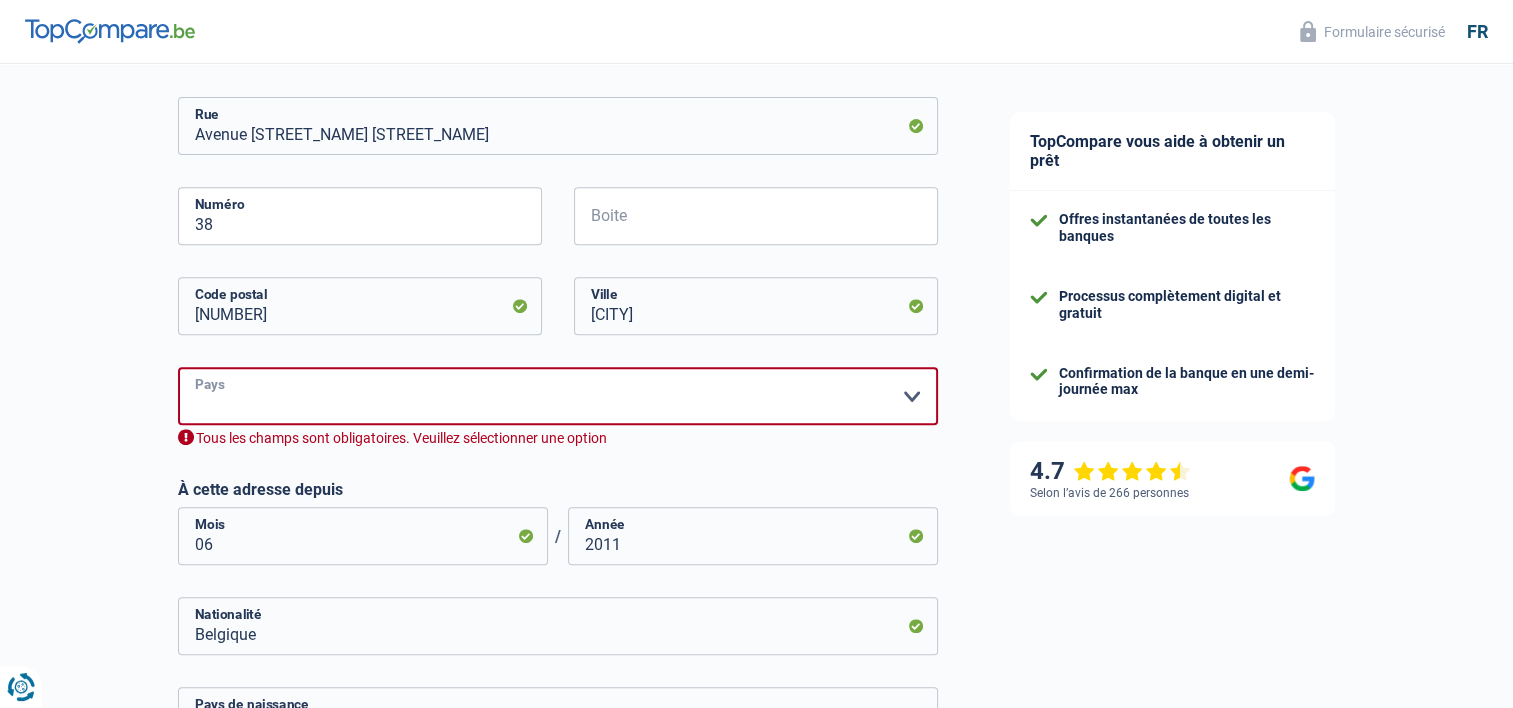 select on "BE" 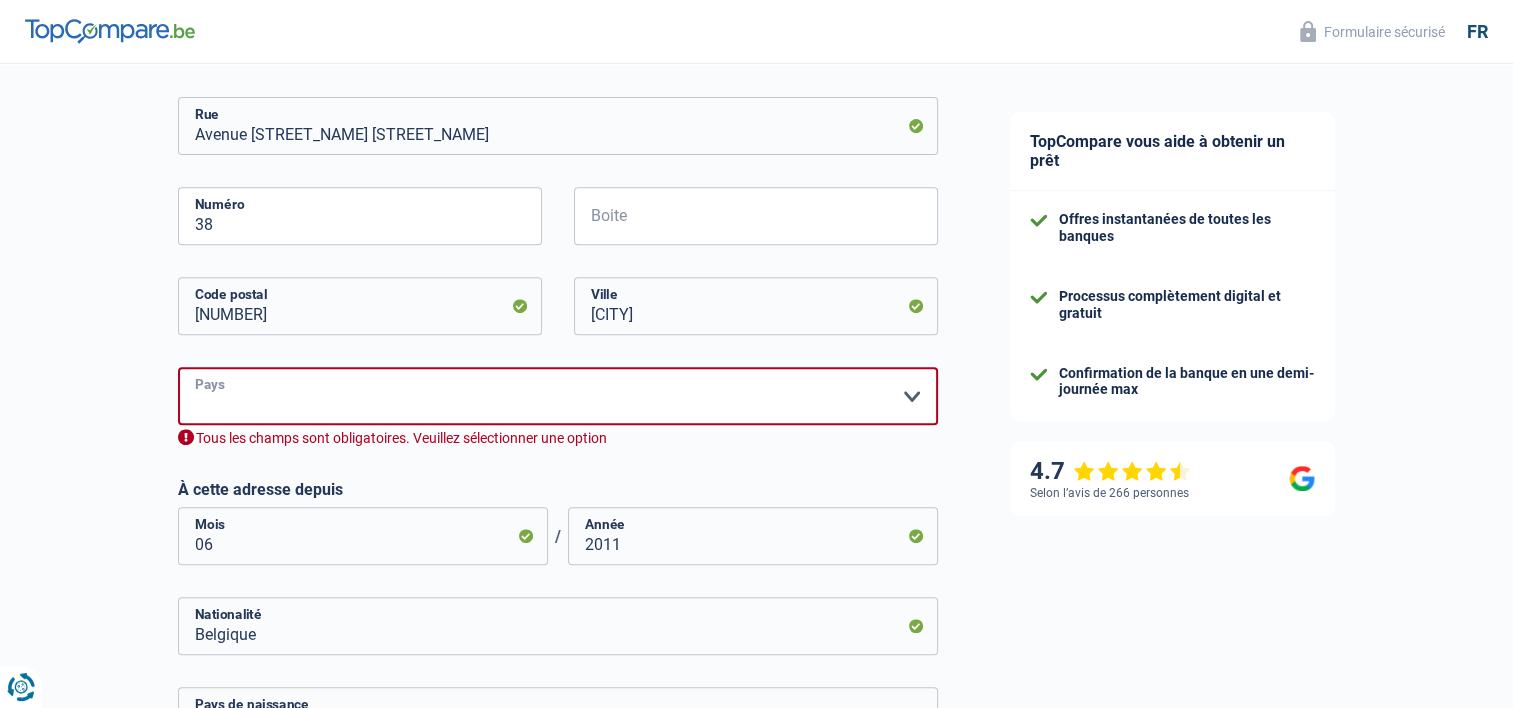 click on "Belgique Luxembourg
Veuillez sélectionner une option" at bounding box center (558, 396) 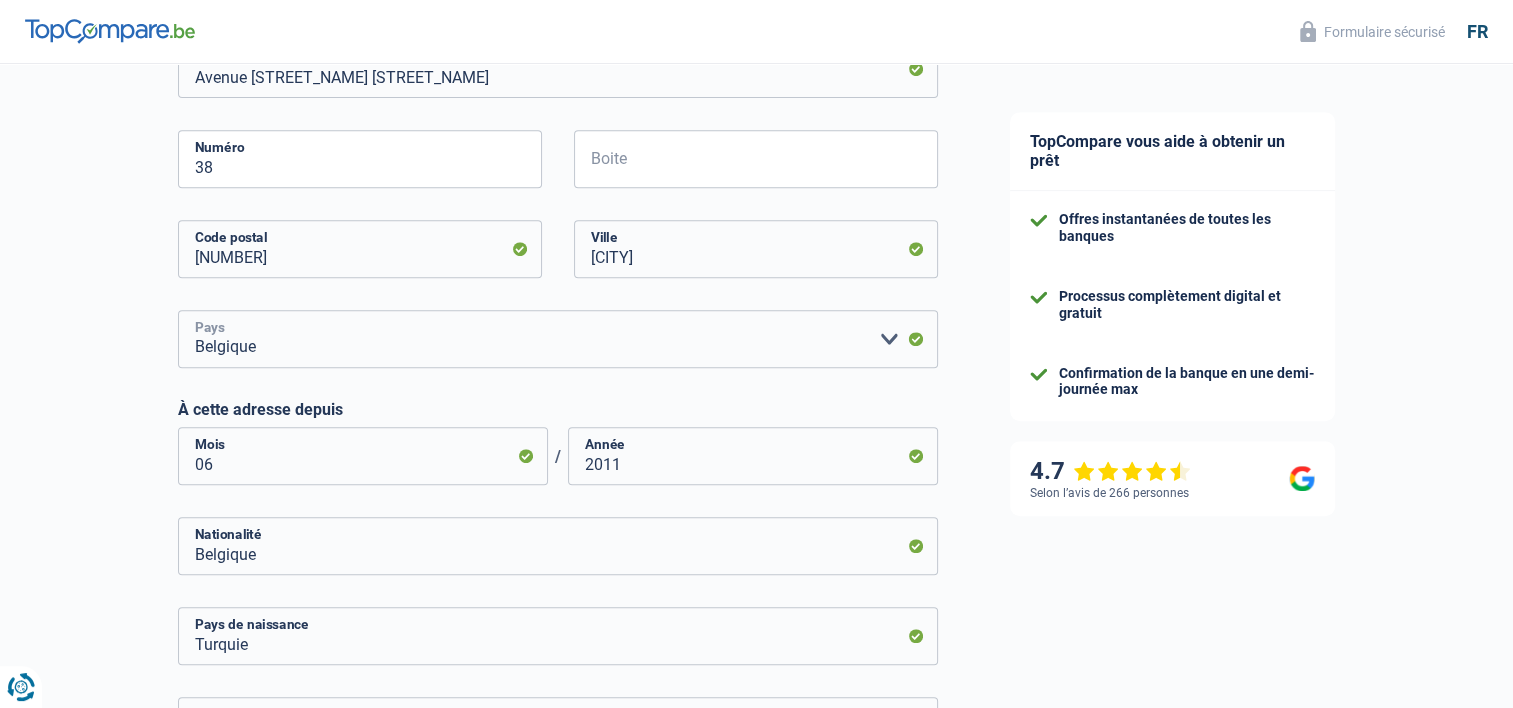 scroll, scrollTop: 1184, scrollLeft: 0, axis: vertical 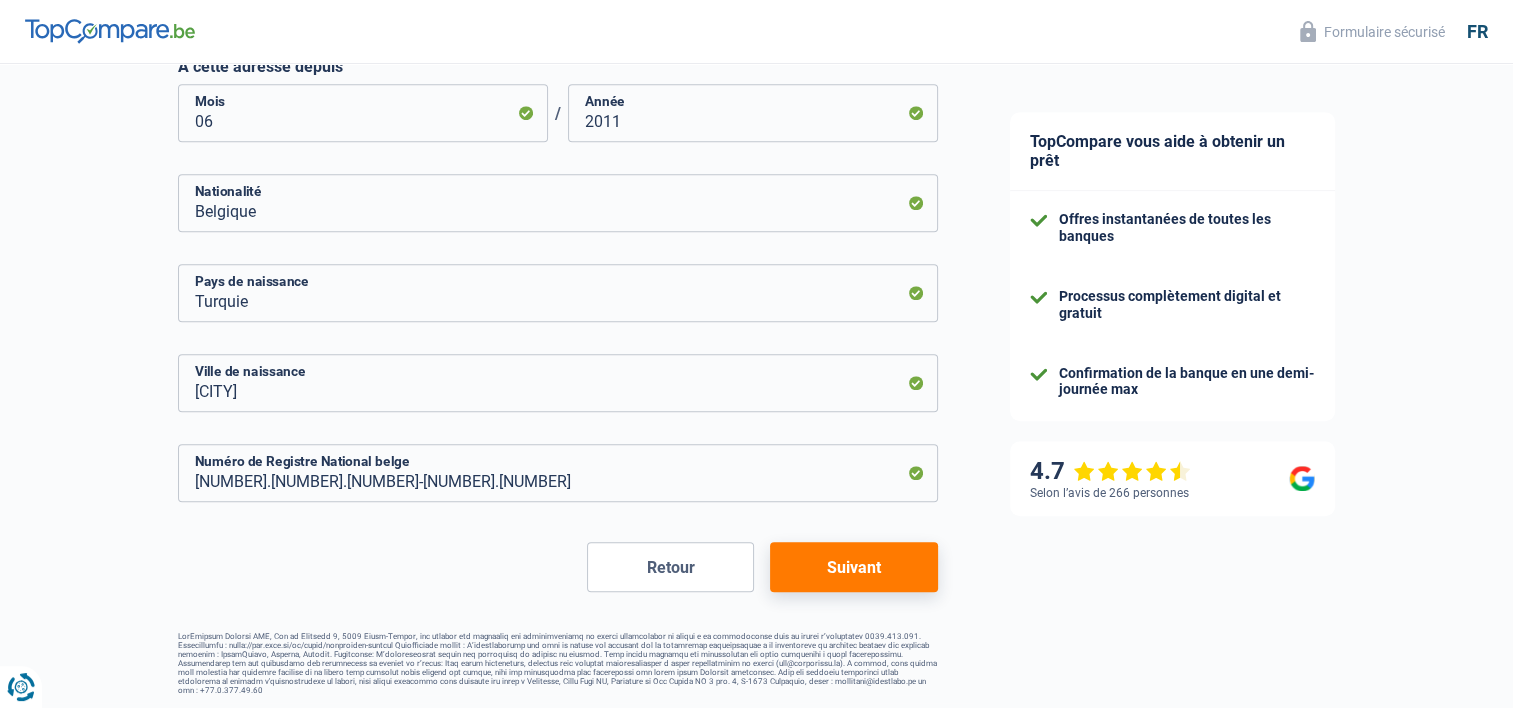 click on "Suivant" at bounding box center (853, 567) 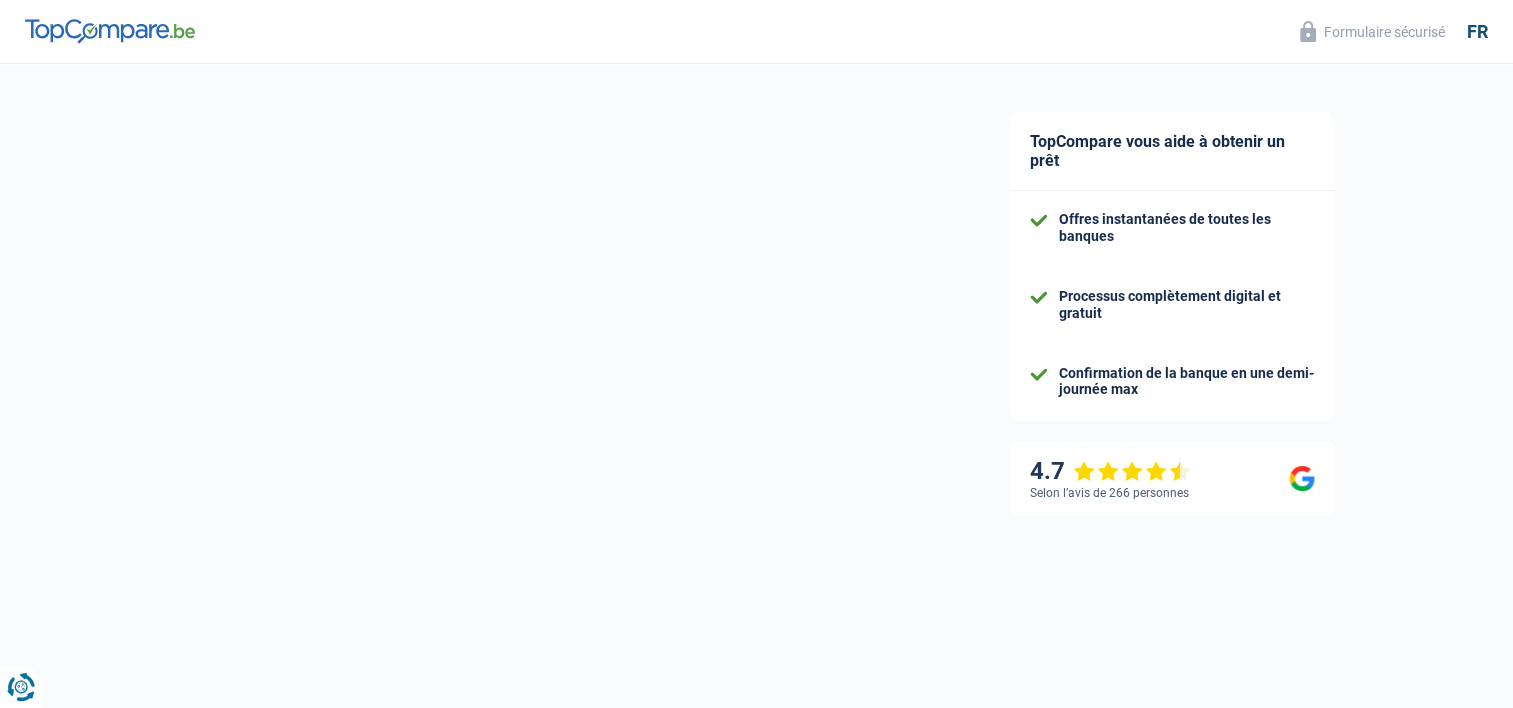 select on "pension" 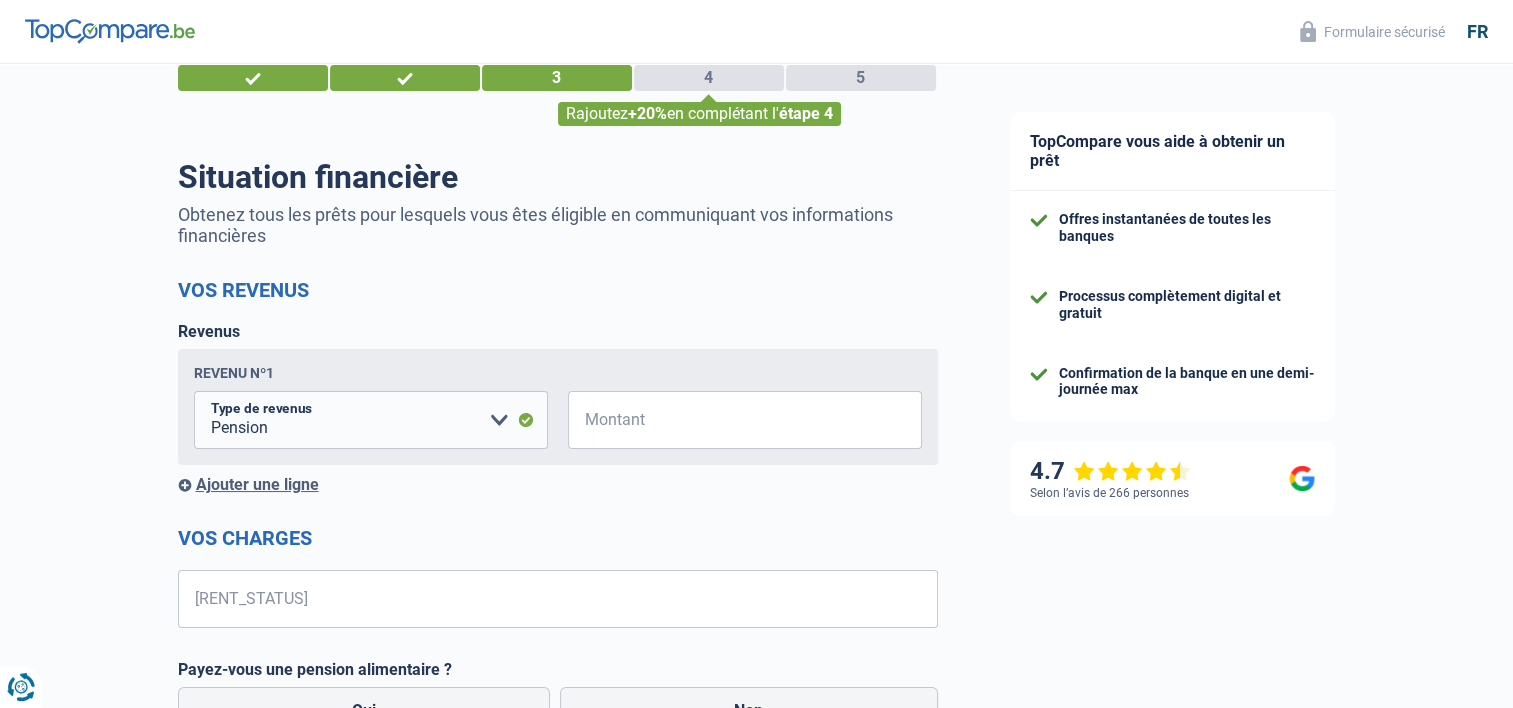 scroll, scrollTop: 0, scrollLeft: 0, axis: both 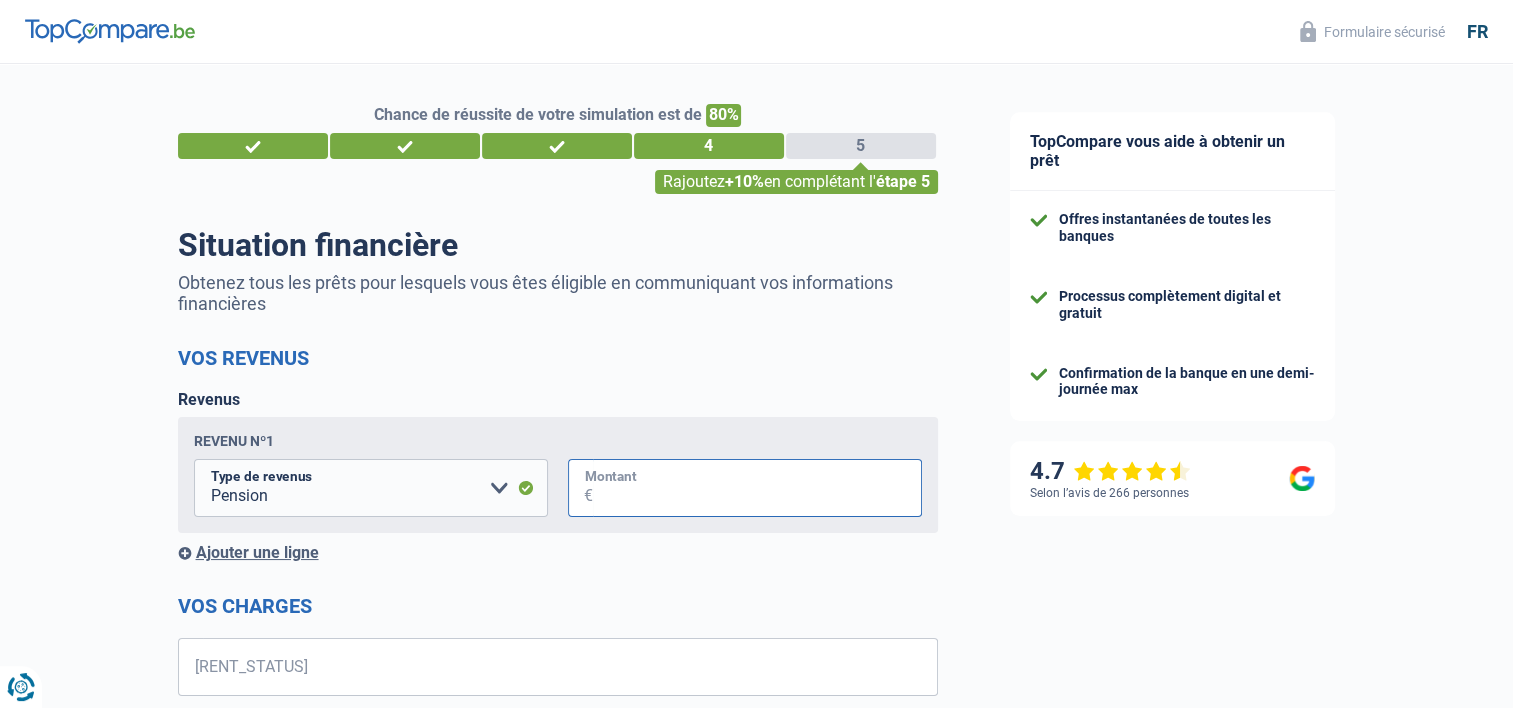 click on "Montant" at bounding box center [757, 488] 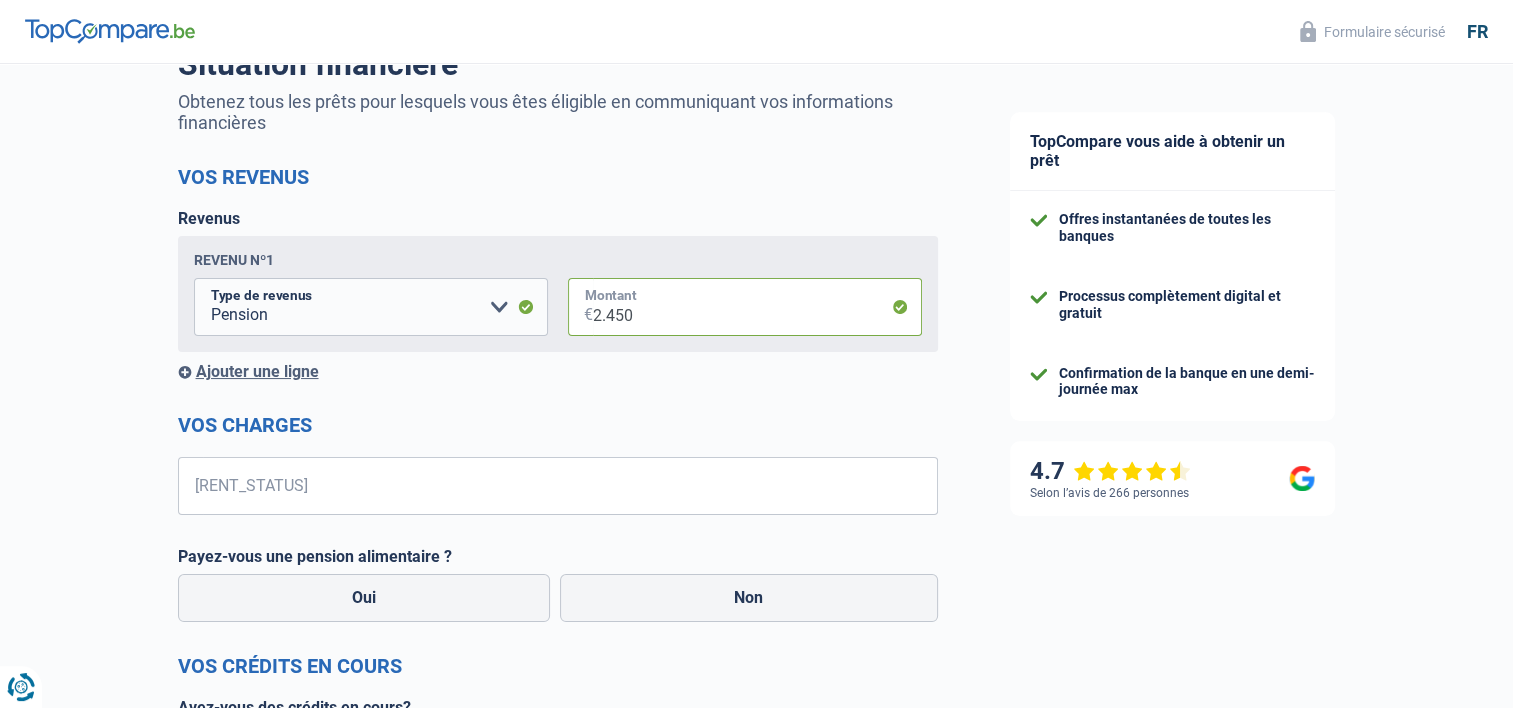 scroll, scrollTop: 200, scrollLeft: 0, axis: vertical 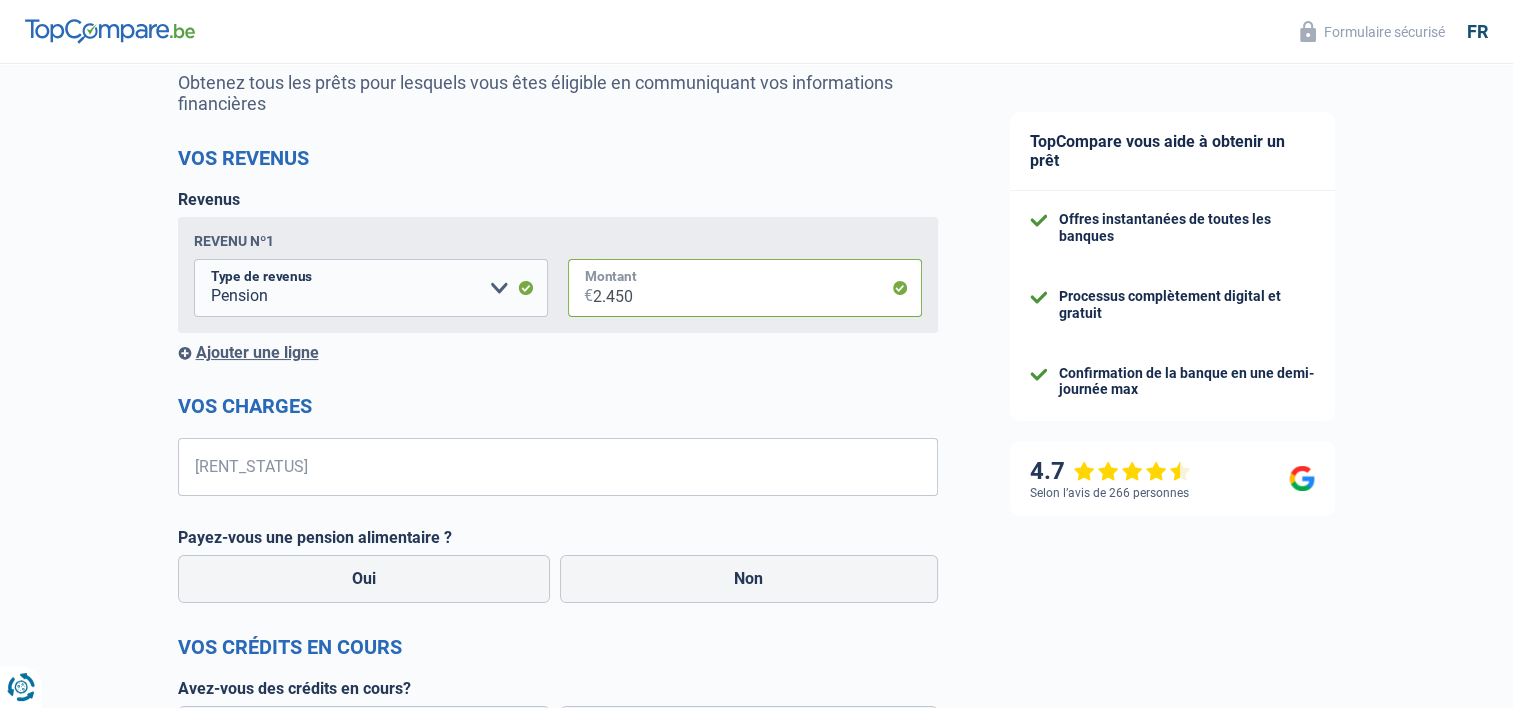 type on "2.450" 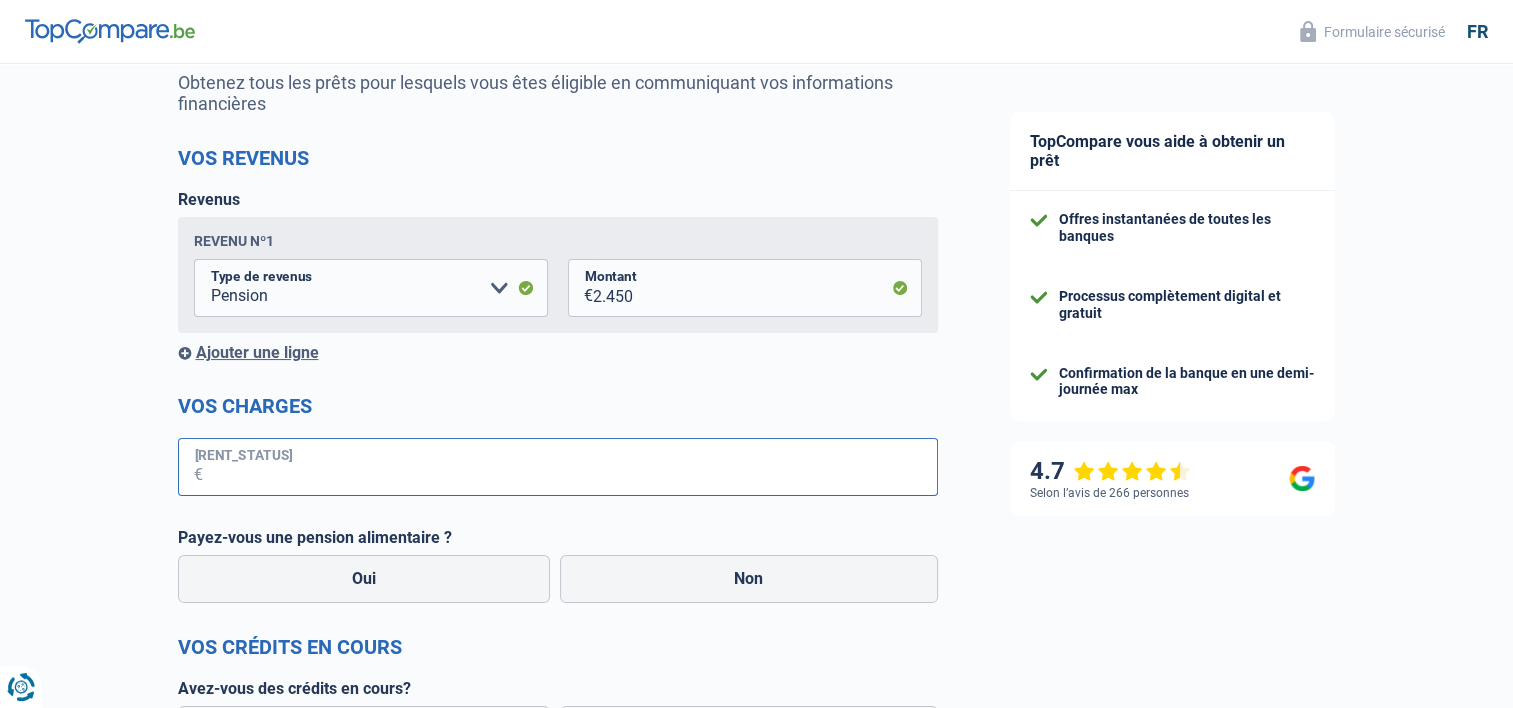 click on "[RENT_STATUS]" at bounding box center [570, 467] 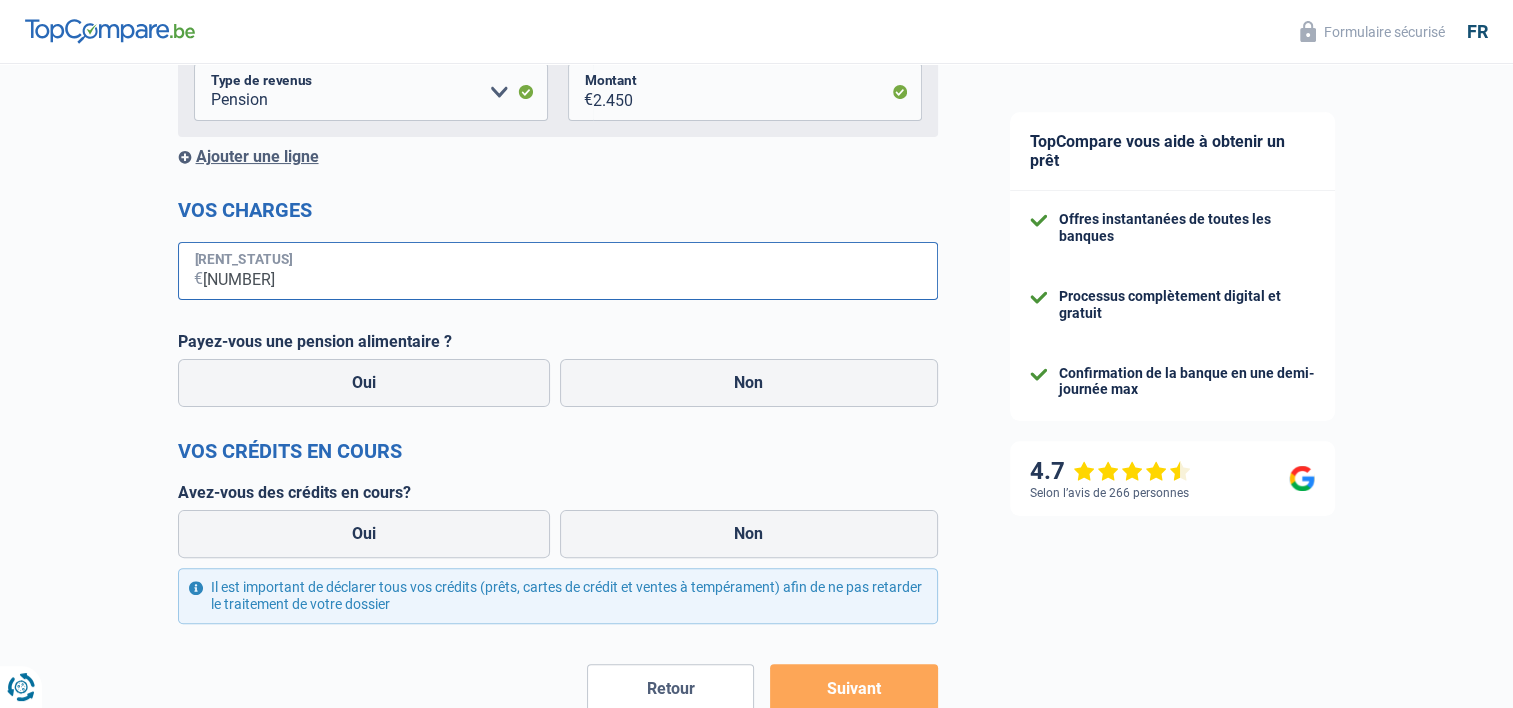 scroll, scrollTop: 400, scrollLeft: 0, axis: vertical 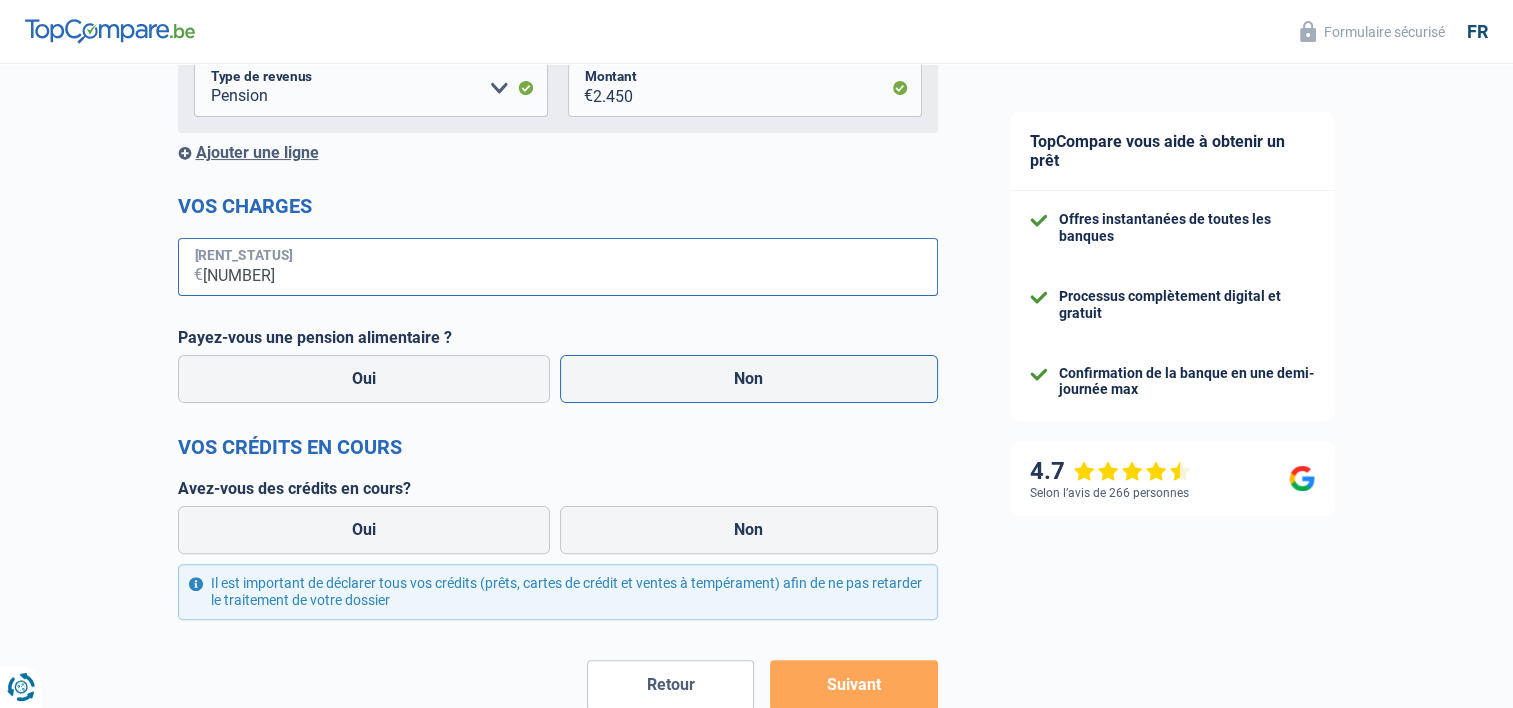 type on "[NUMBER]" 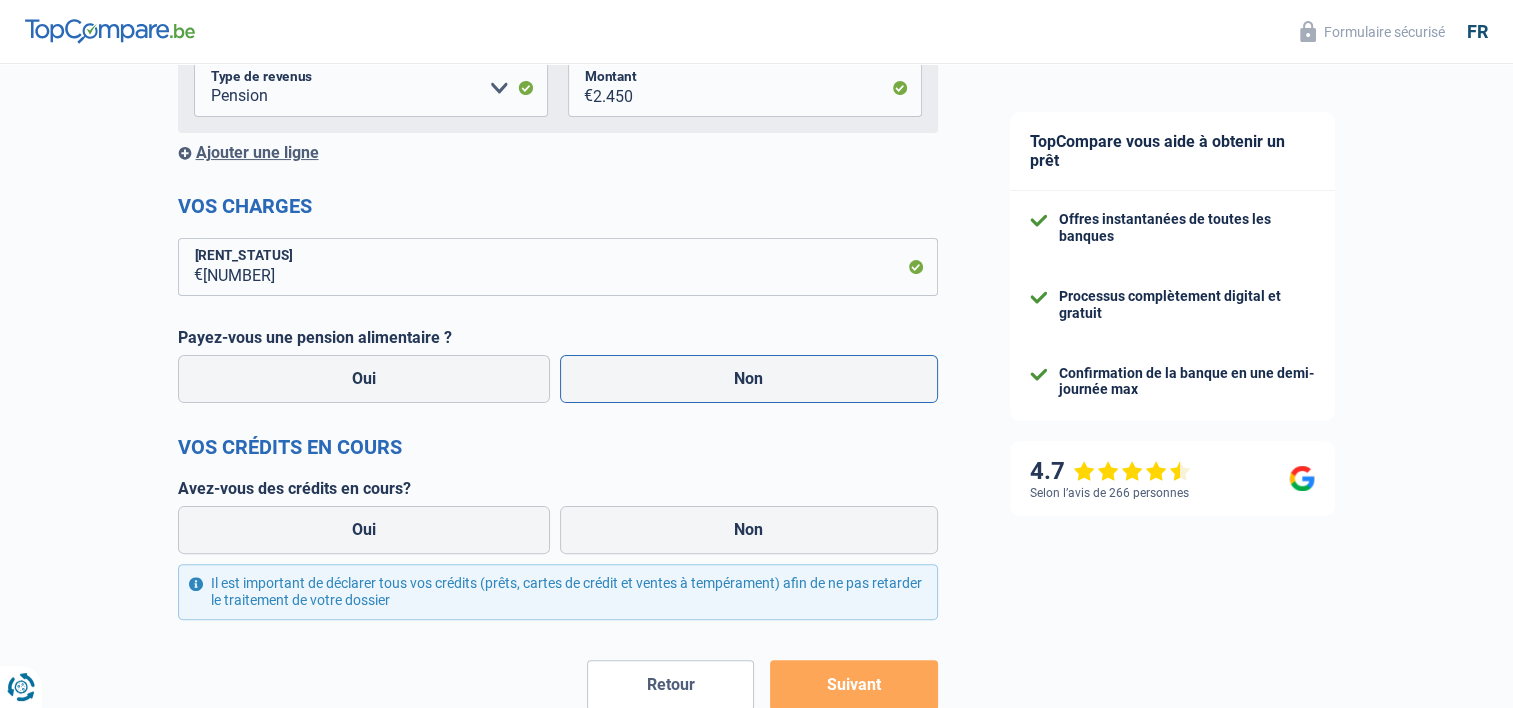 click on "Non" at bounding box center [749, 379] 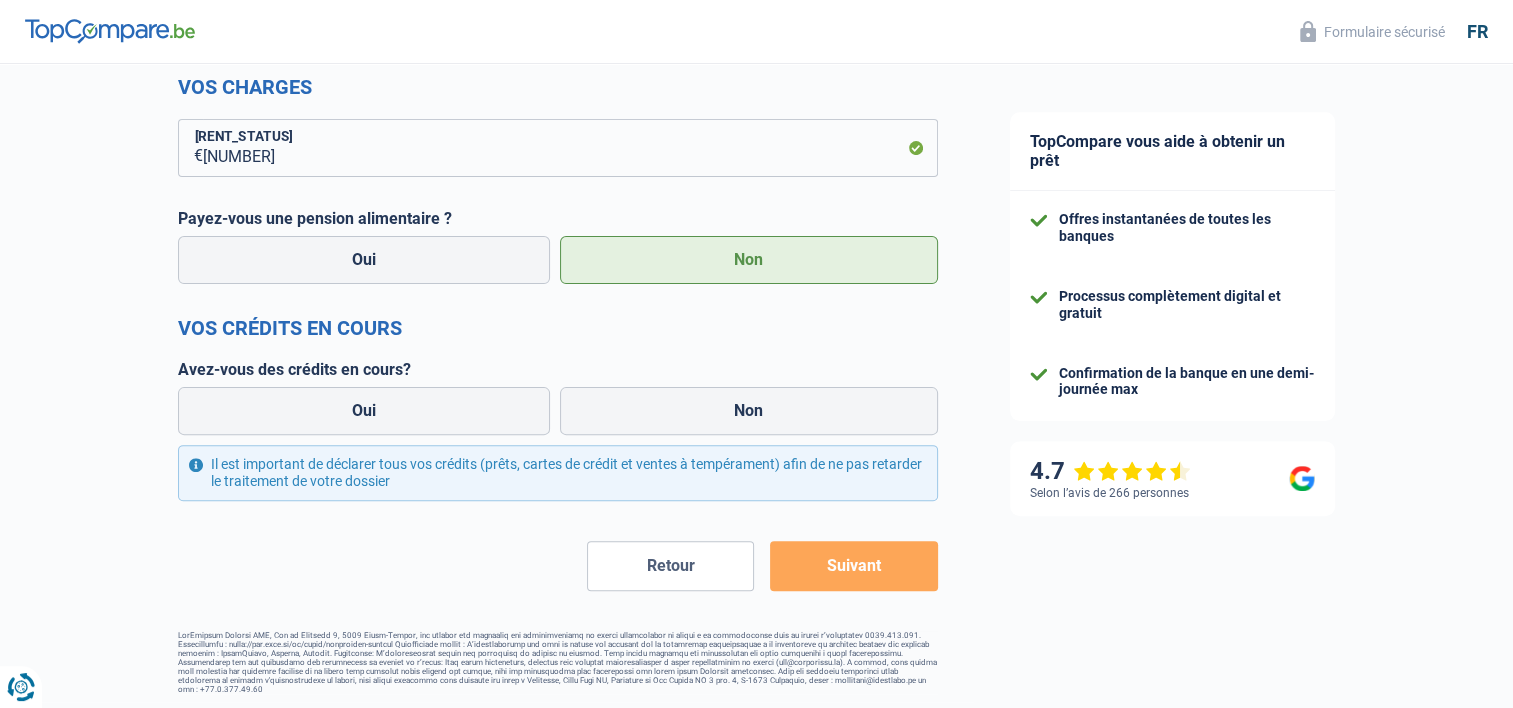 scroll, scrollTop: 522, scrollLeft: 0, axis: vertical 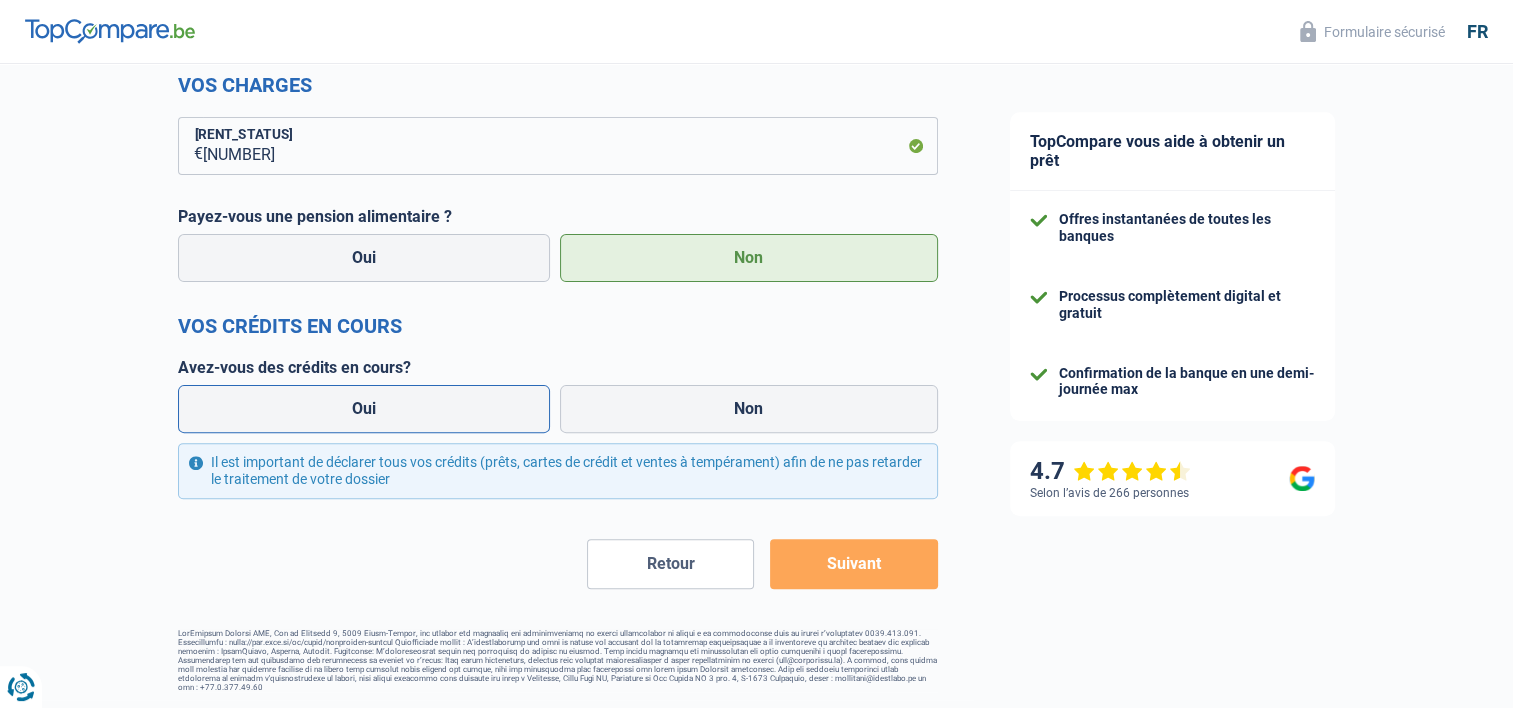click on "Oui" at bounding box center (364, 409) 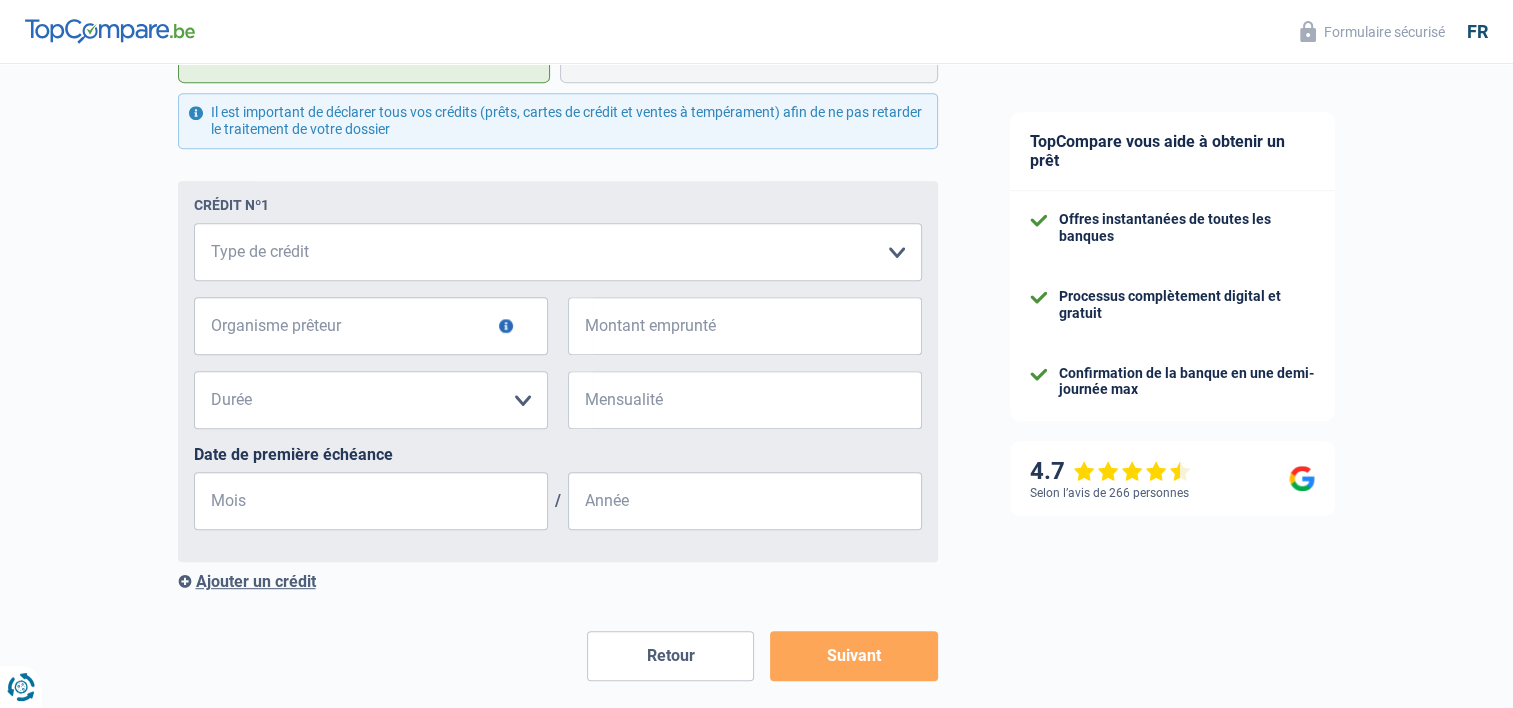 scroll, scrollTop: 865, scrollLeft: 0, axis: vertical 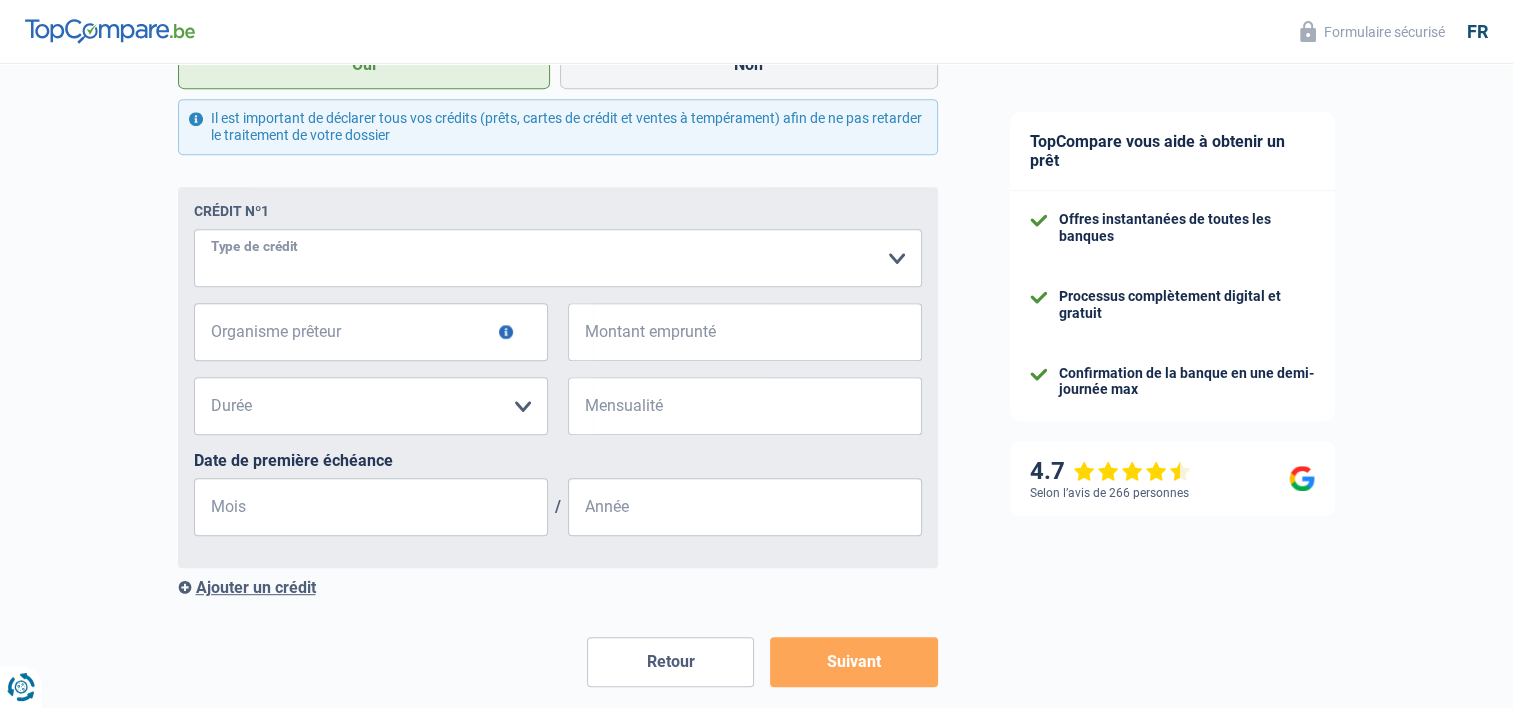 click on "Veuillez sélectionner une option" at bounding box center [558, 258] 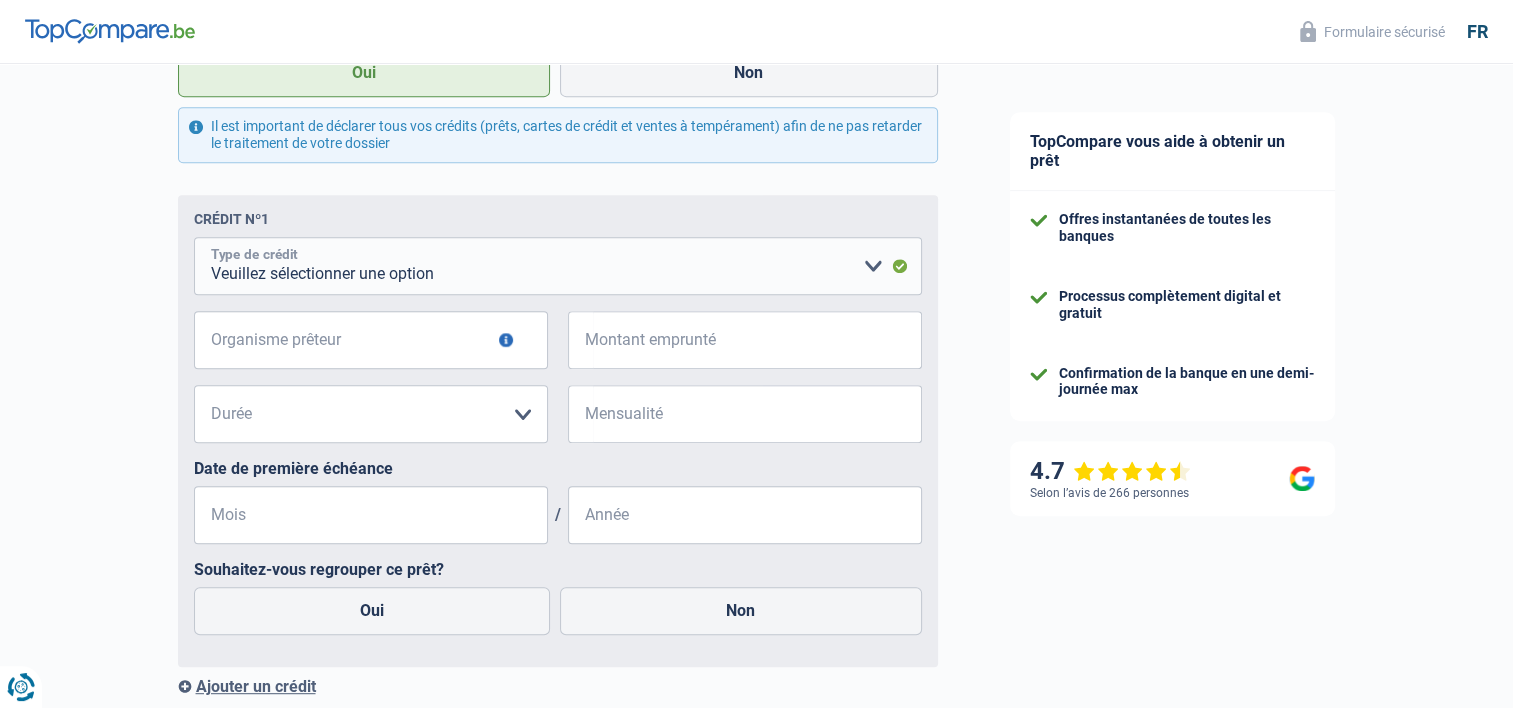 scroll, scrollTop: 856, scrollLeft: 0, axis: vertical 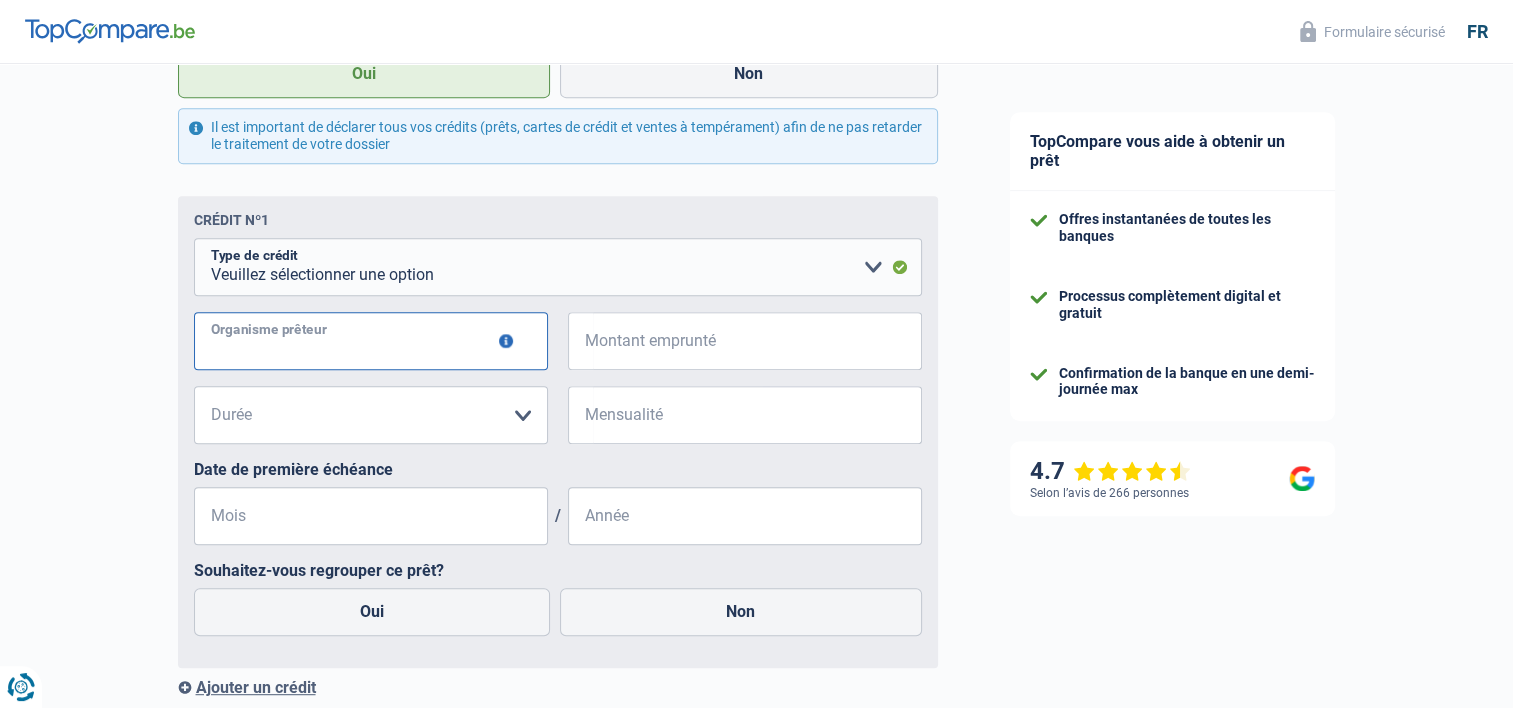 click on "Organisme prêteur" at bounding box center (371, 341) 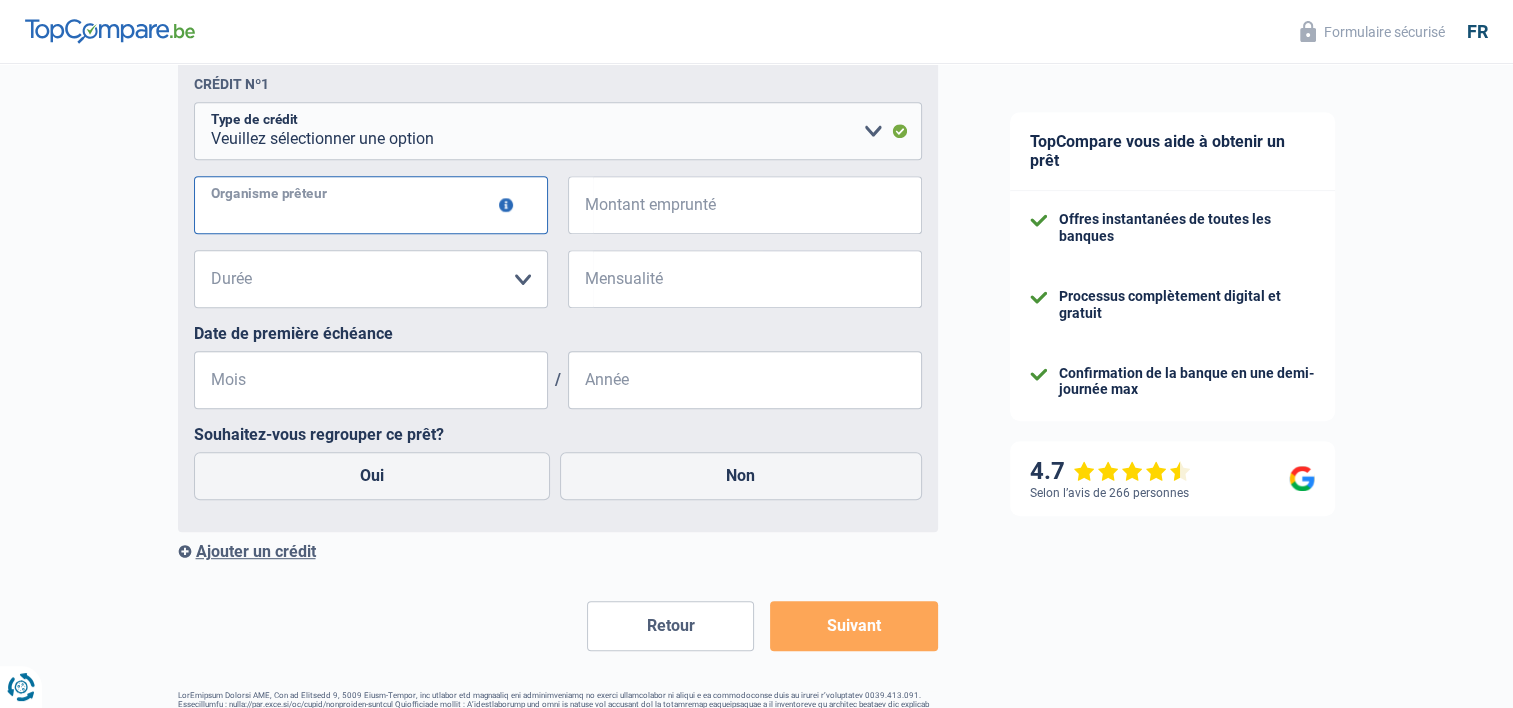 scroll, scrollTop: 1056, scrollLeft: 0, axis: vertical 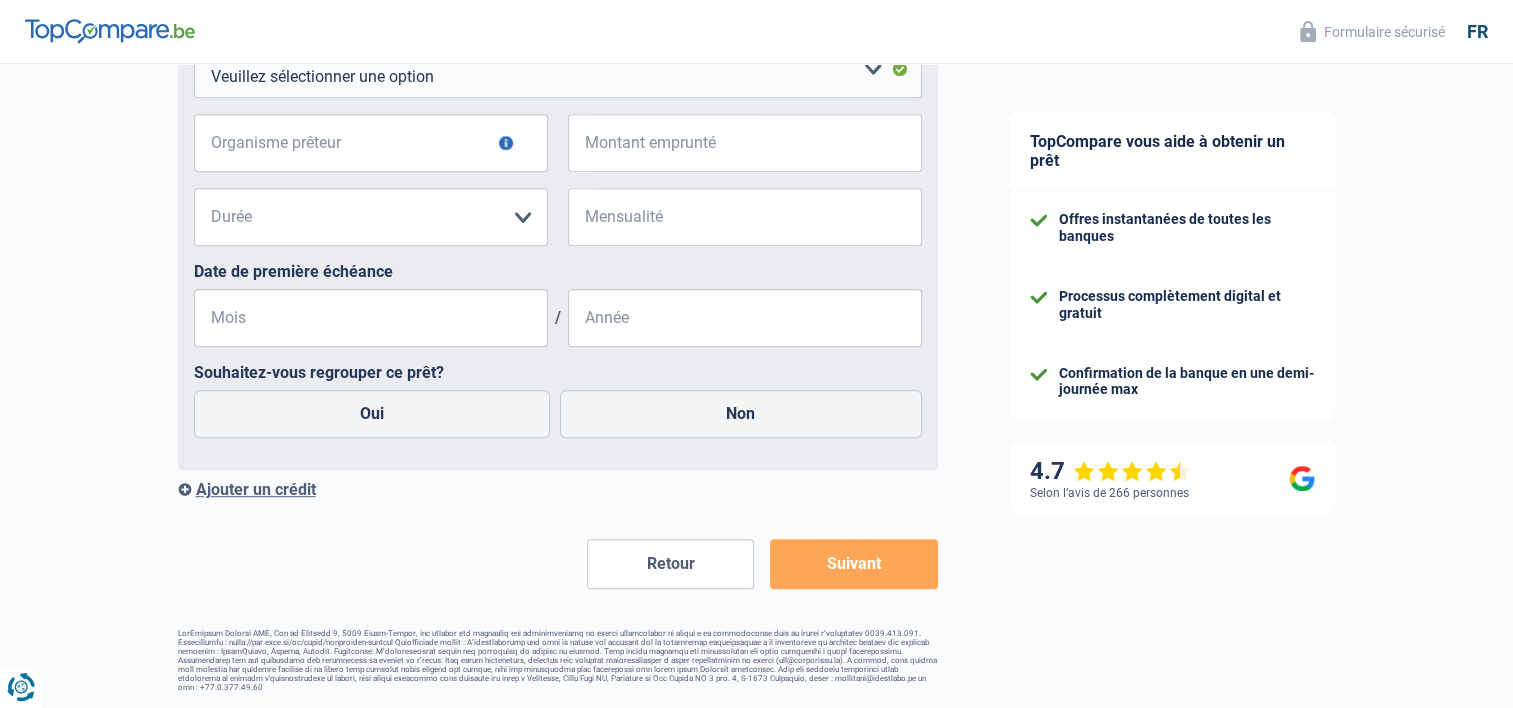 click at bounding box center (506, 143) 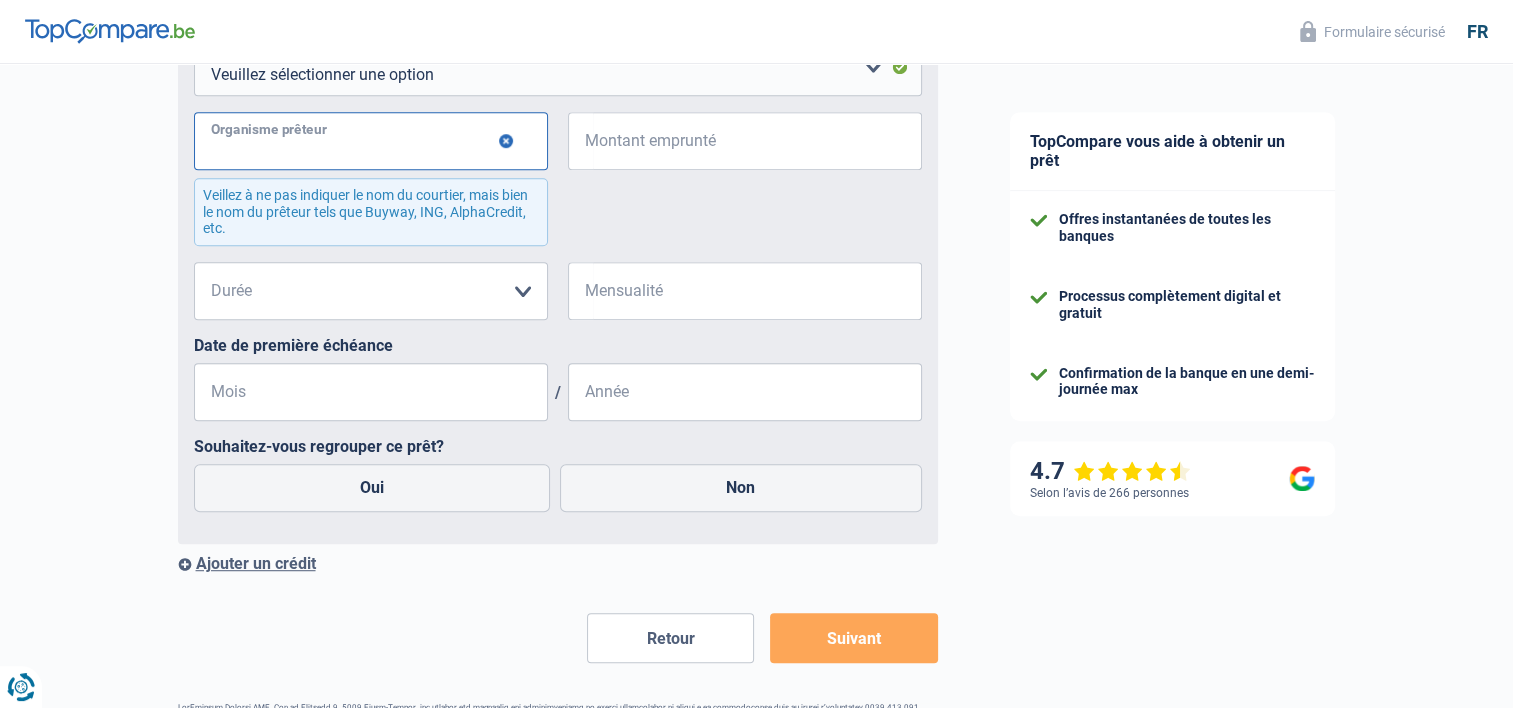 drag, startPoint x: 341, startPoint y: 140, endPoint x: 349, endPoint y: 132, distance: 11.313708 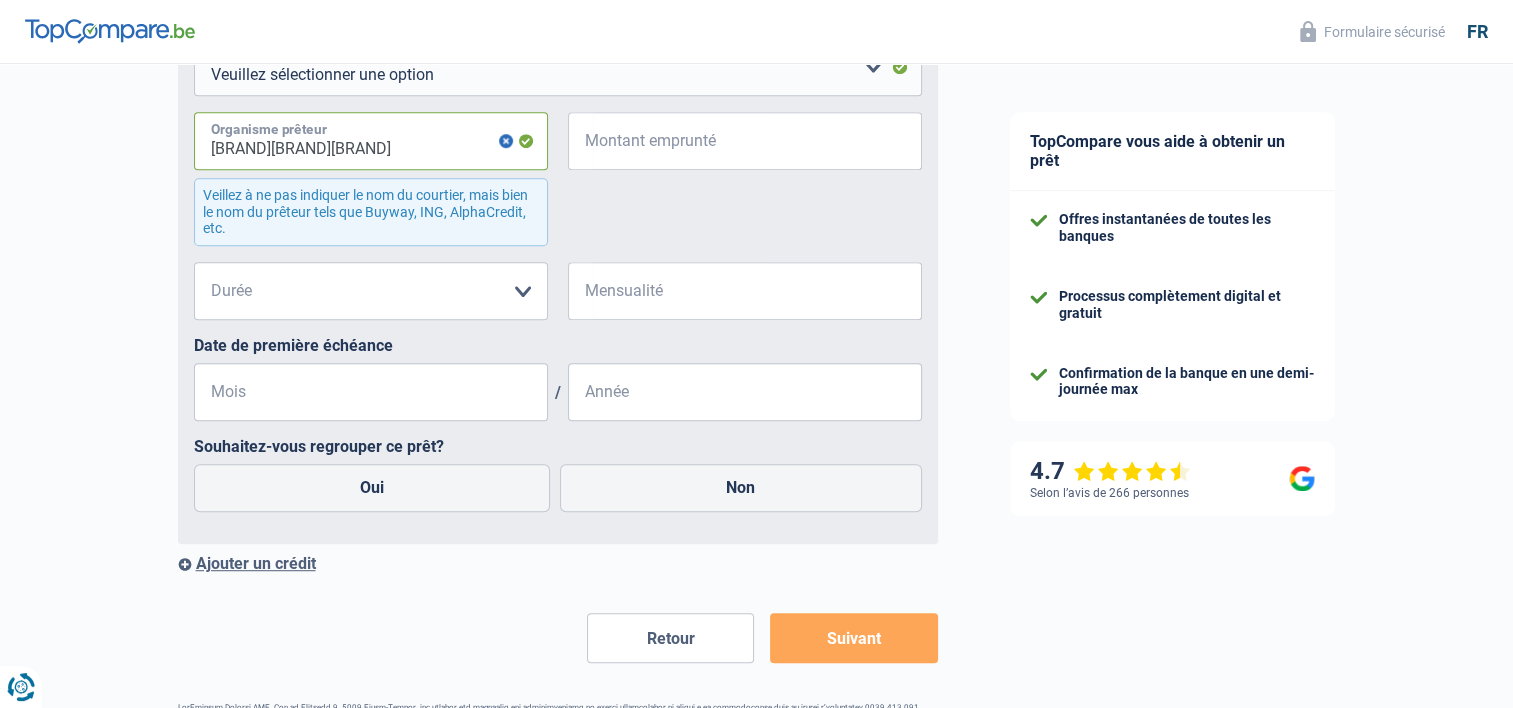 click on "[BRAND][BRAND][BRAND]" at bounding box center (371, 141) 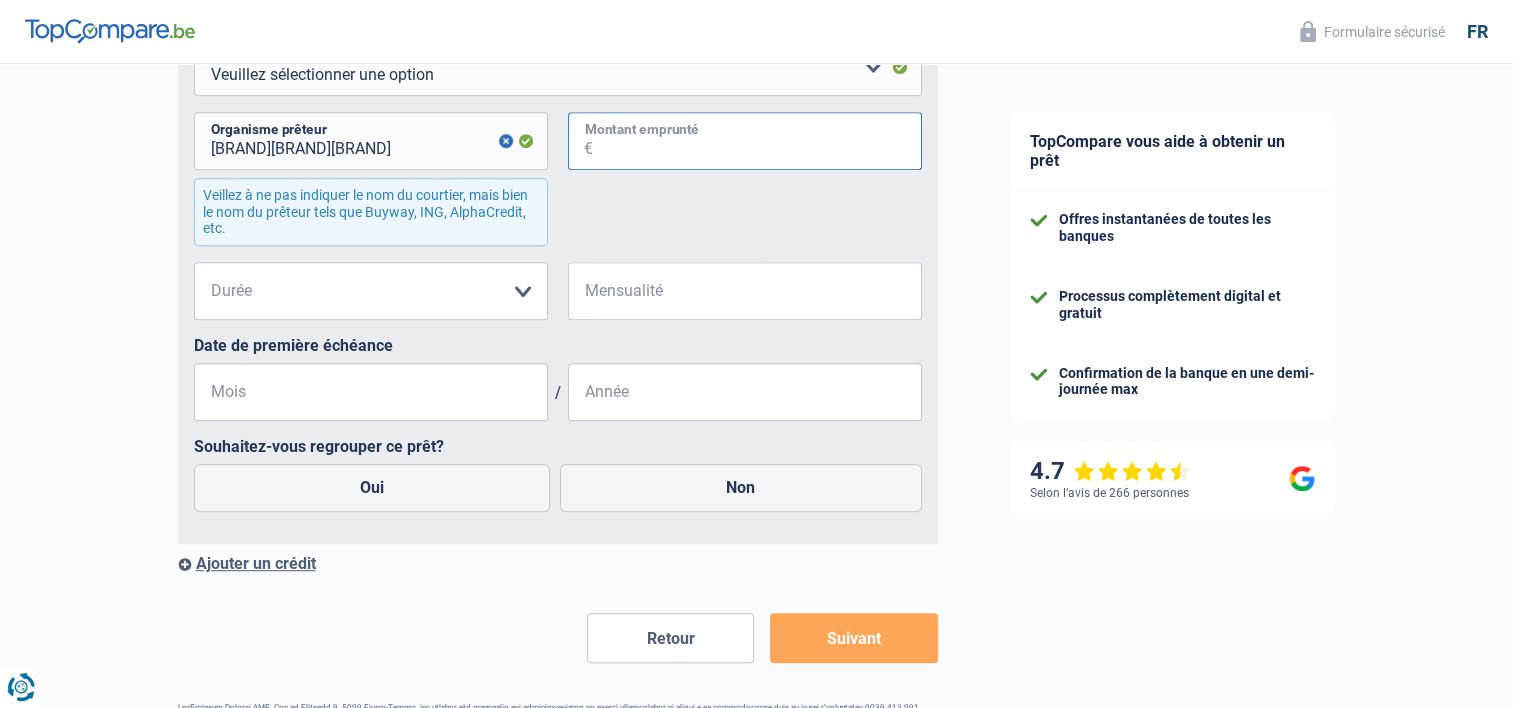 click on "Montant emprunté" at bounding box center (757, 141) 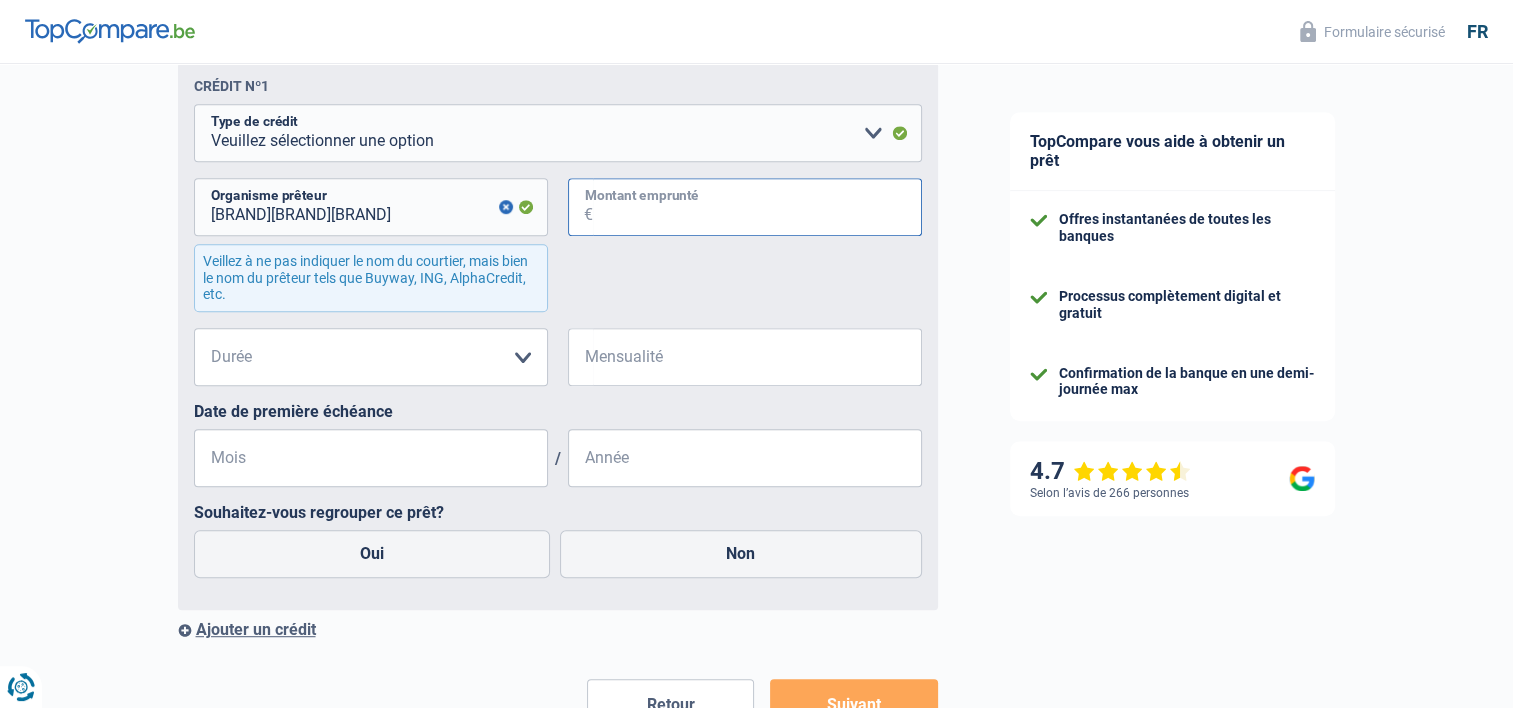 scroll, scrollTop: 956, scrollLeft: 0, axis: vertical 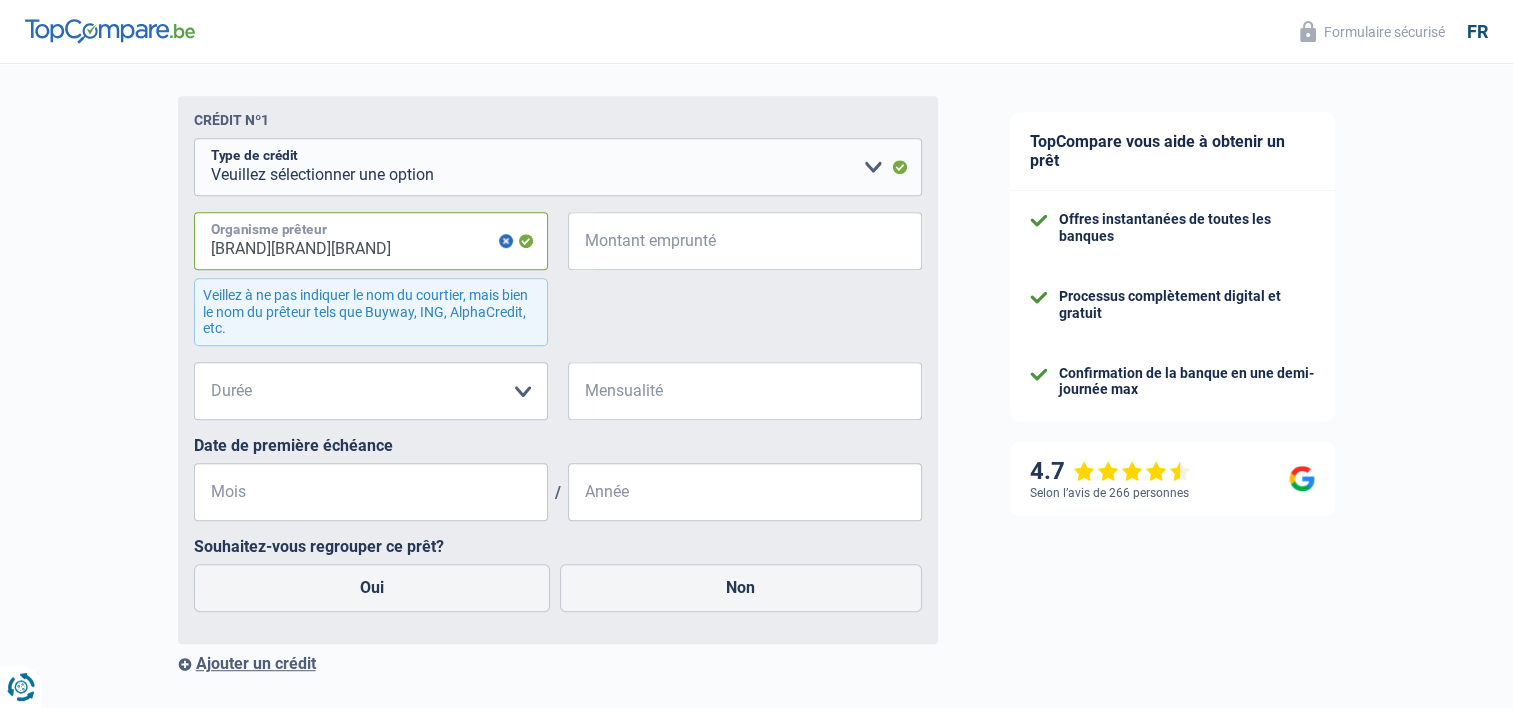 click on "[BRAND][BRAND][BRAND]" at bounding box center (371, 241) 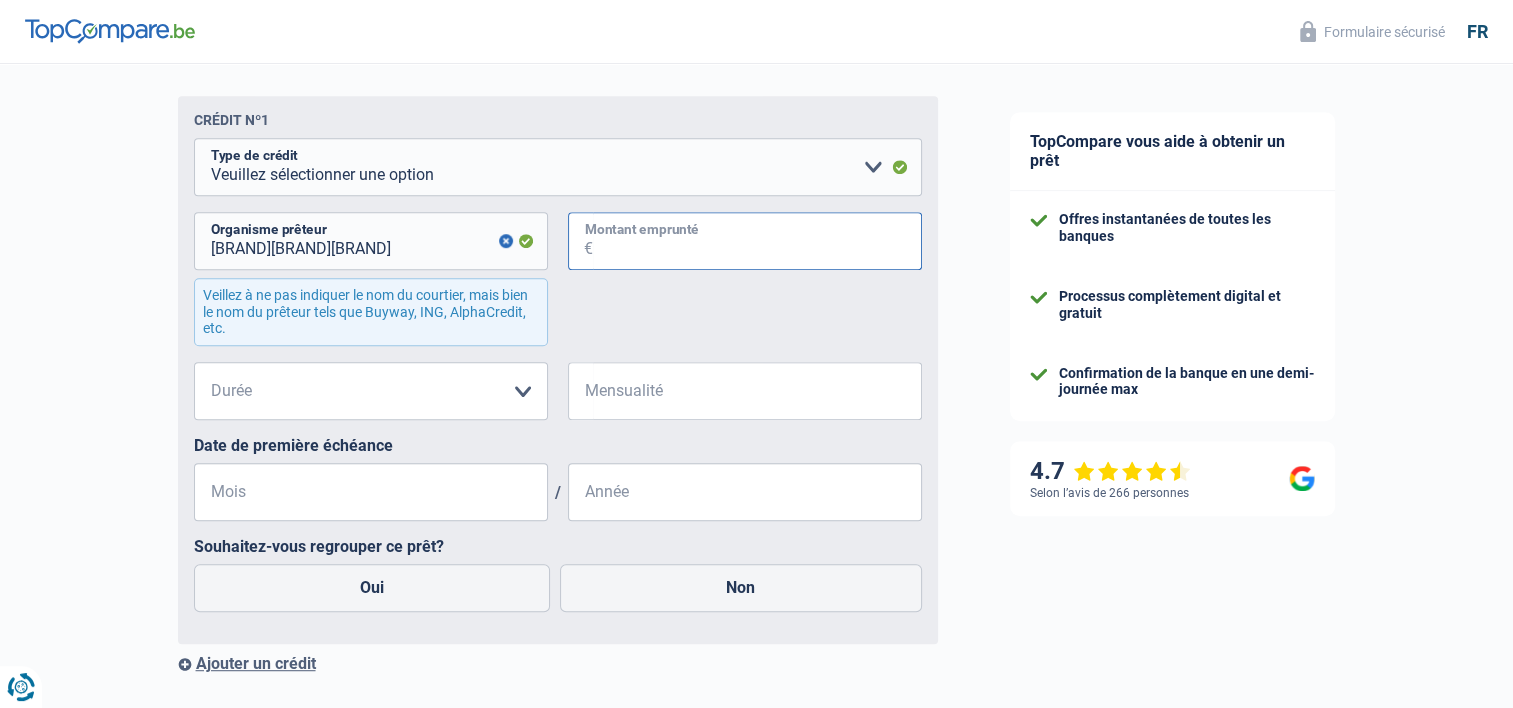 click on "Montant emprunté" at bounding box center [757, 241] 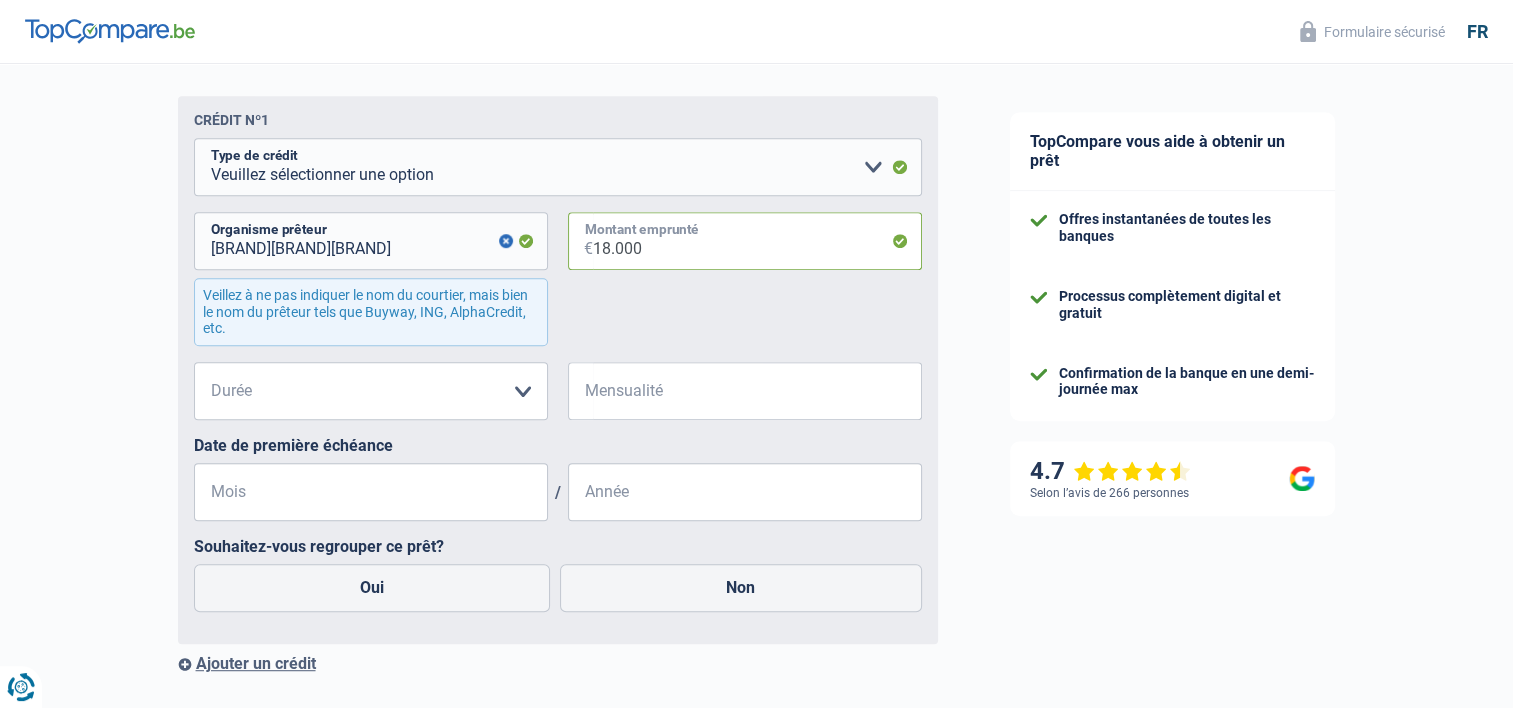 type on "18.000" 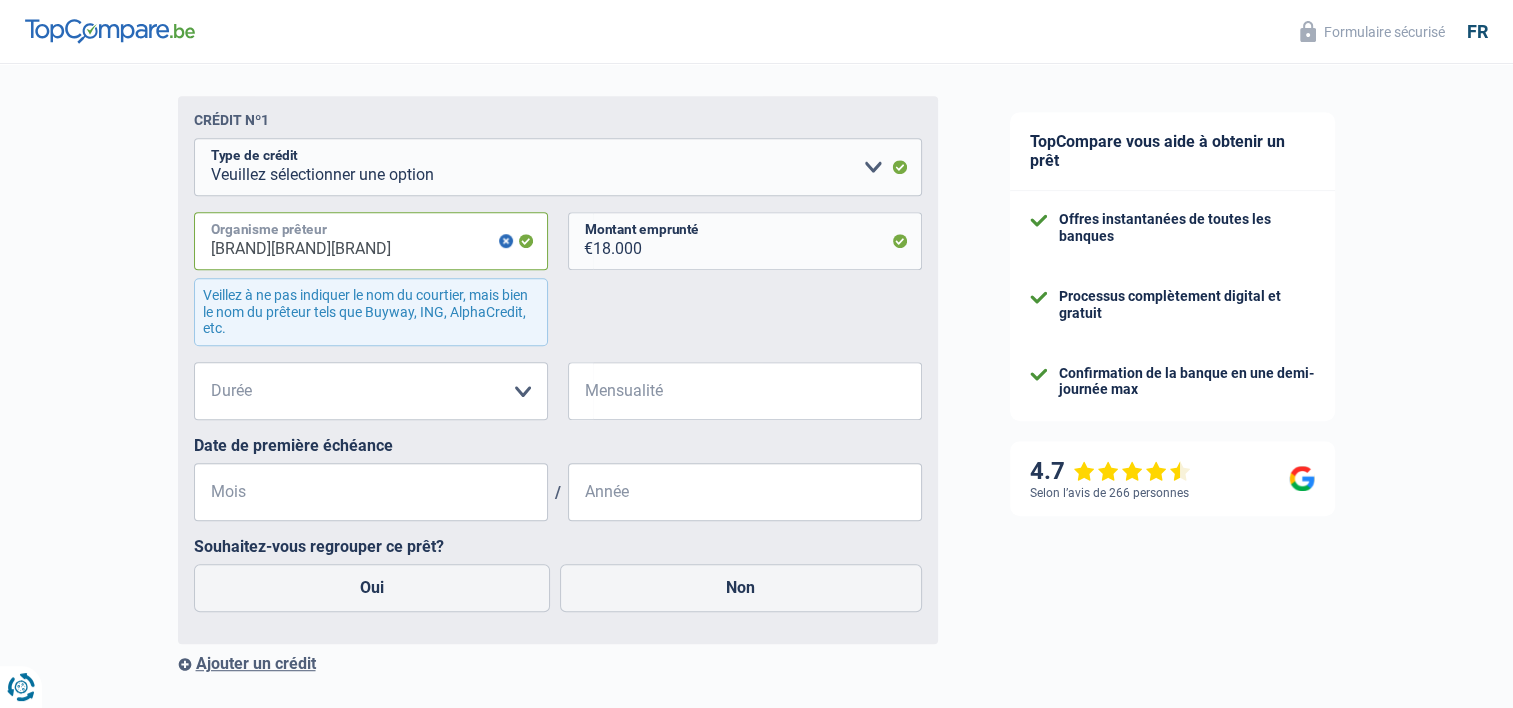 click on "[BRAND][BRAND][BRAND]" at bounding box center [371, 241] 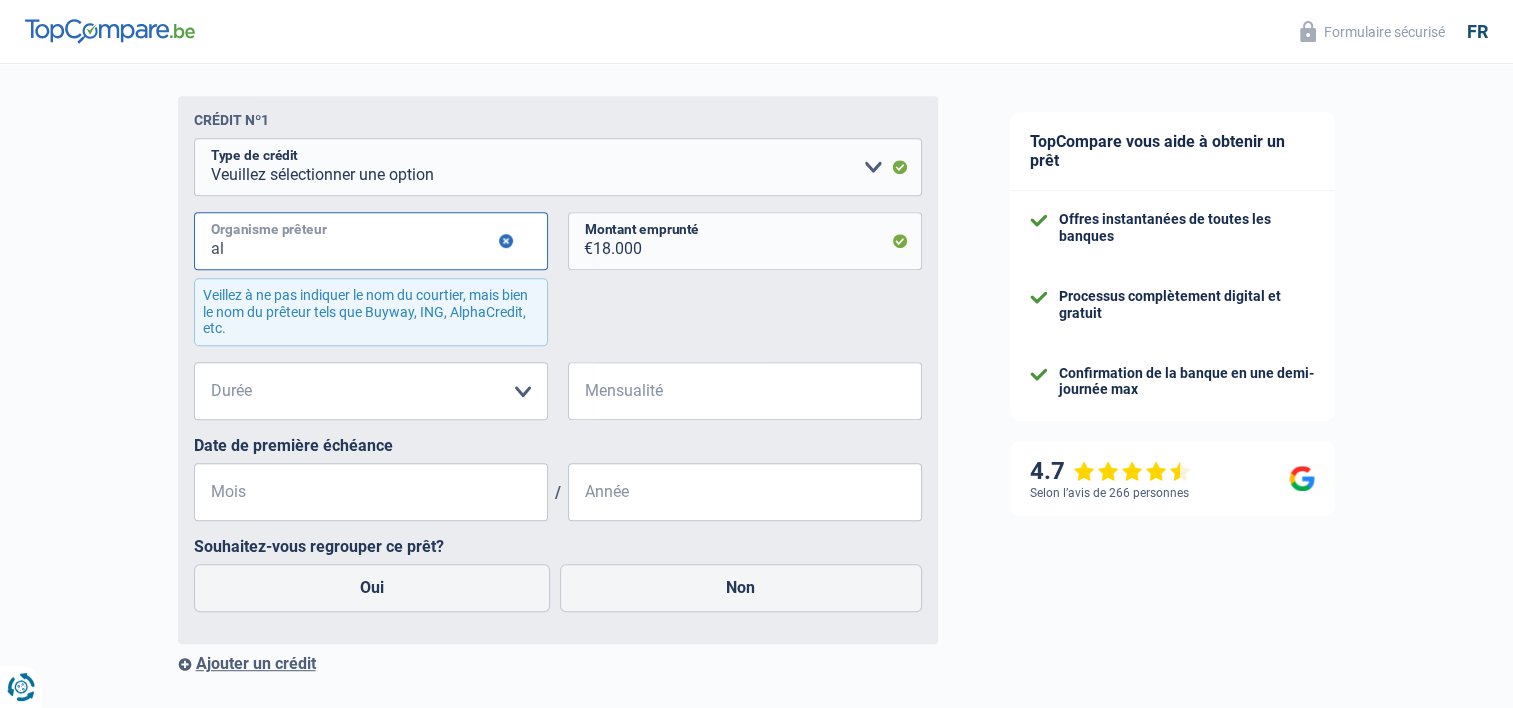 type on "a" 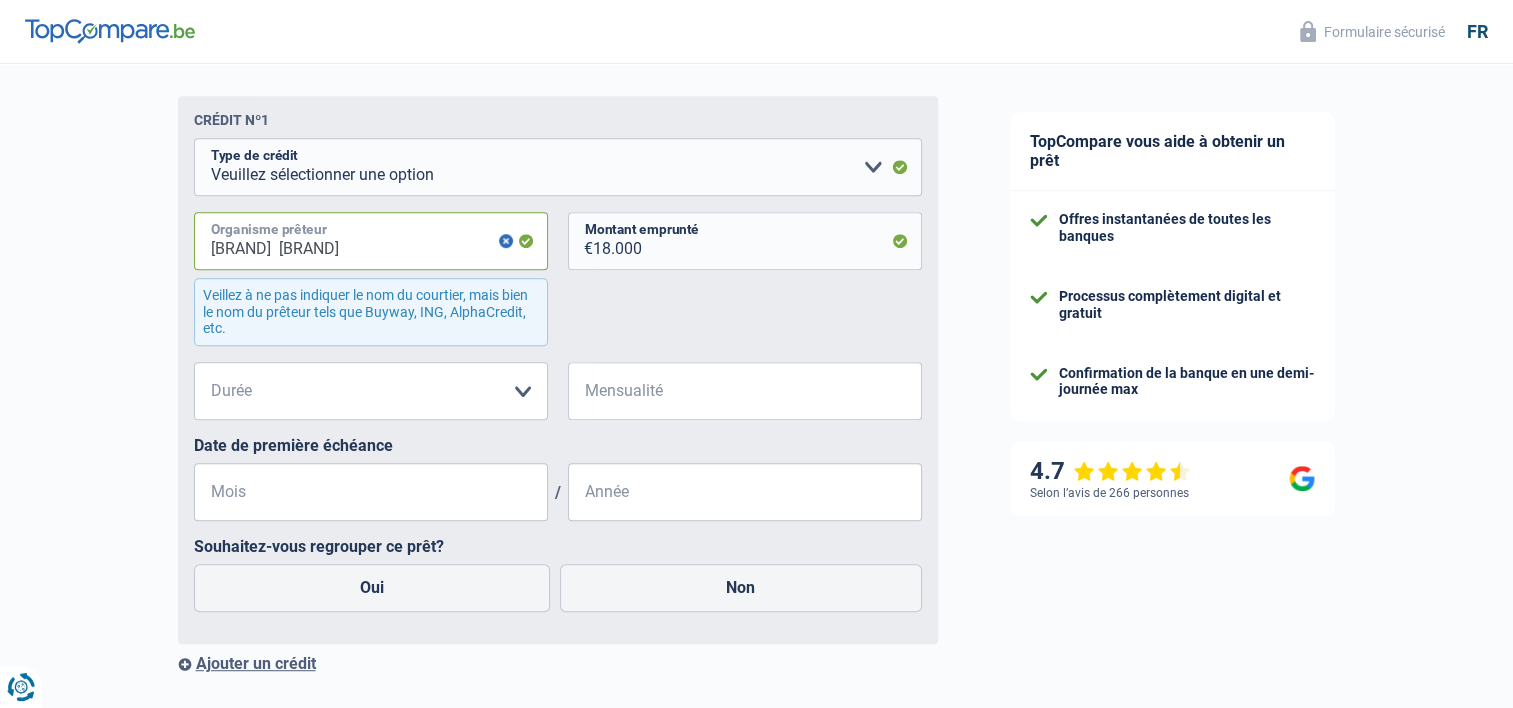 type on "[BRAND]  [BRAND]" 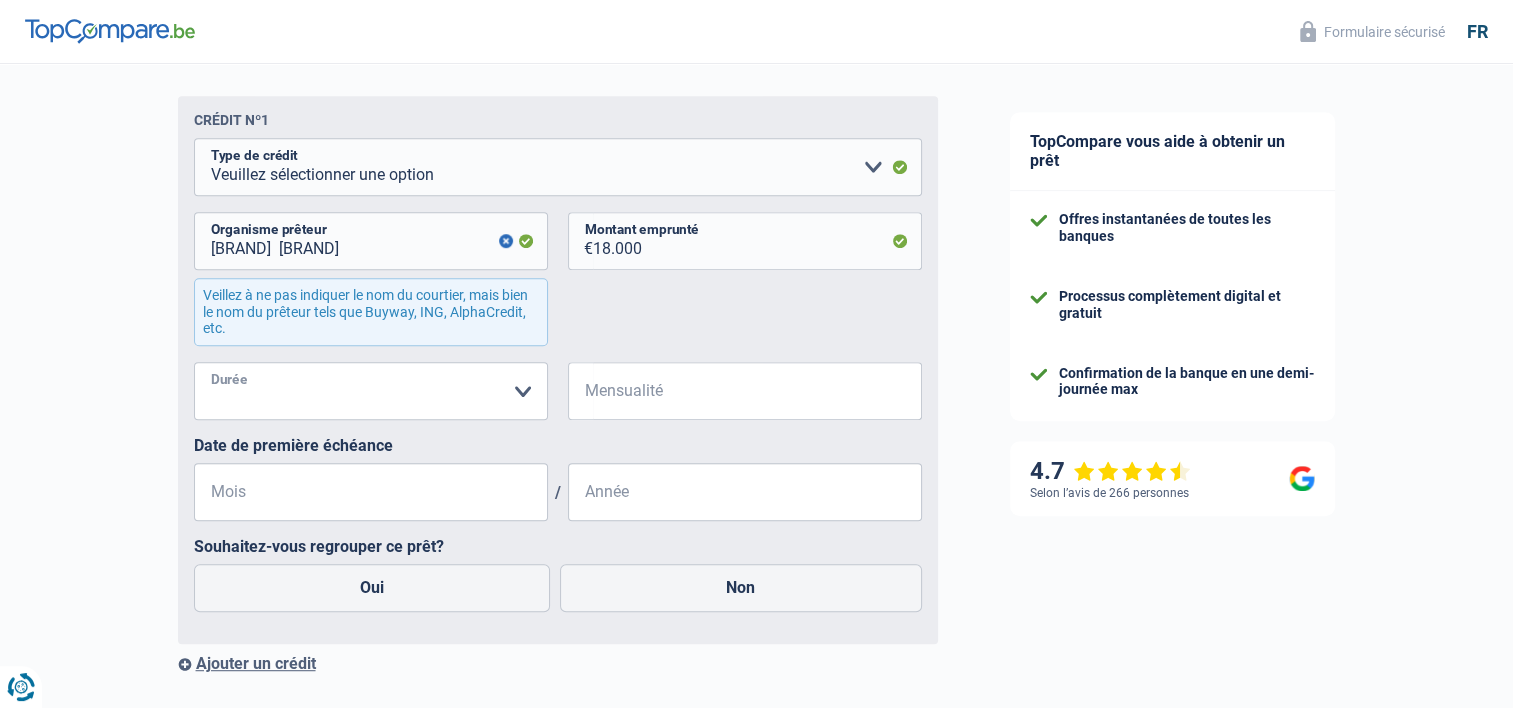 click on "Veuillez sélectionner une option" at bounding box center [371, 391] 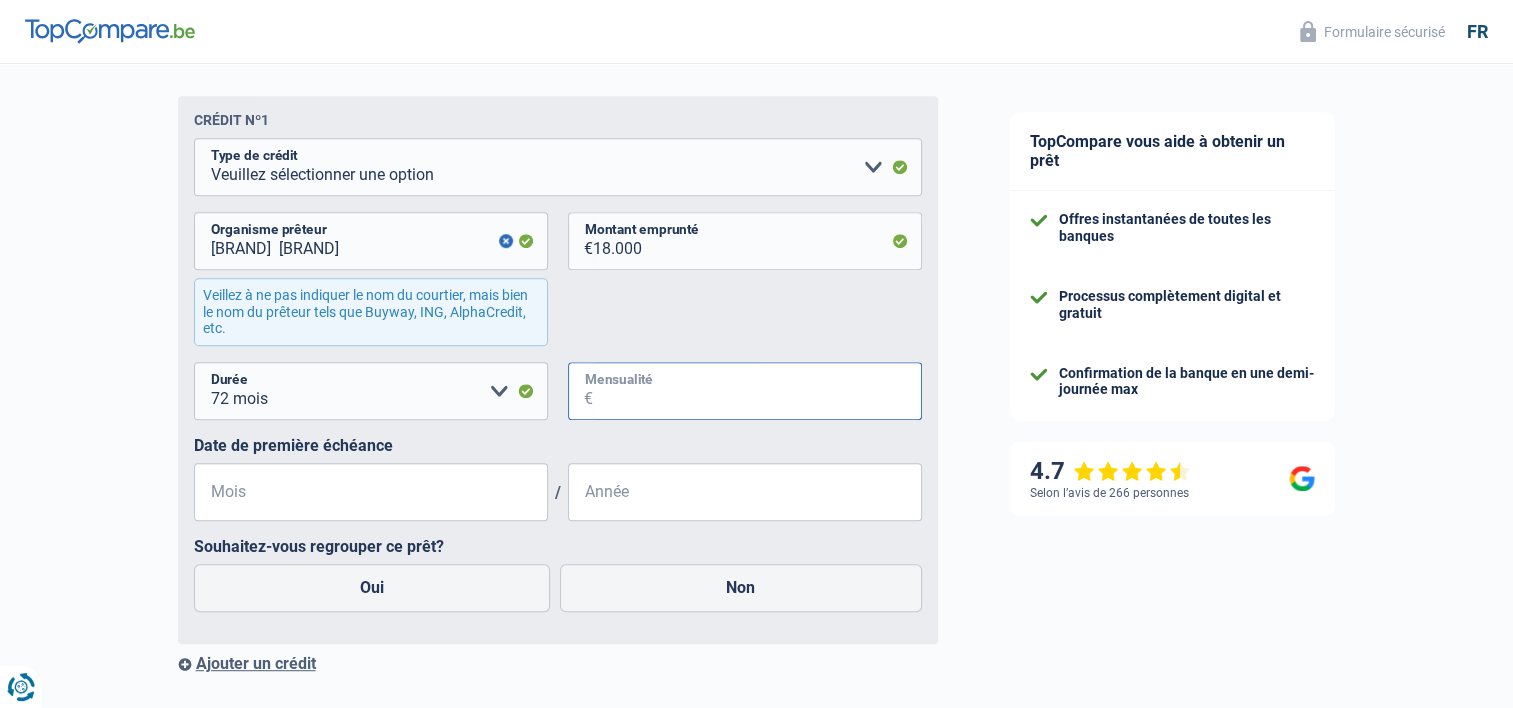 click on "Mensualité" at bounding box center (757, 391) 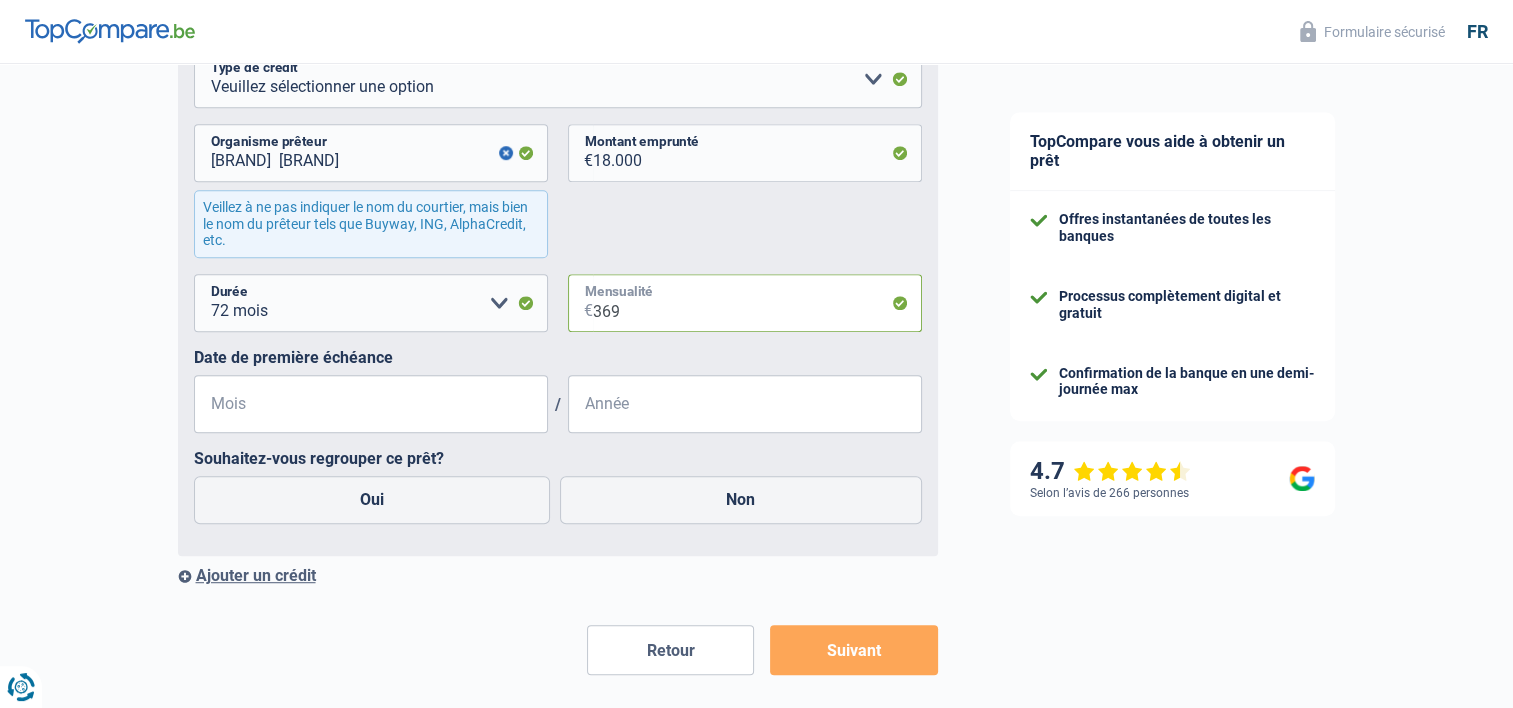scroll, scrollTop: 1056, scrollLeft: 0, axis: vertical 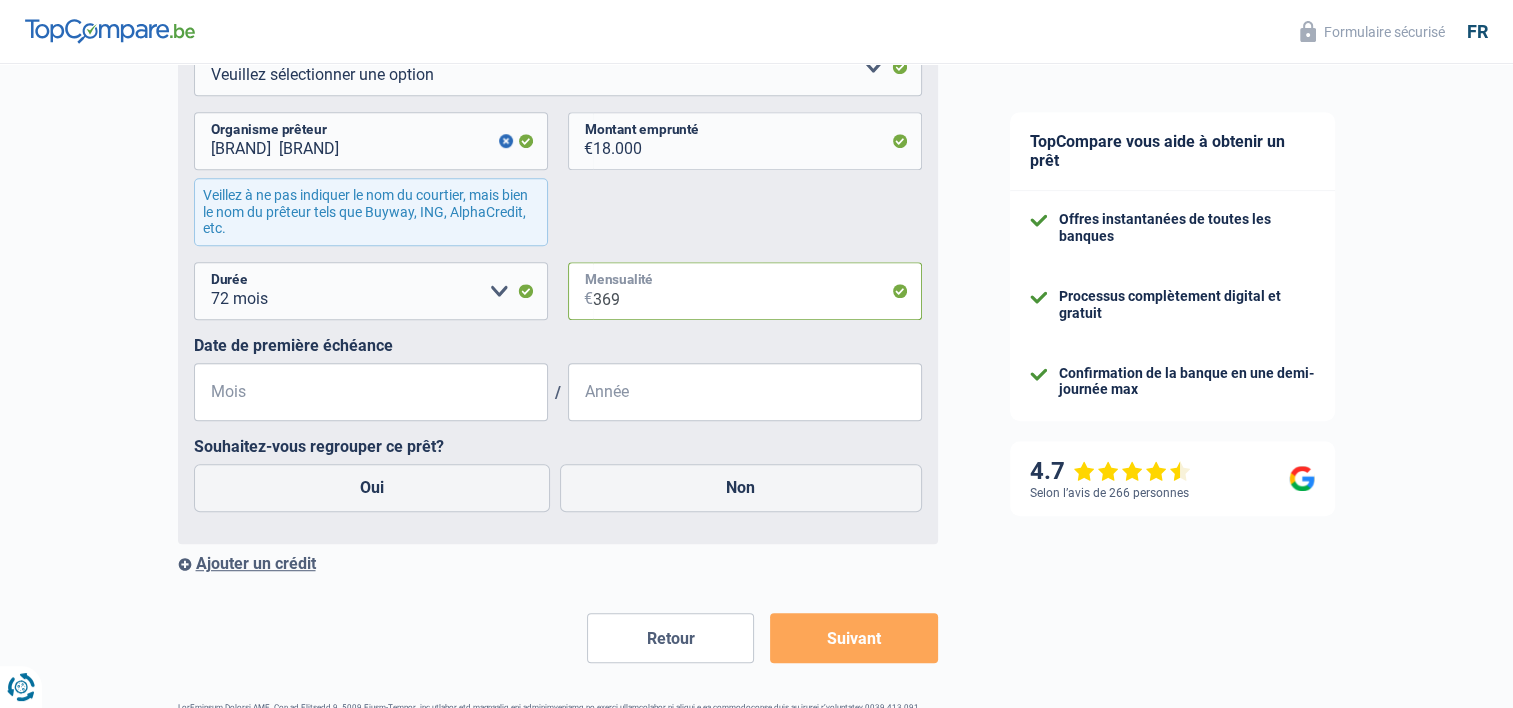 type on "369" 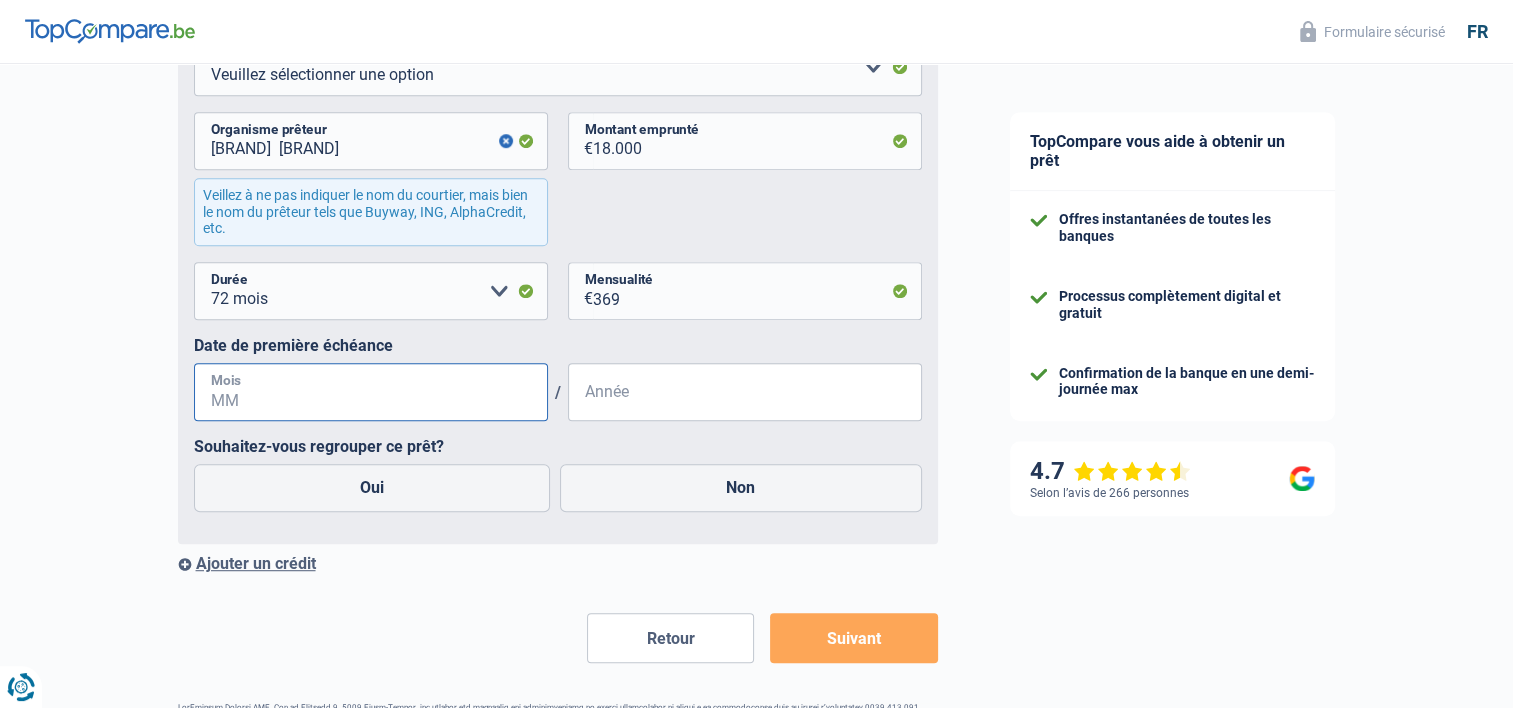 click on "Mois" at bounding box center [371, 392] 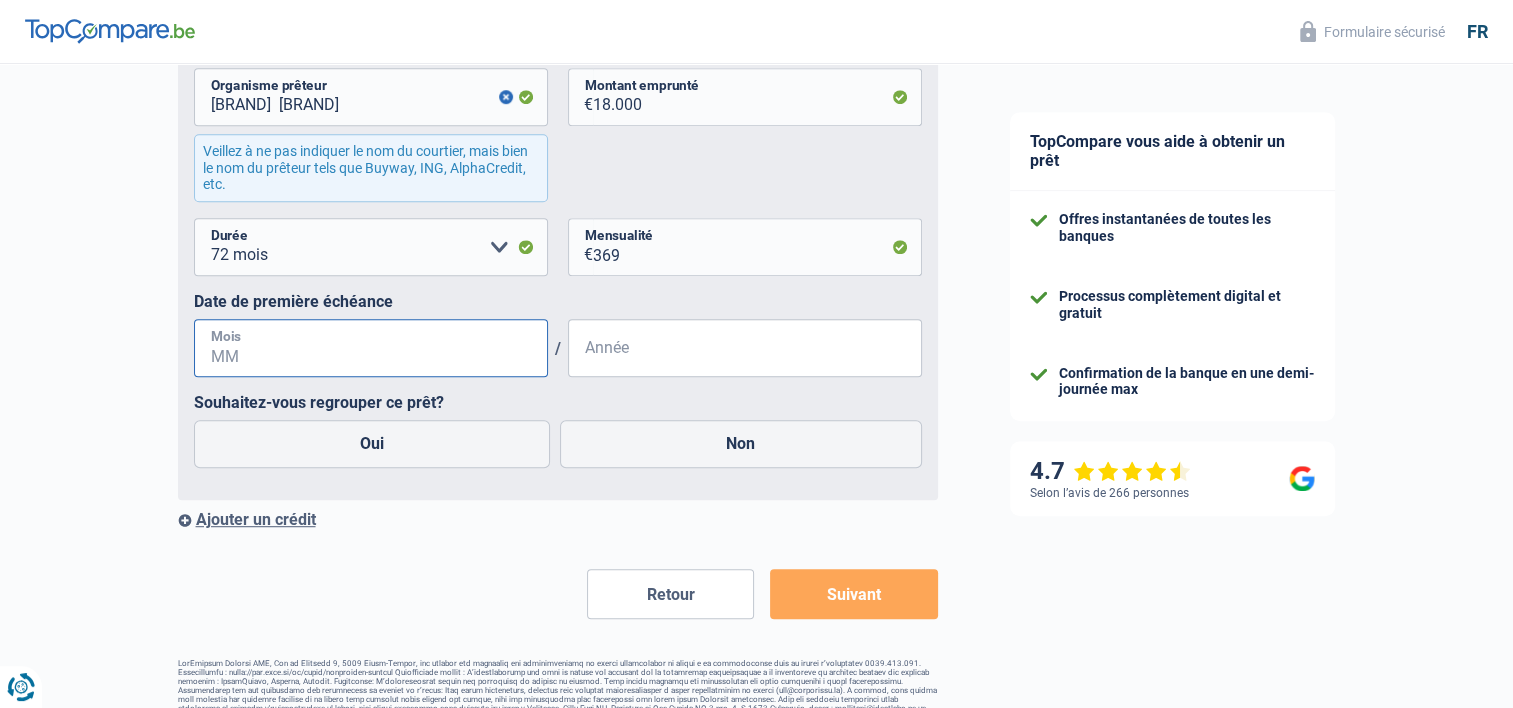 scroll, scrollTop: 1132, scrollLeft: 0, axis: vertical 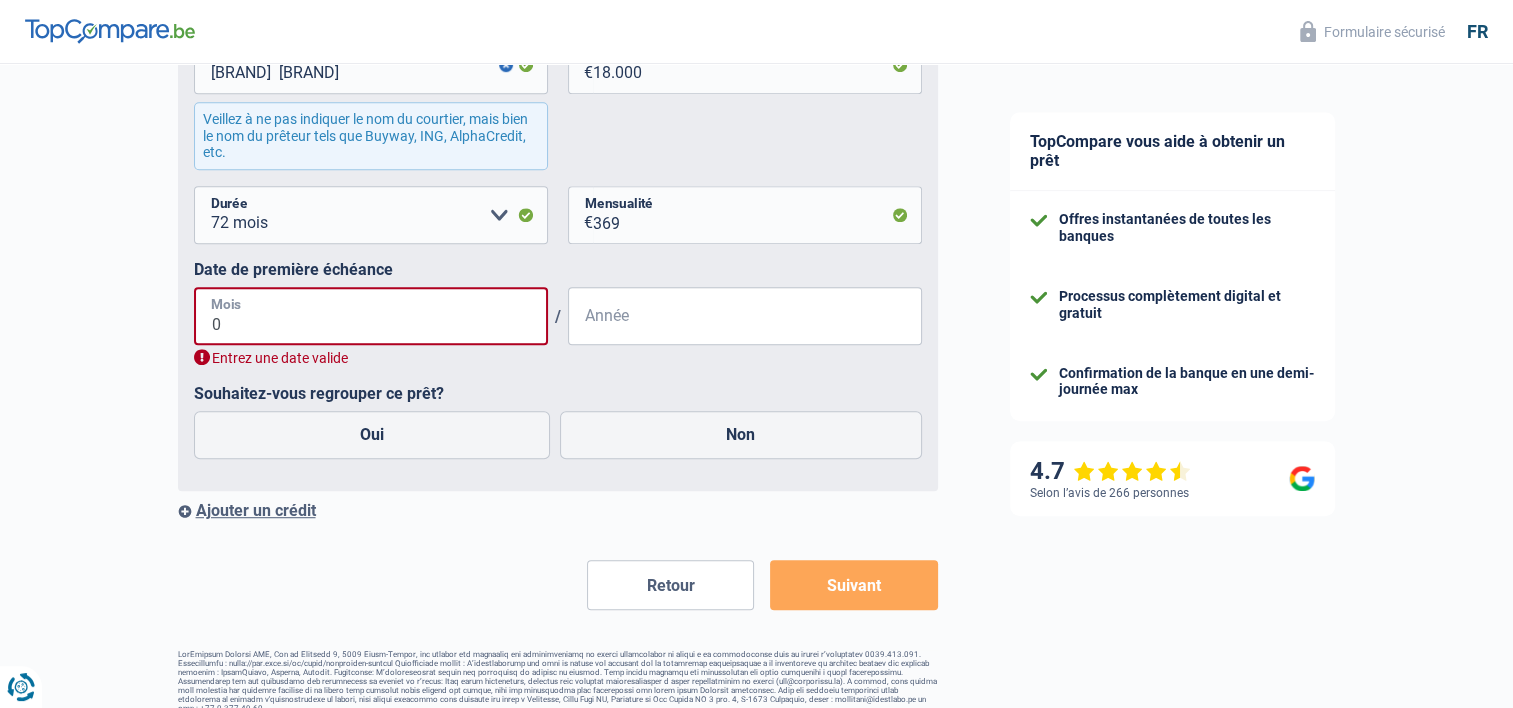 type on "08" 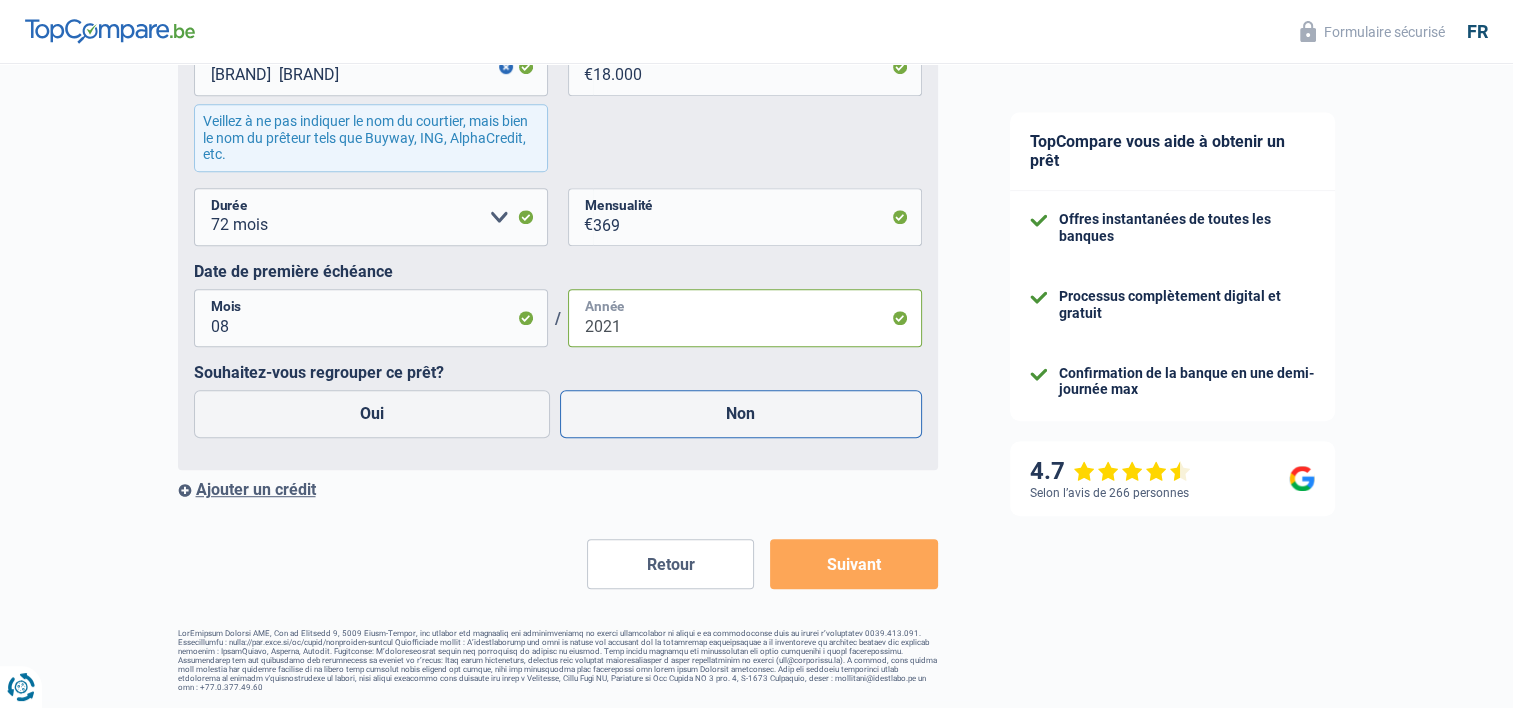type on "2021" 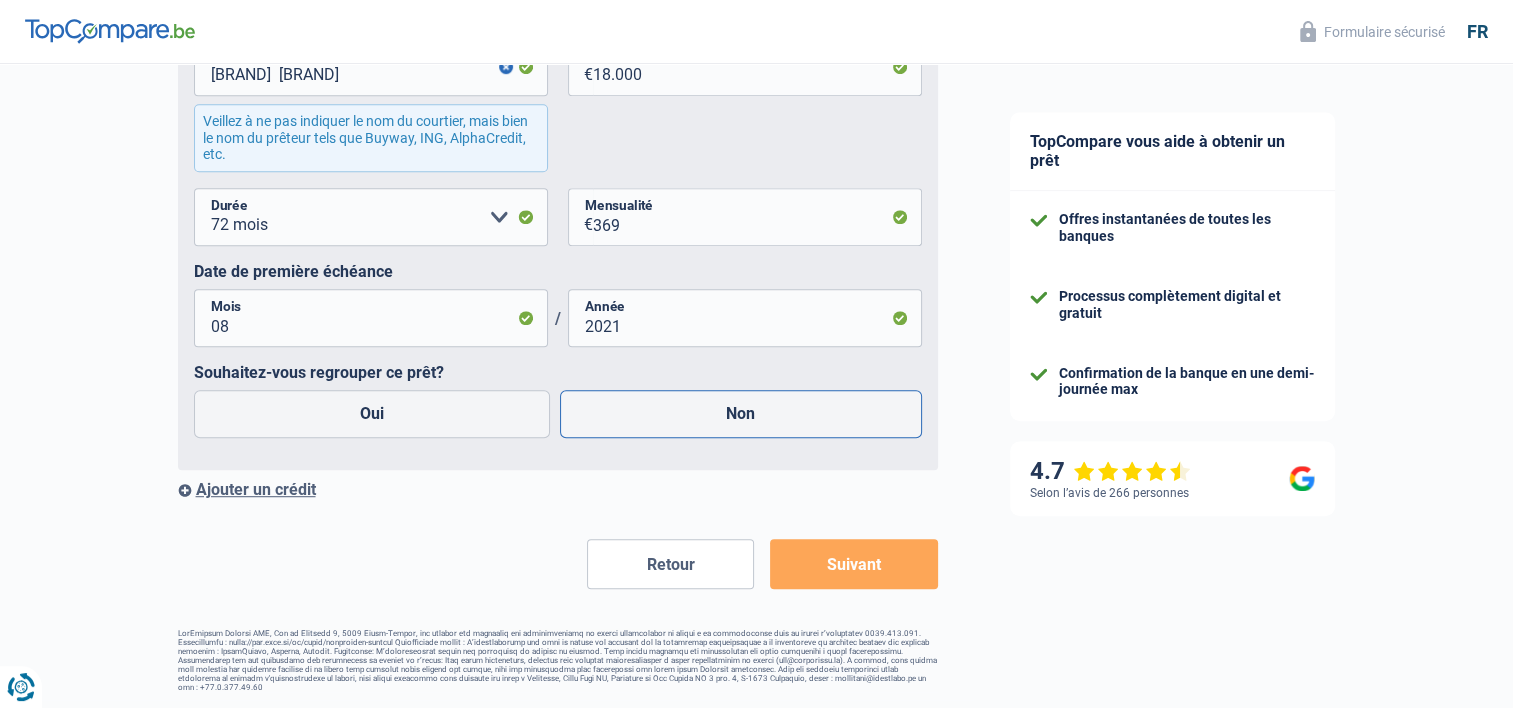 click on "Non" at bounding box center [741, 414] 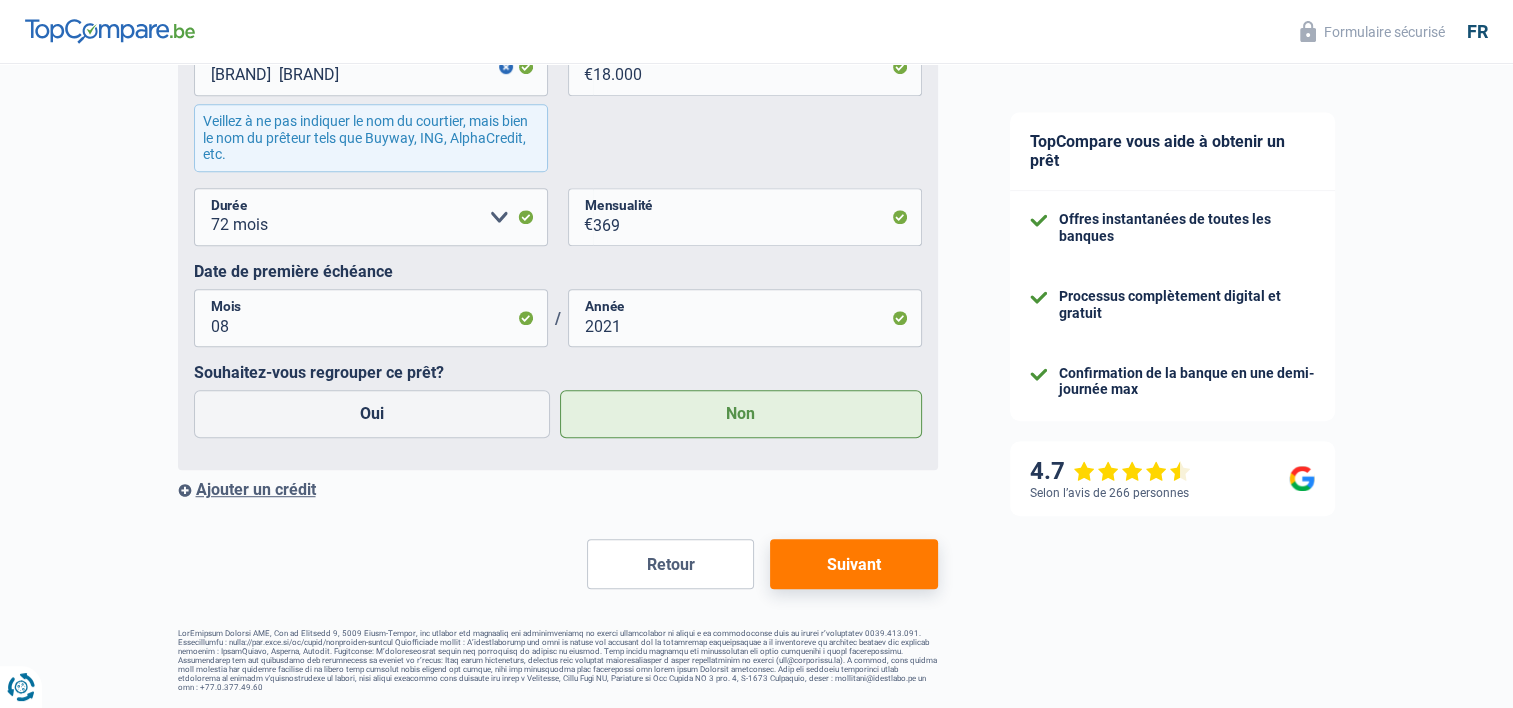 click on "Suivant" at bounding box center [853, 564] 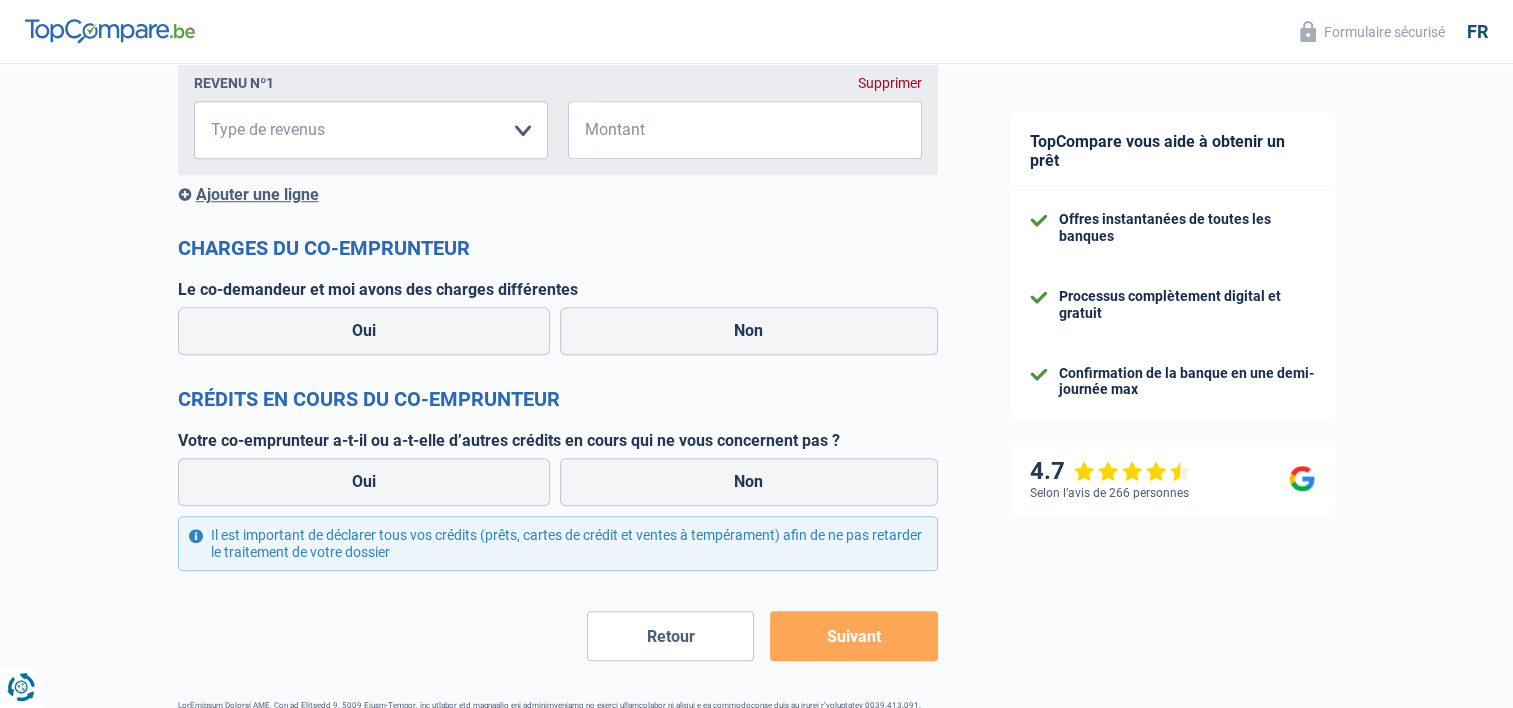 scroll, scrollTop: 1437, scrollLeft: 0, axis: vertical 